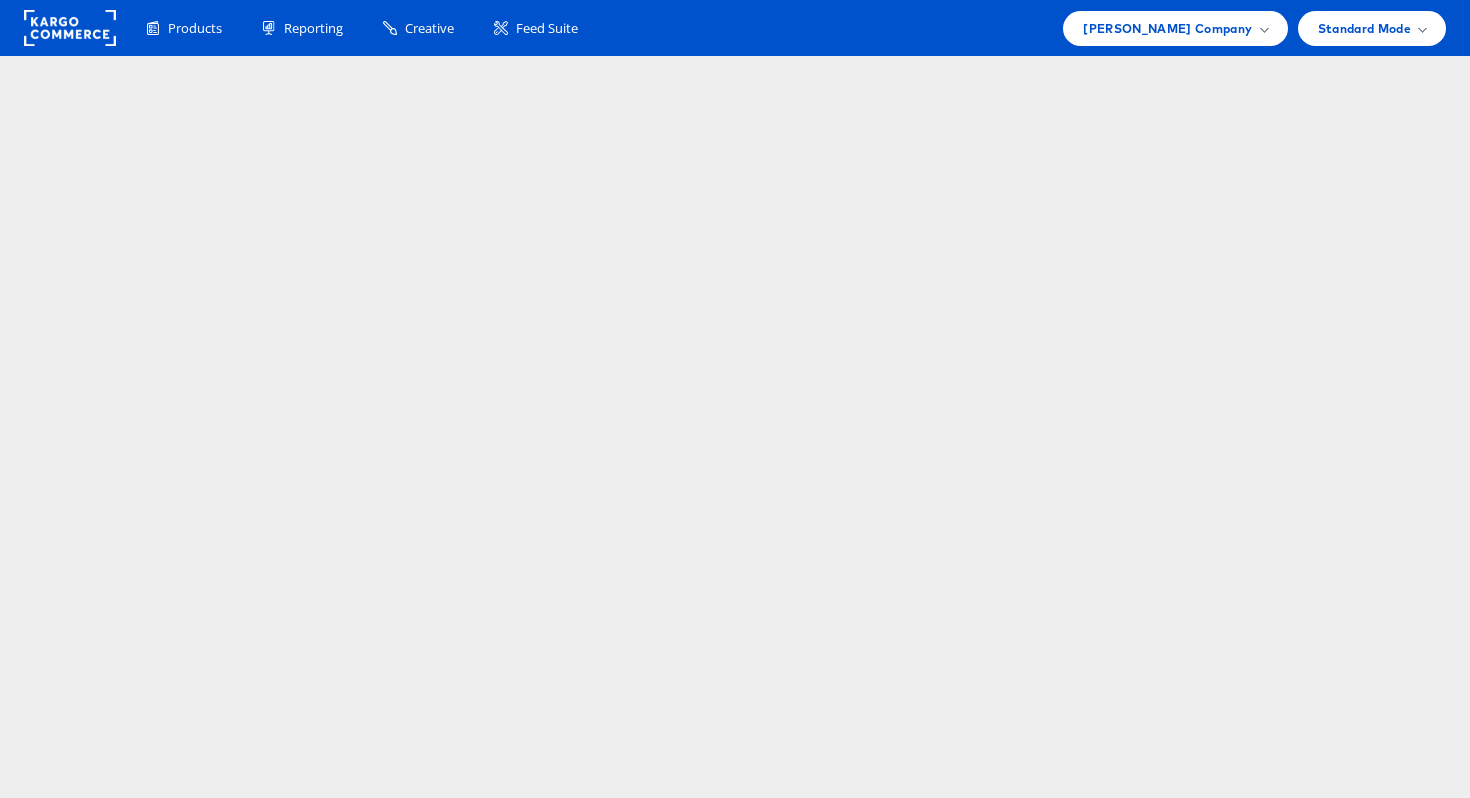 scroll, scrollTop: 0, scrollLeft: 0, axis: both 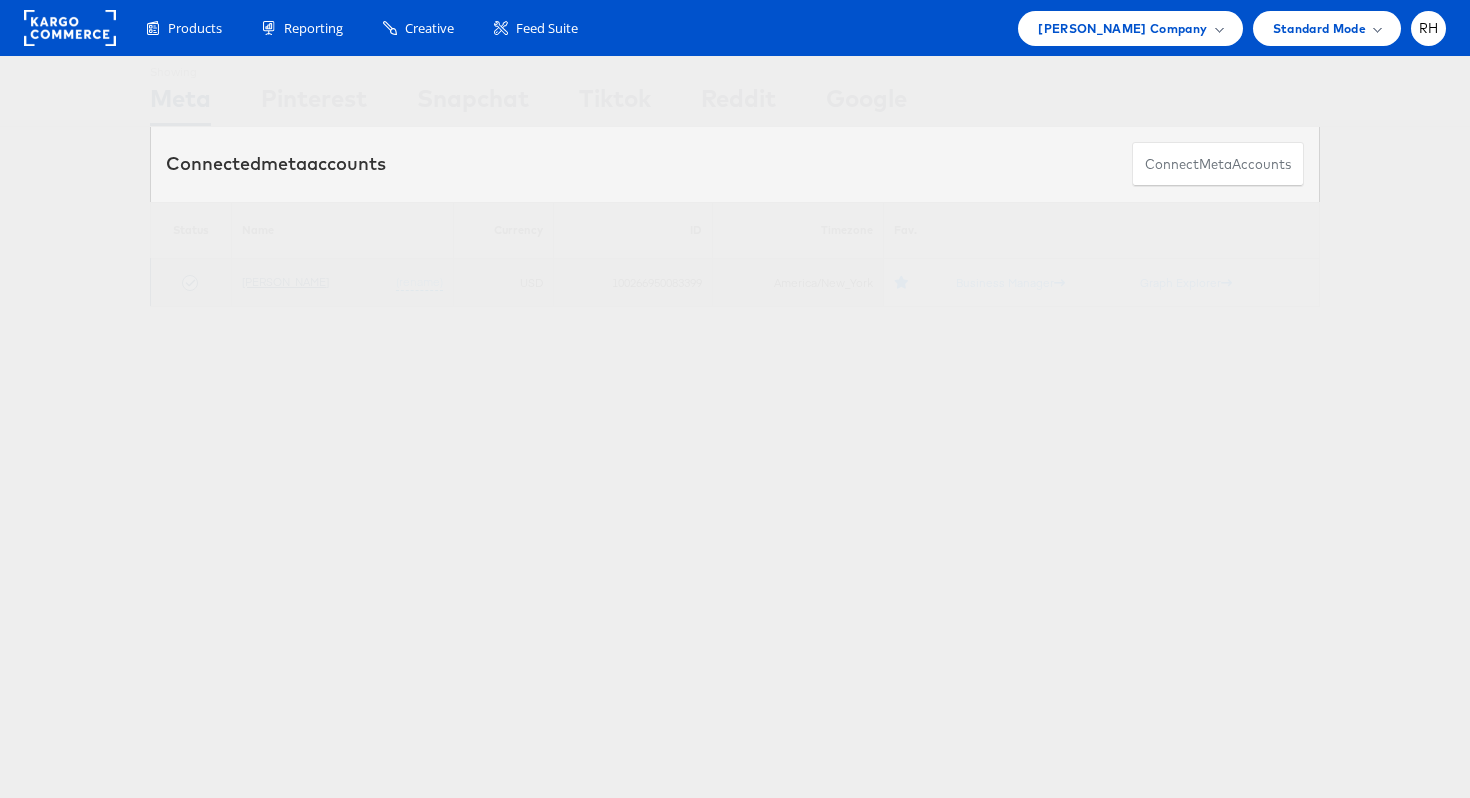 click on "[PERSON_NAME]" at bounding box center (285, 281) 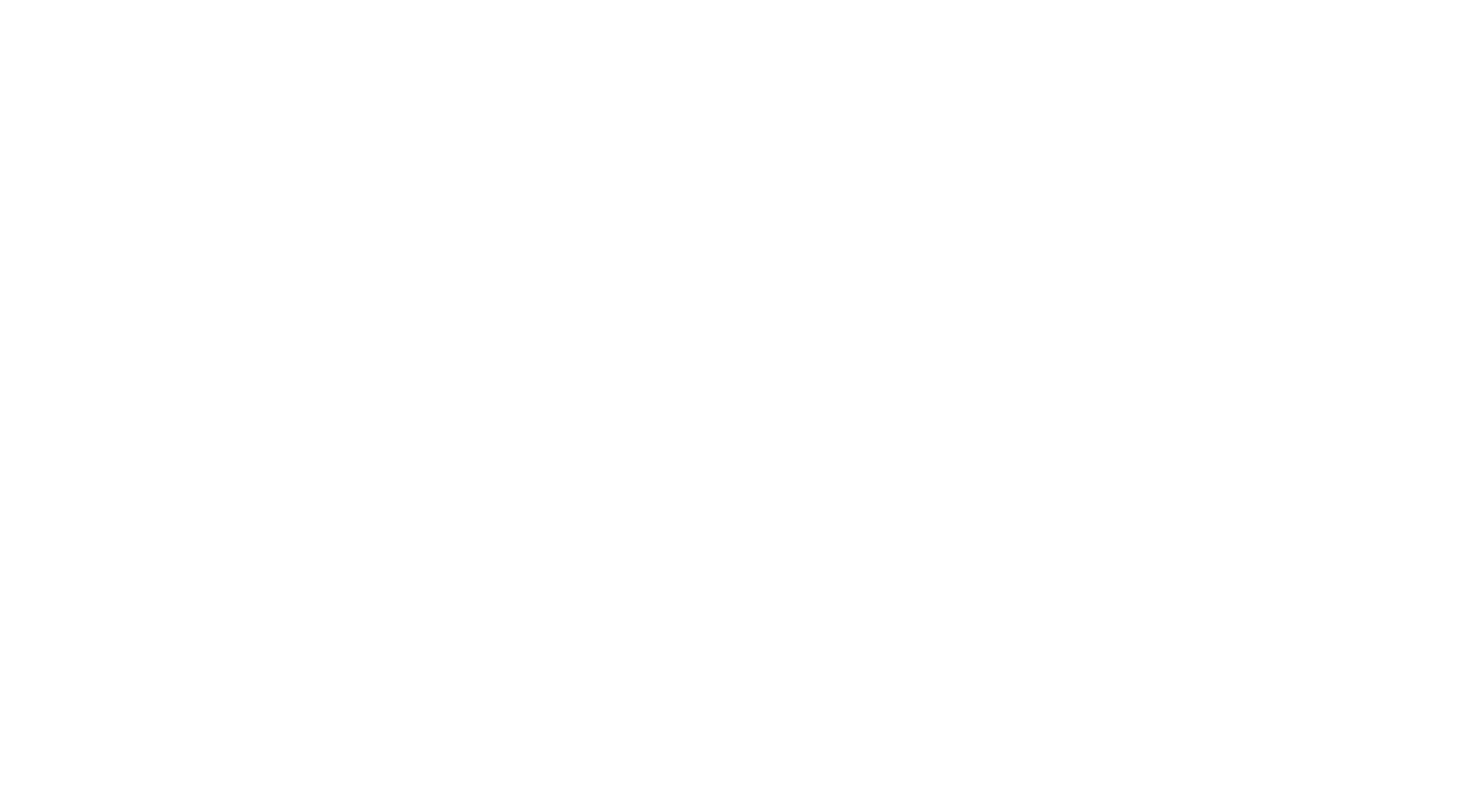 scroll, scrollTop: 0, scrollLeft: 0, axis: both 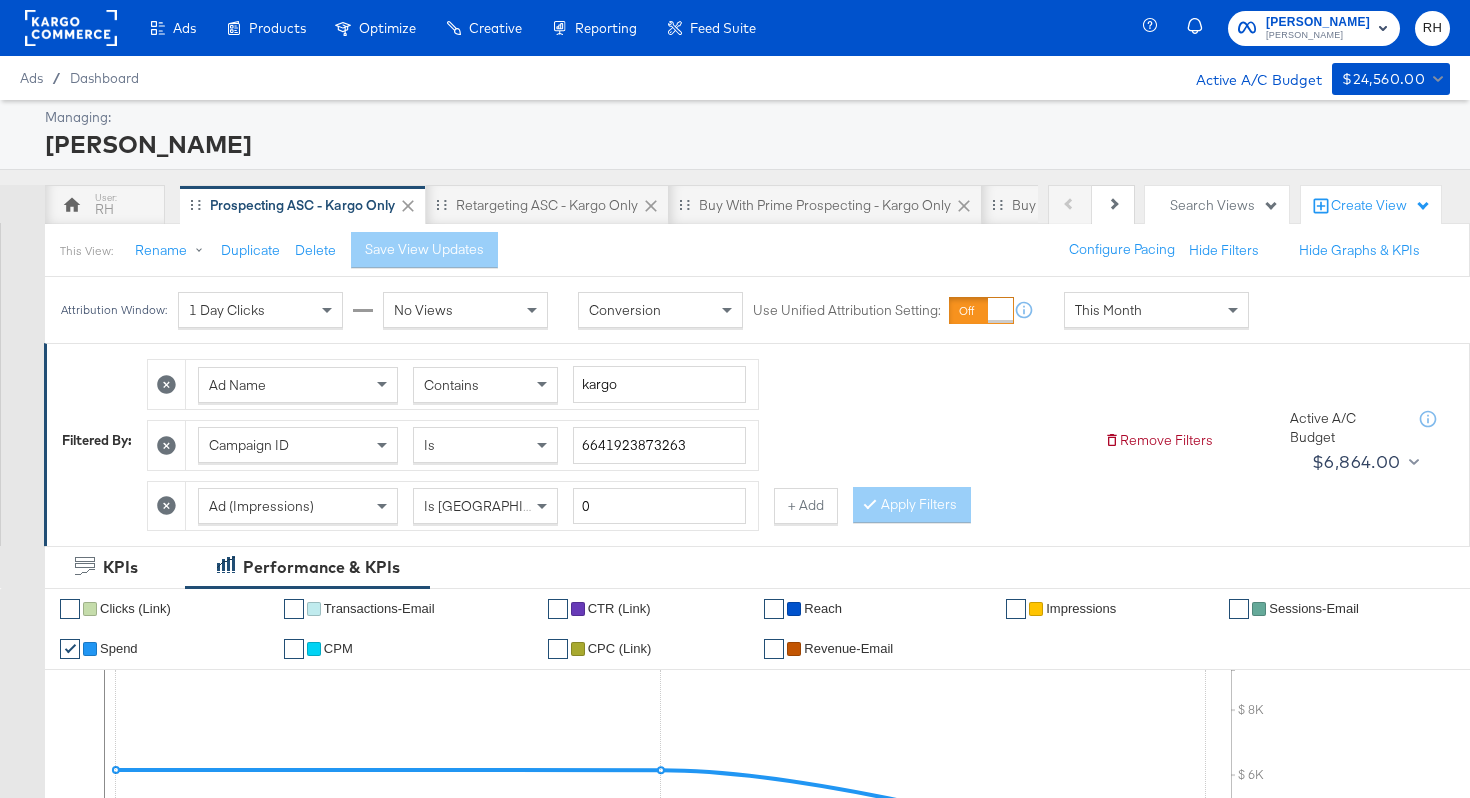 click on "This Month" at bounding box center (1156, 310) 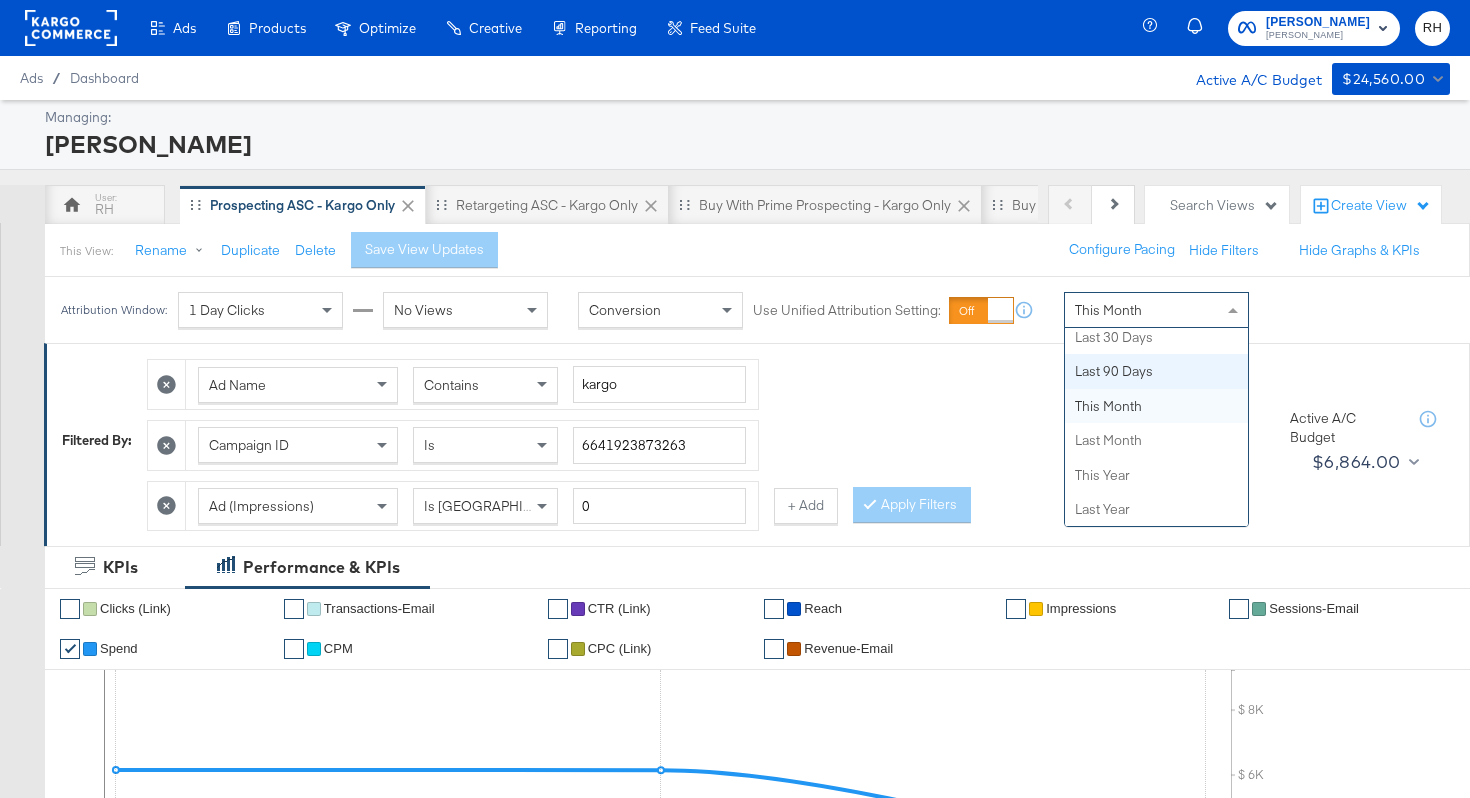 scroll, scrollTop: 0, scrollLeft: 0, axis: both 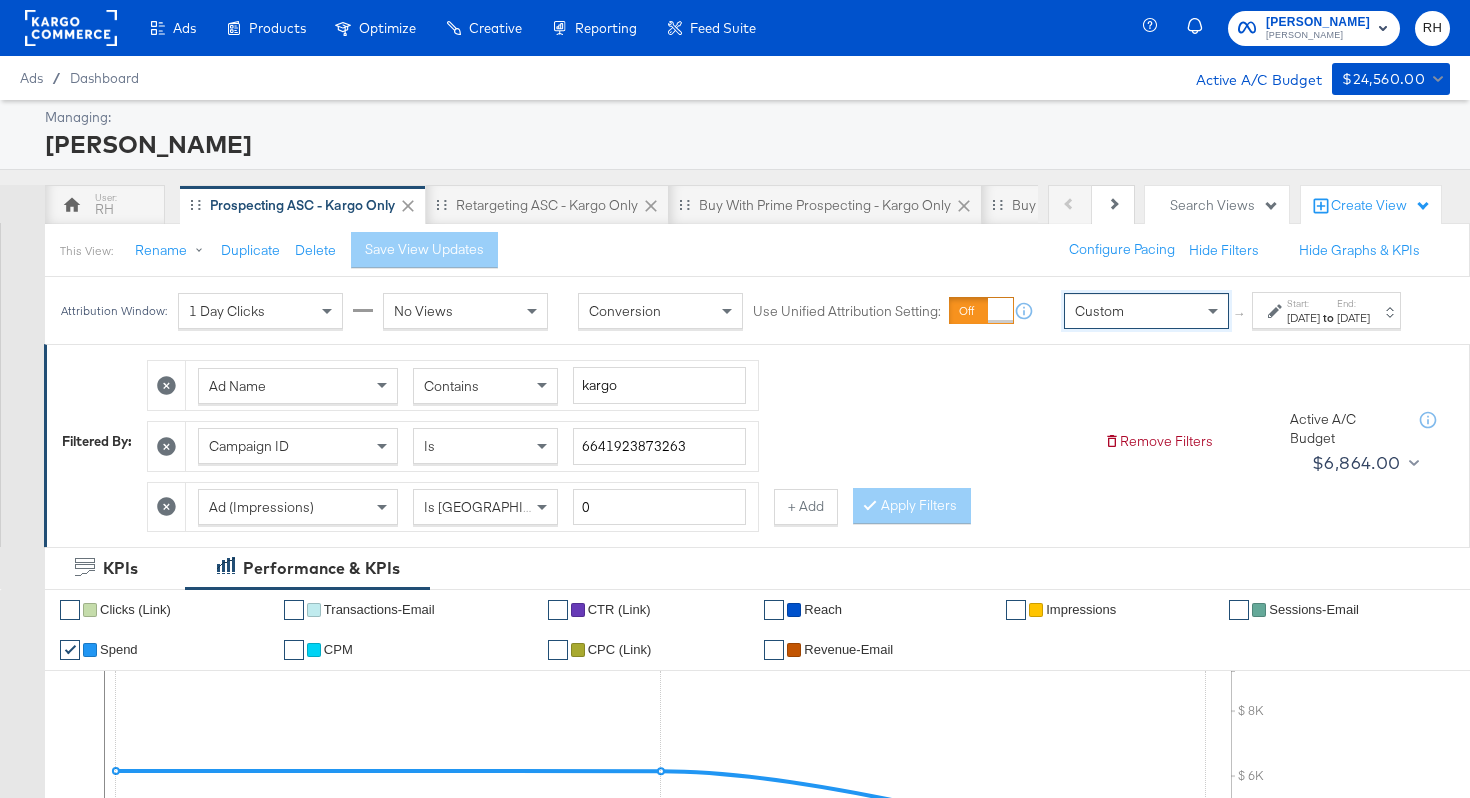 click on "[DATE]" at bounding box center [1303, 318] 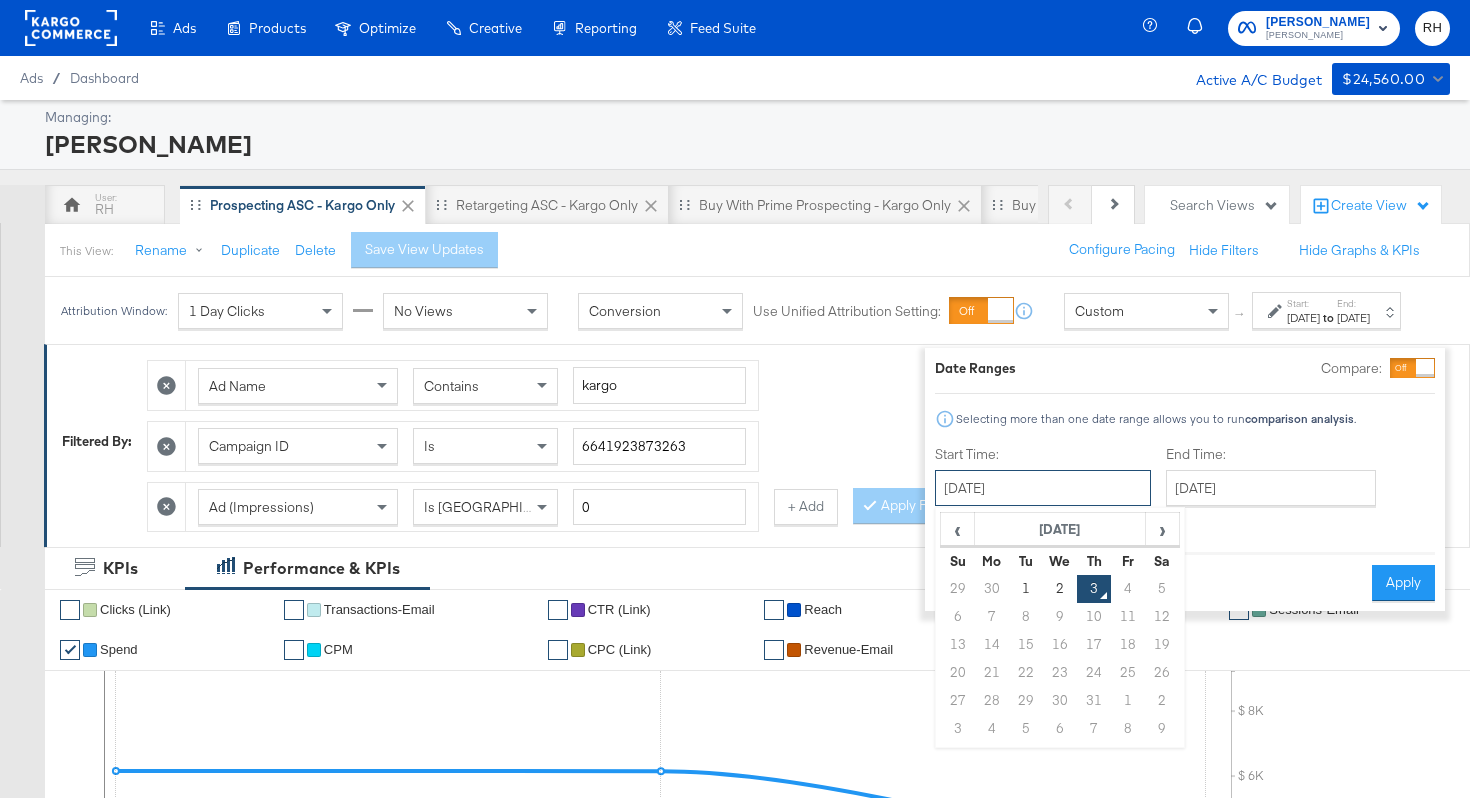 click on "[DATE]" at bounding box center (1043, 488) 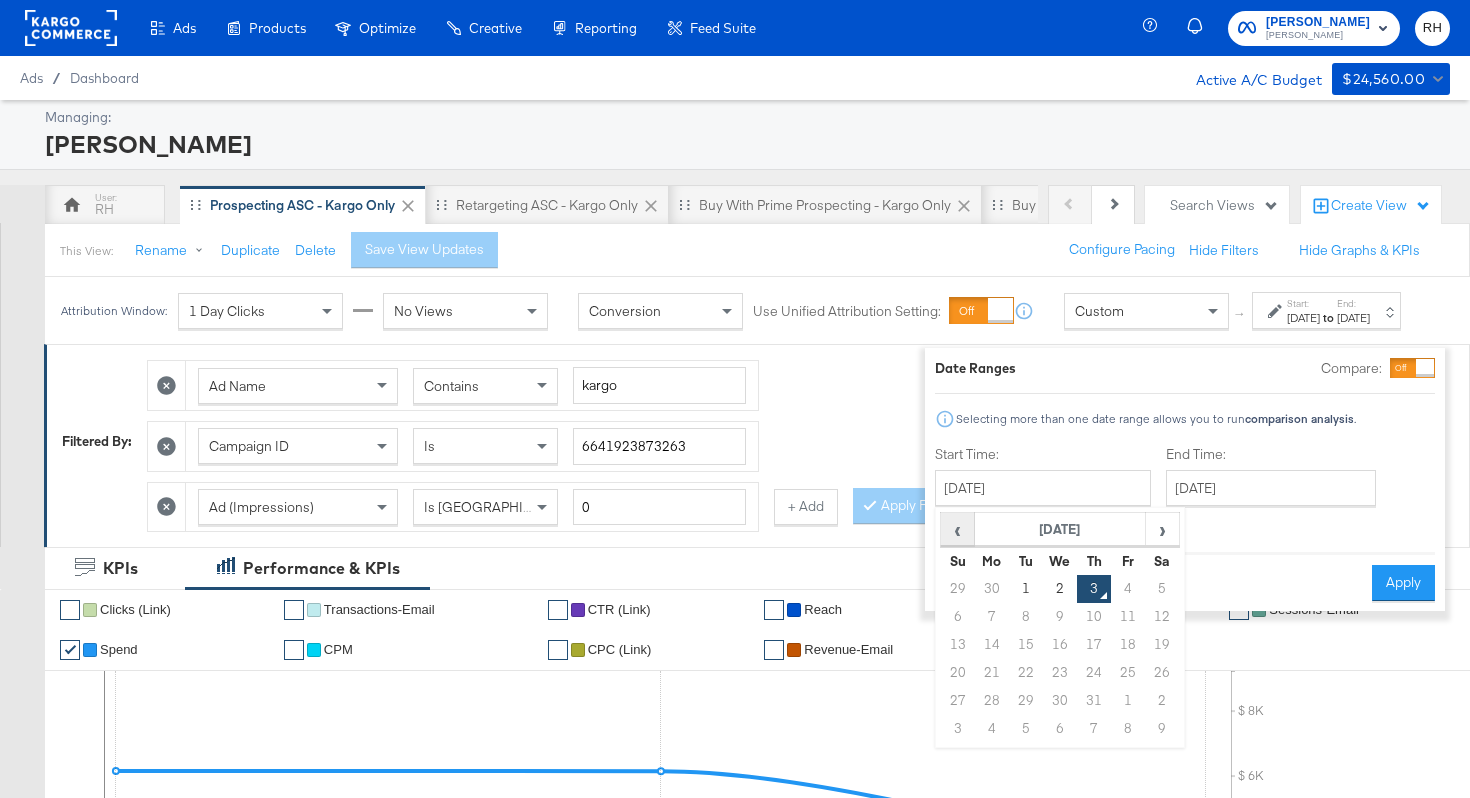click on "‹" at bounding box center (957, 529) 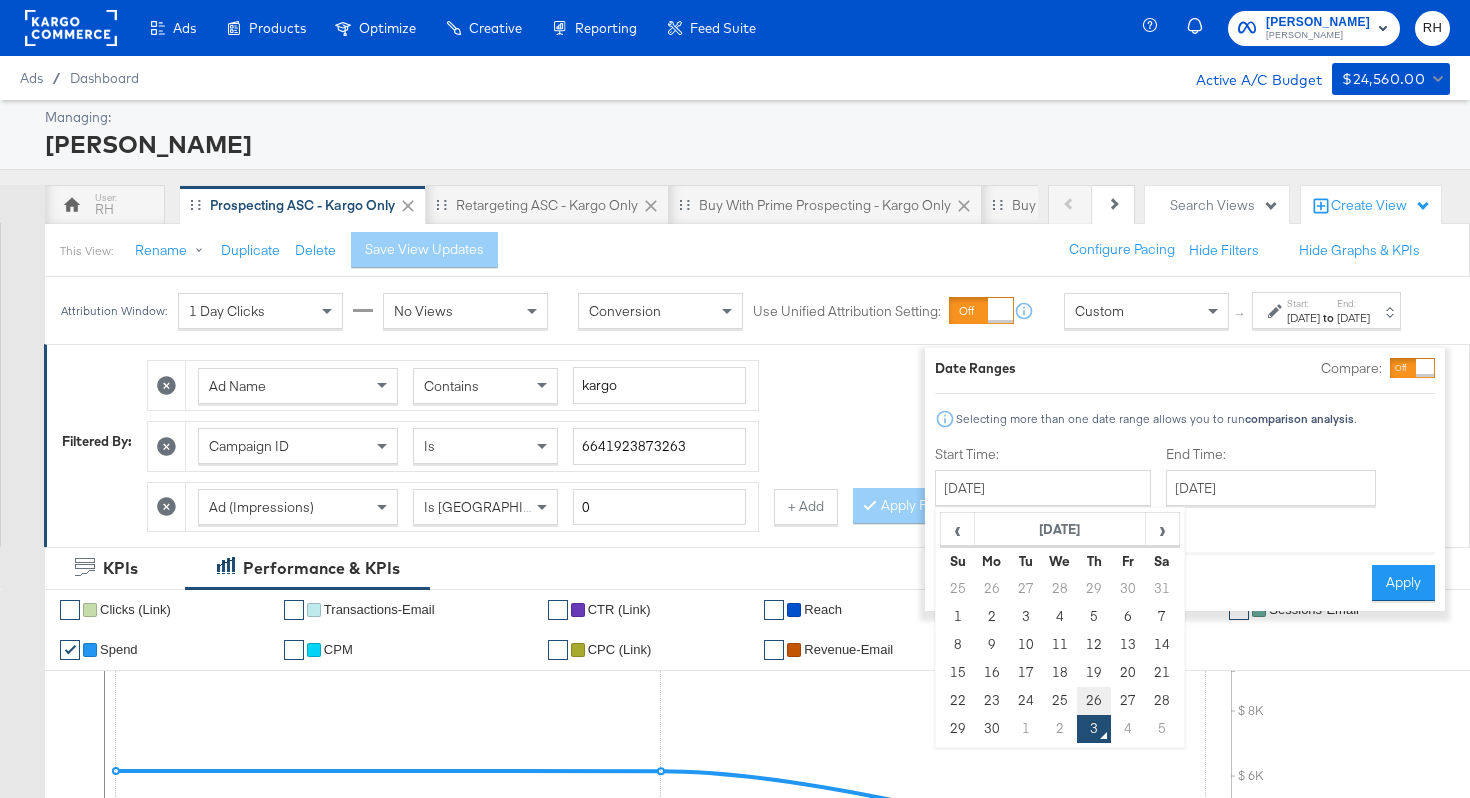 click on "26" at bounding box center (1094, 701) 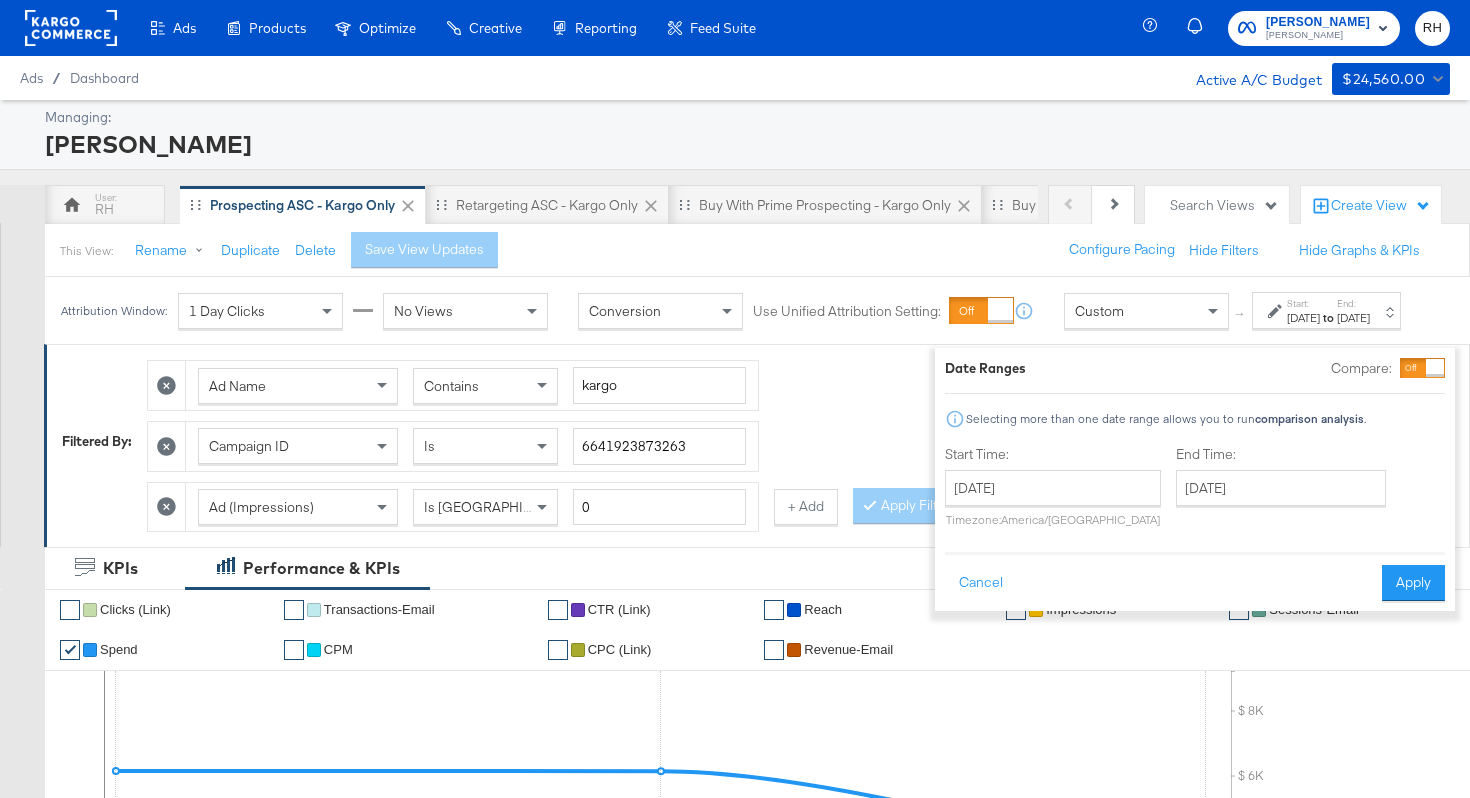 click on "End Time: July 3rd 2025 ‹ July 2025 › Su Mo Tu We Th Fr Sa 29 30 1 2 3 4 5 6 7 8 9 10 11 12 13 14 15 16 17 18 19 20 21 22 23 24 25 26 27 28 29 30 31 1 2 3 4 5 6 7 8 9" at bounding box center (1285, 490) 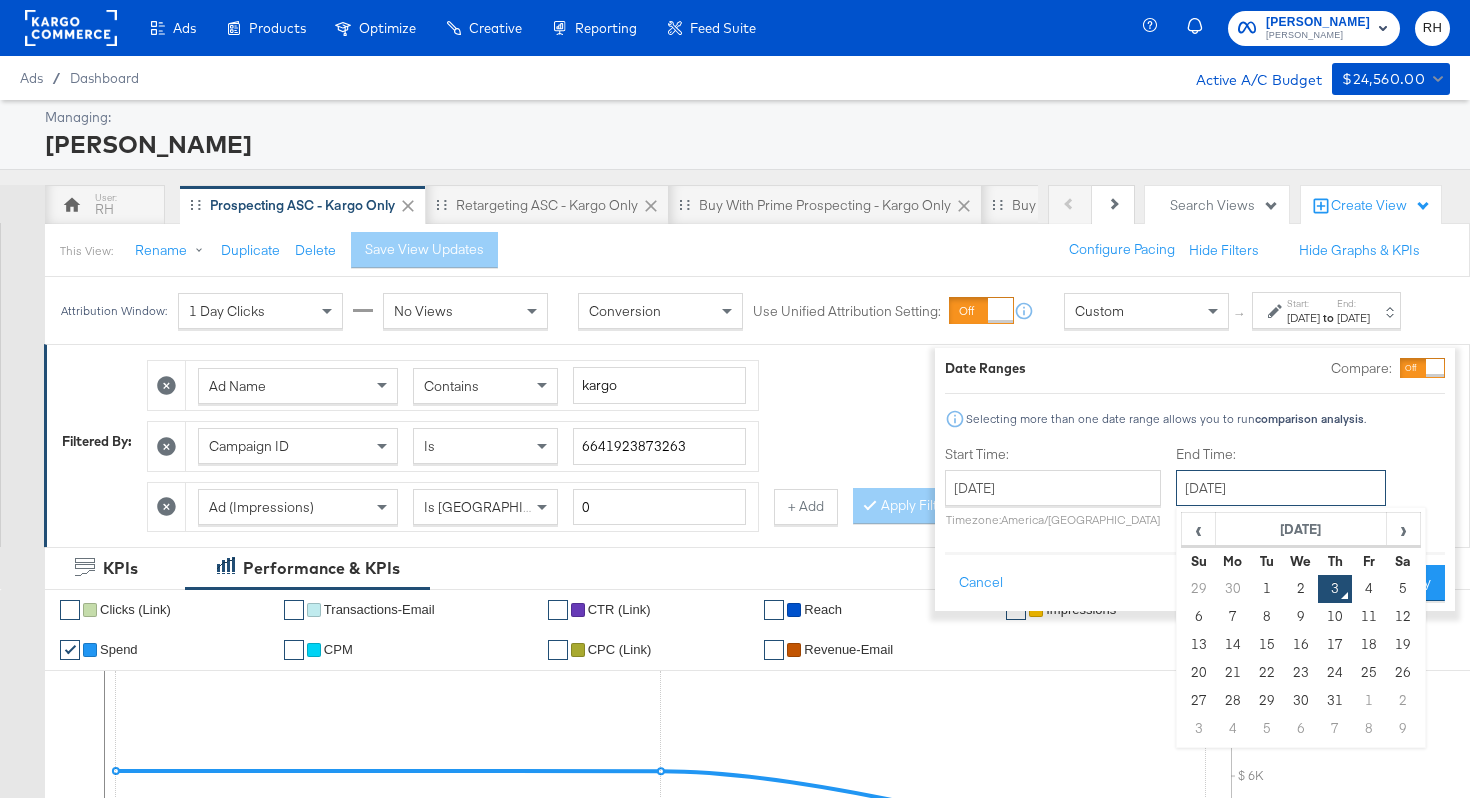click on "[DATE]" at bounding box center (1281, 488) 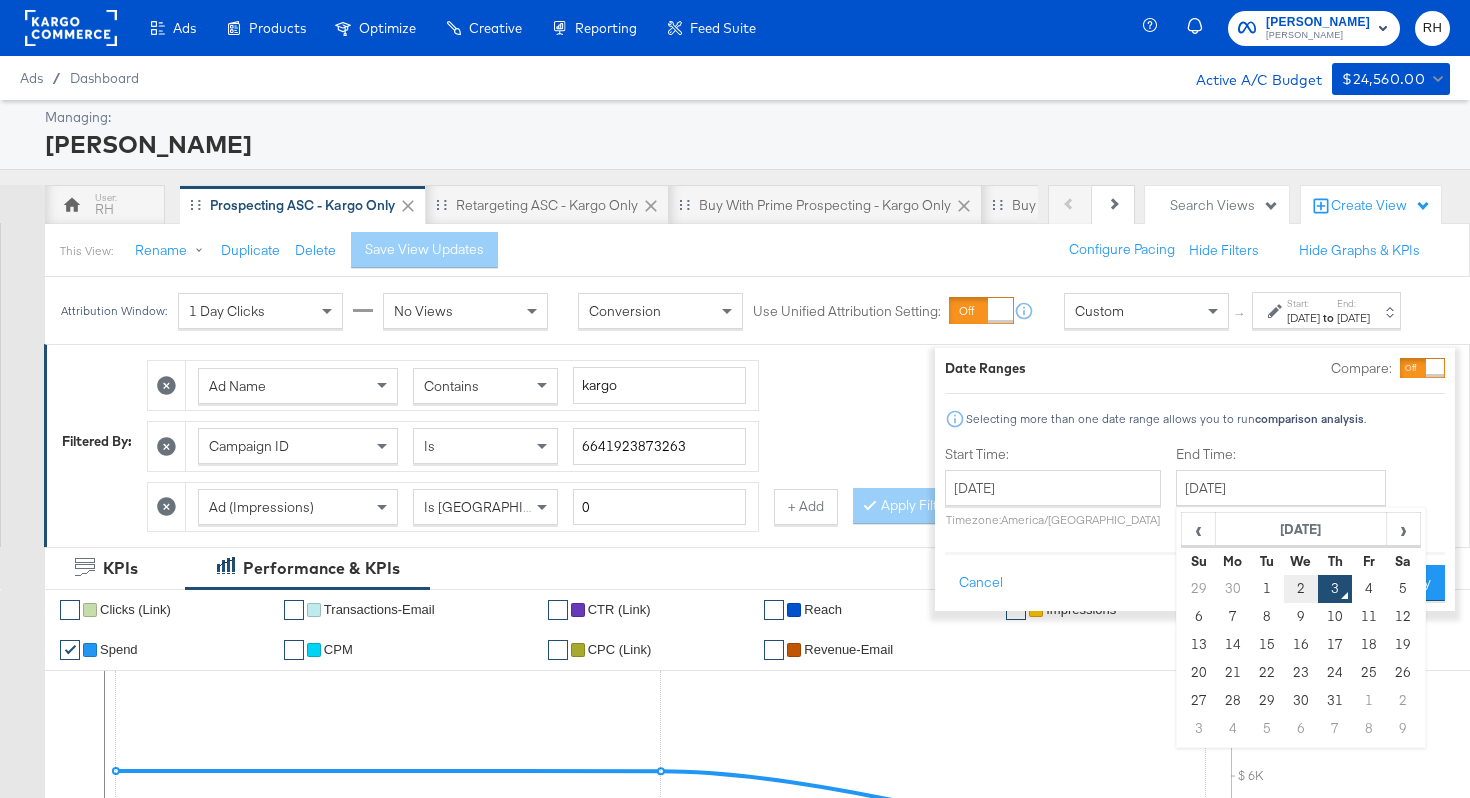 click on "2" at bounding box center (1301, 589) 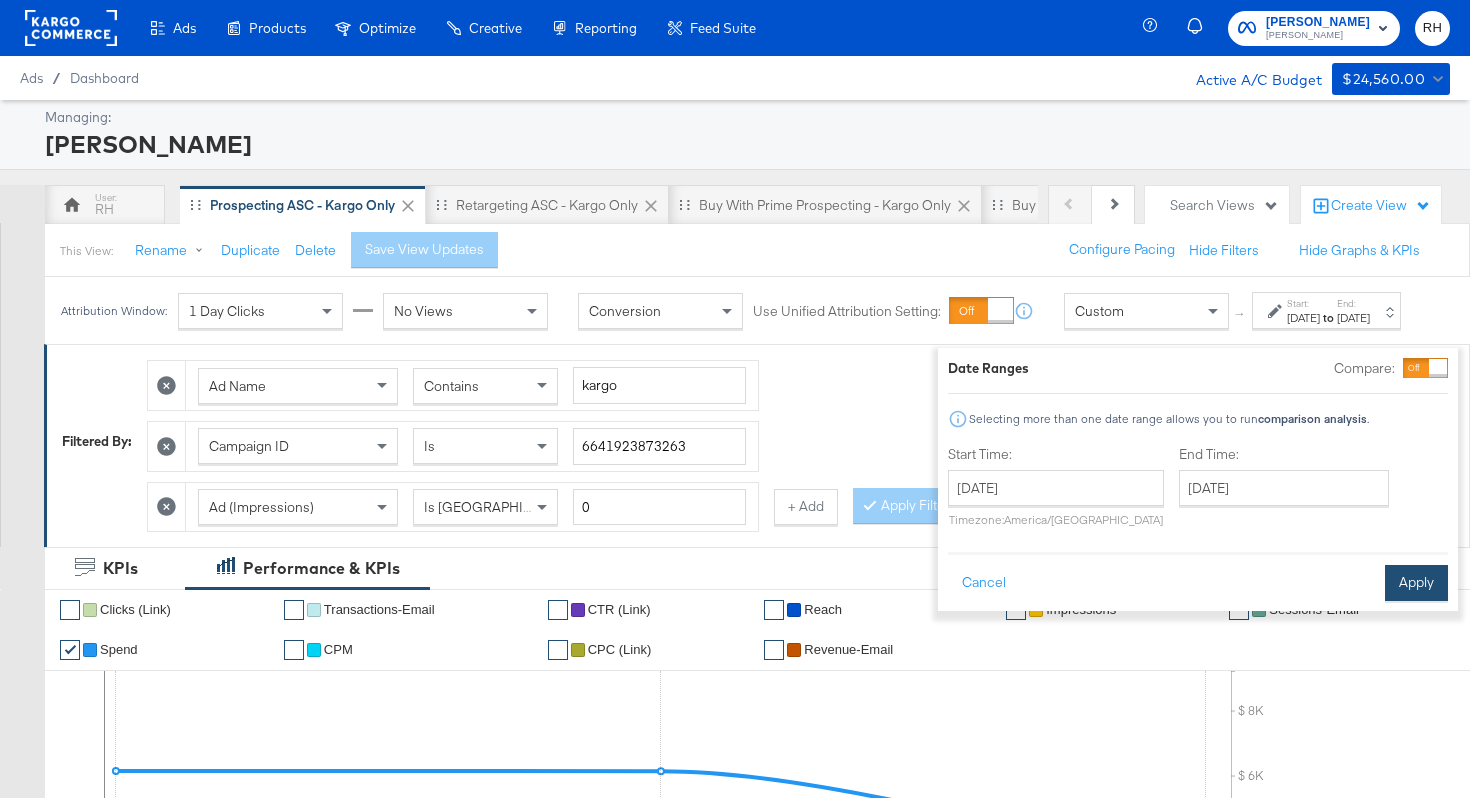 click on "Apply" at bounding box center (1416, 583) 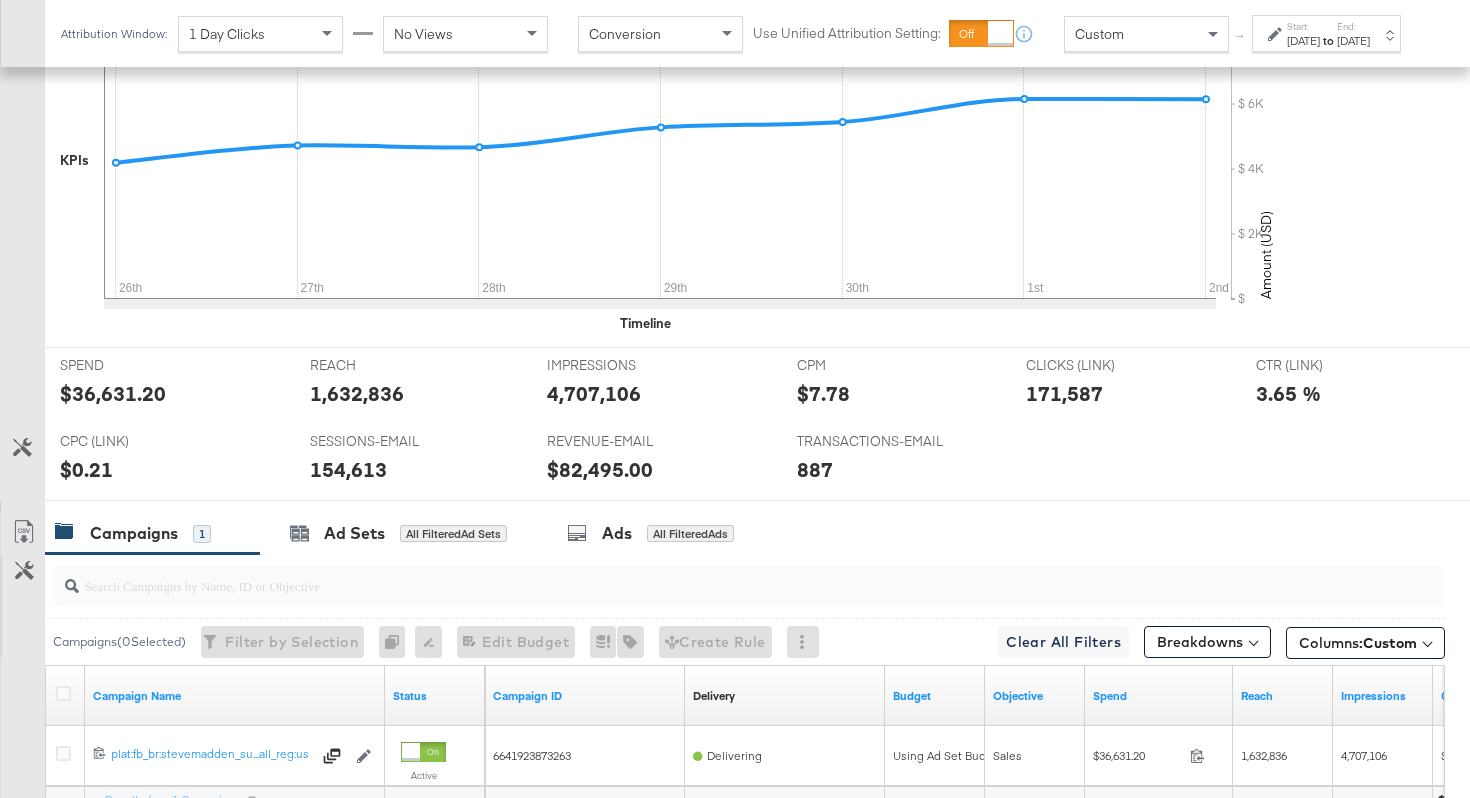 scroll, scrollTop: 886, scrollLeft: 0, axis: vertical 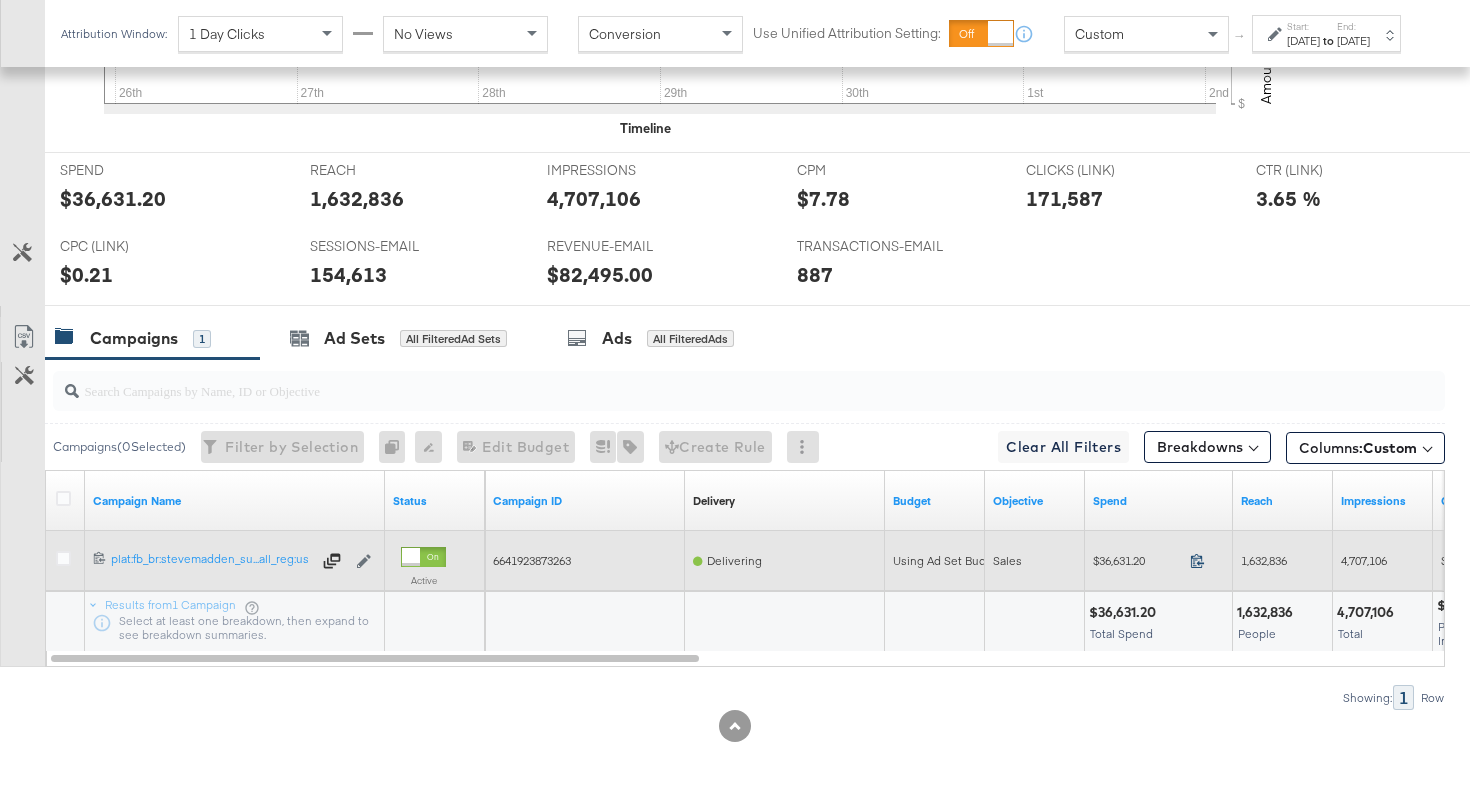 click 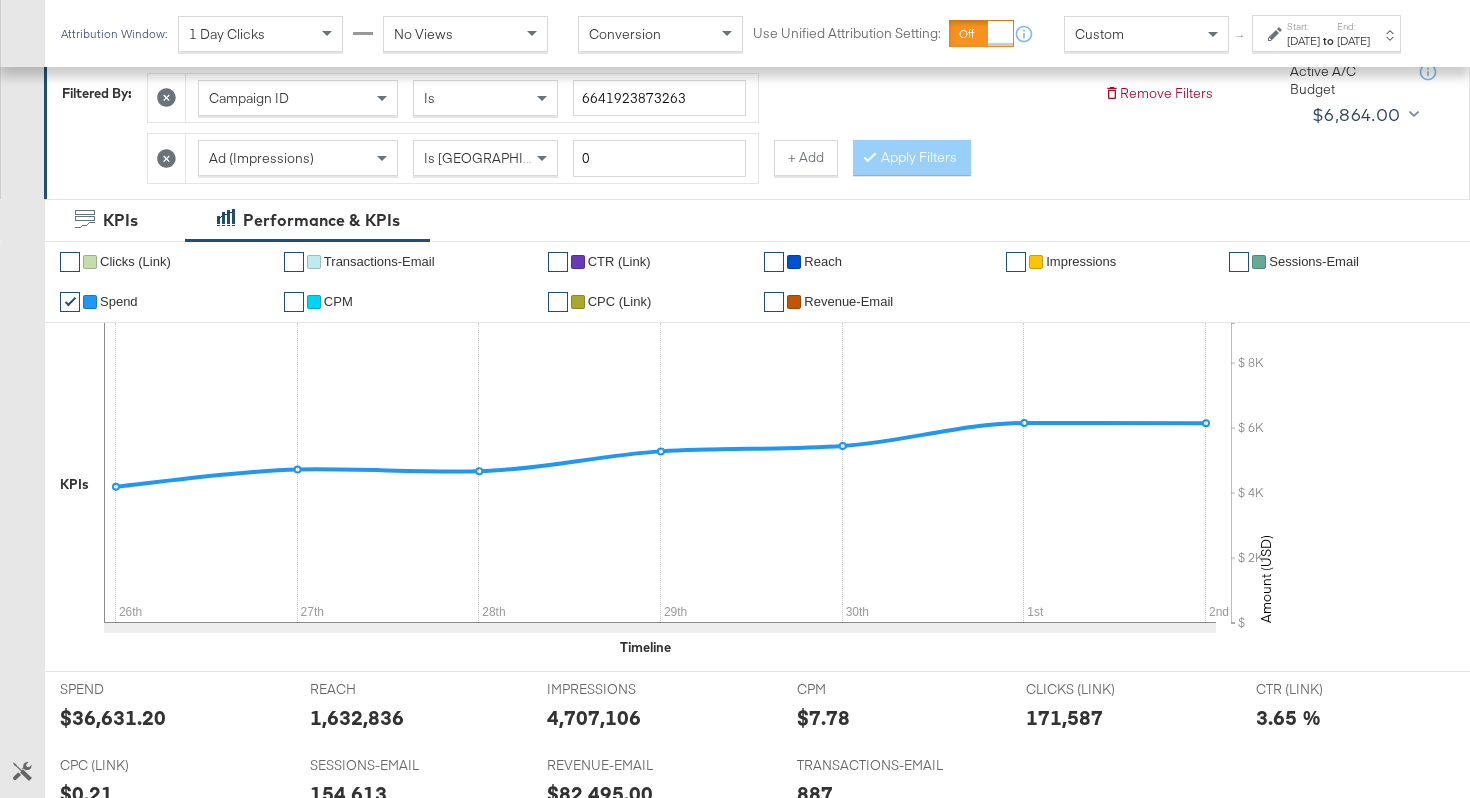 scroll, scrollTop: 0, scrollLeft: 0, axis: both 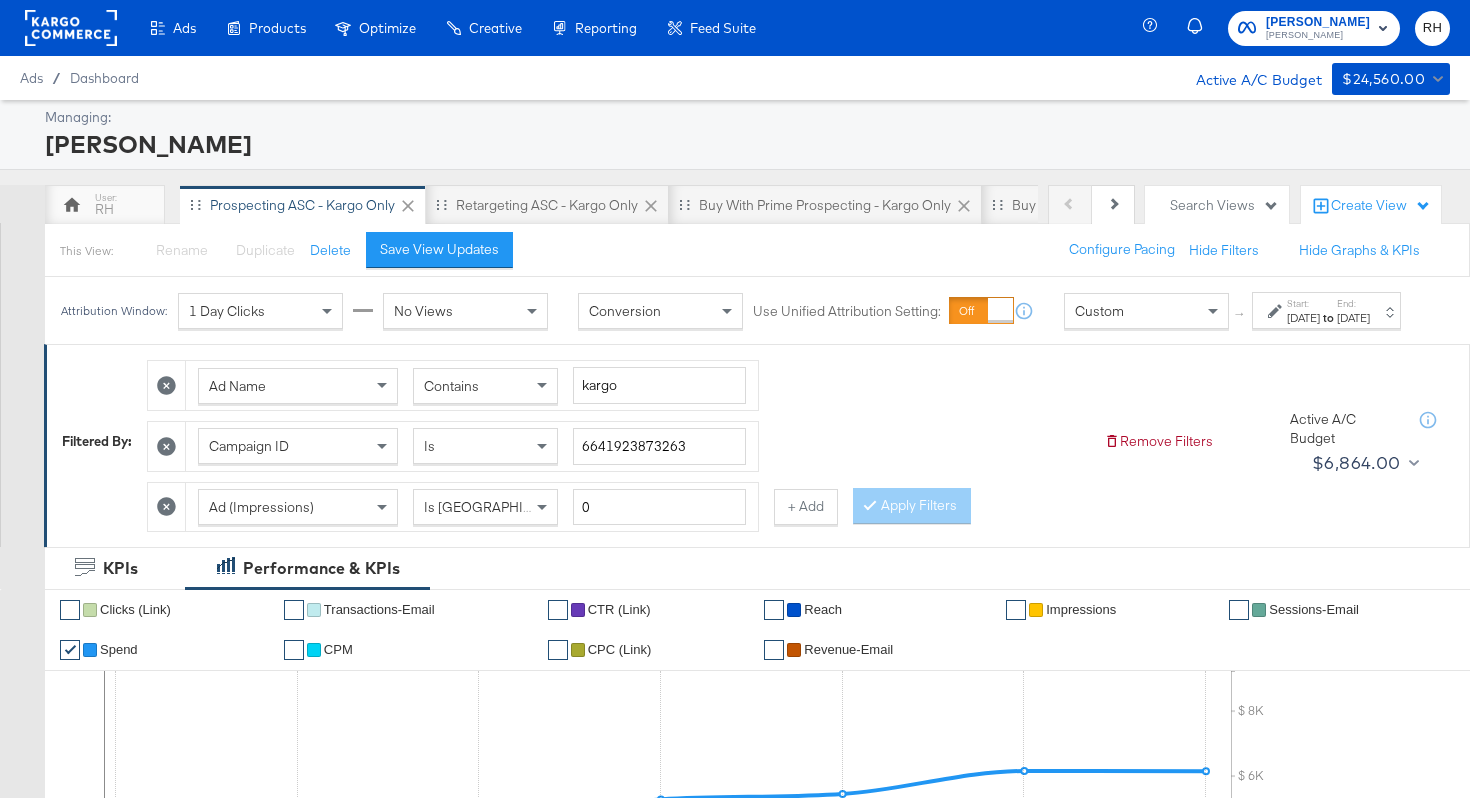 click on "Contains" at bounding box center (485, 386) 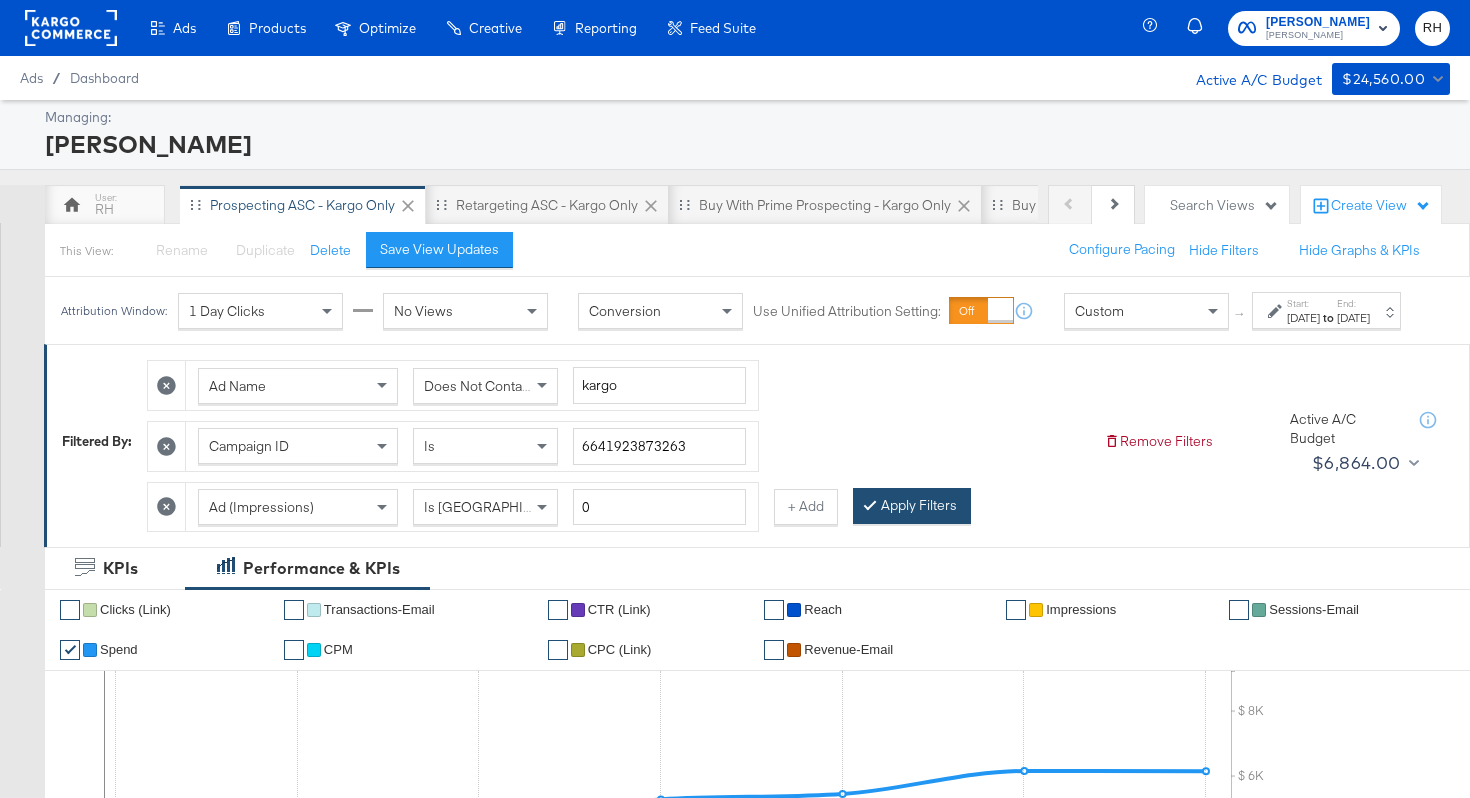 click on "Apply Filters" at bounding box center (912, 506) 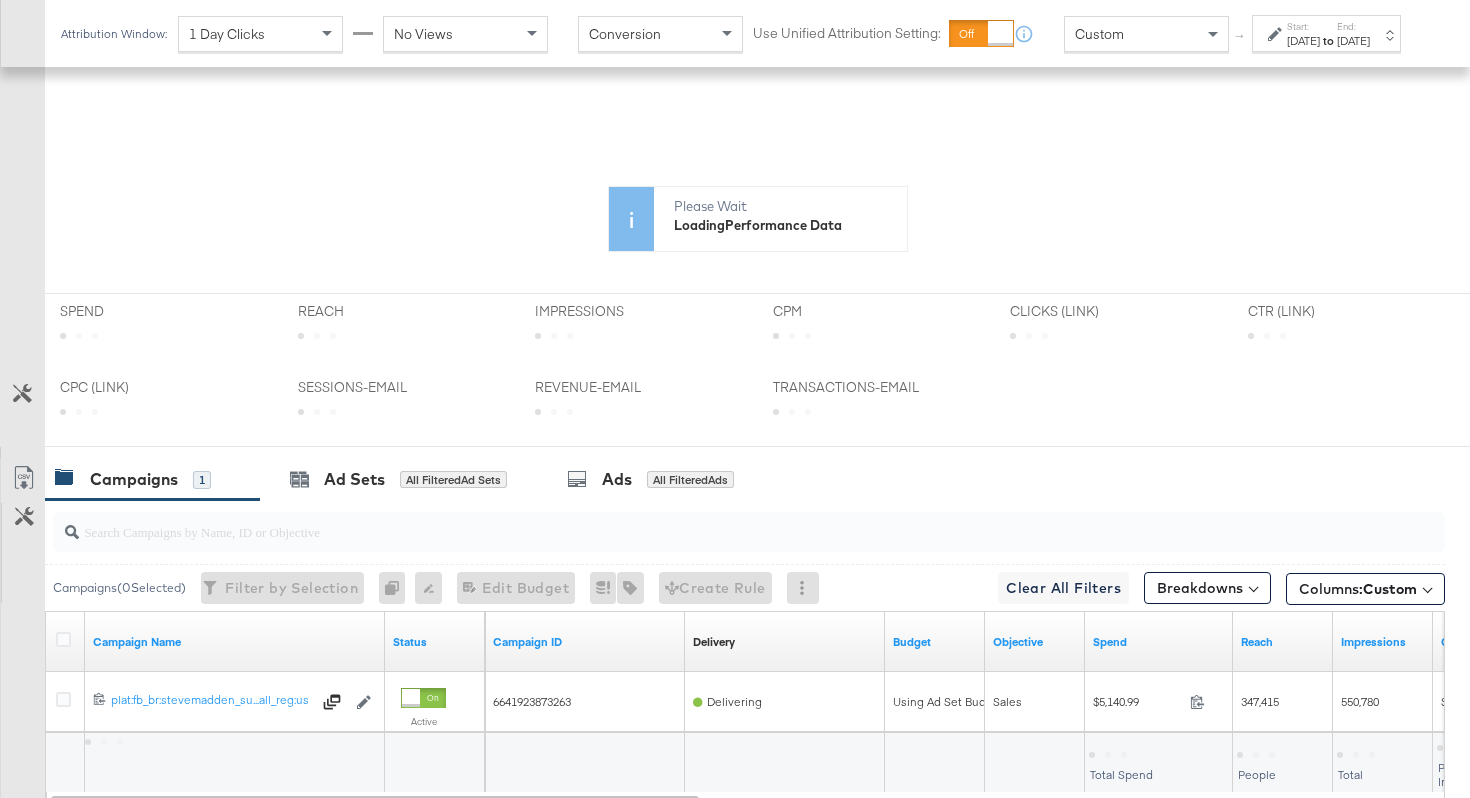 scroll, scrollTop: 691, scrollLeft: 0, axis: vertical 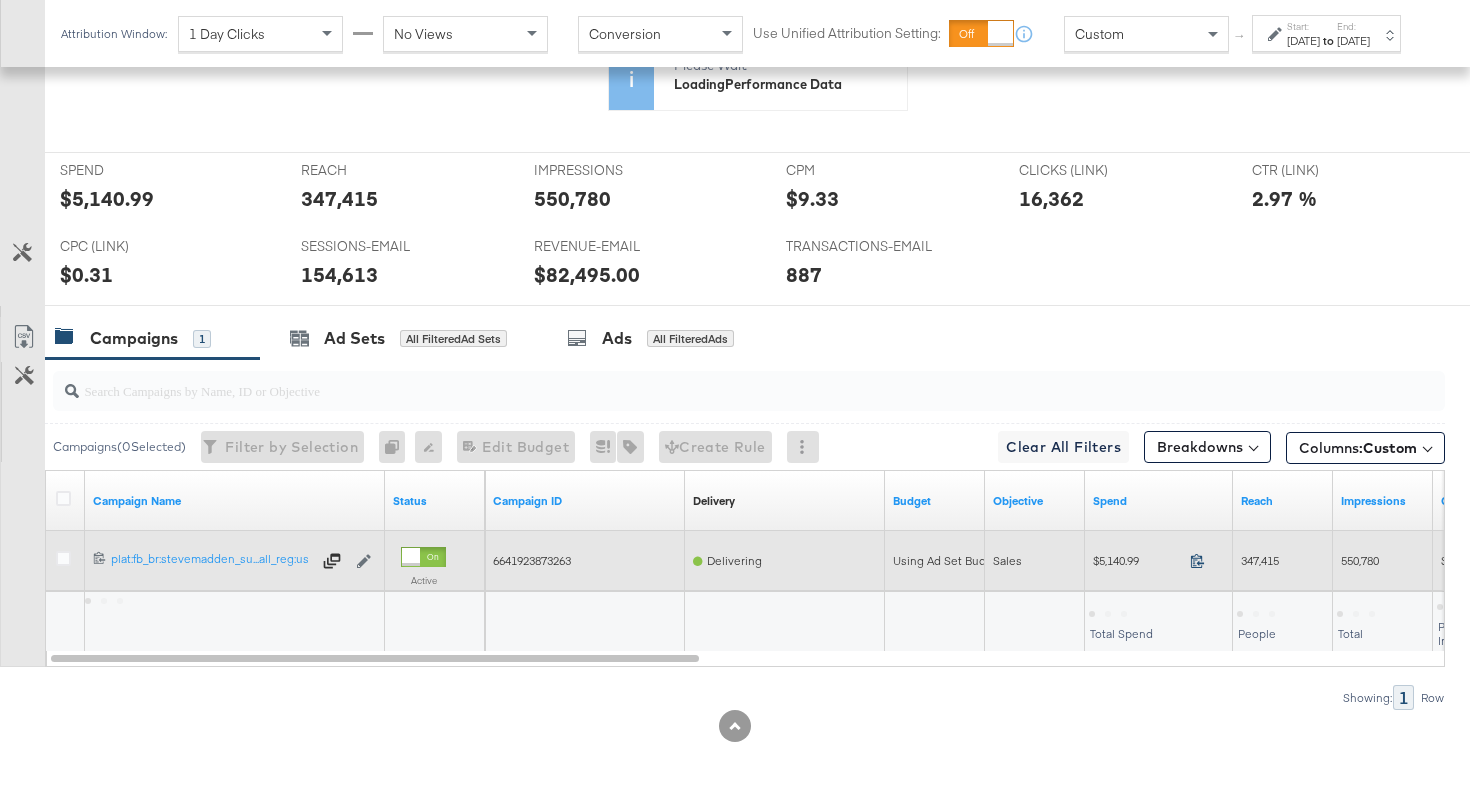 click 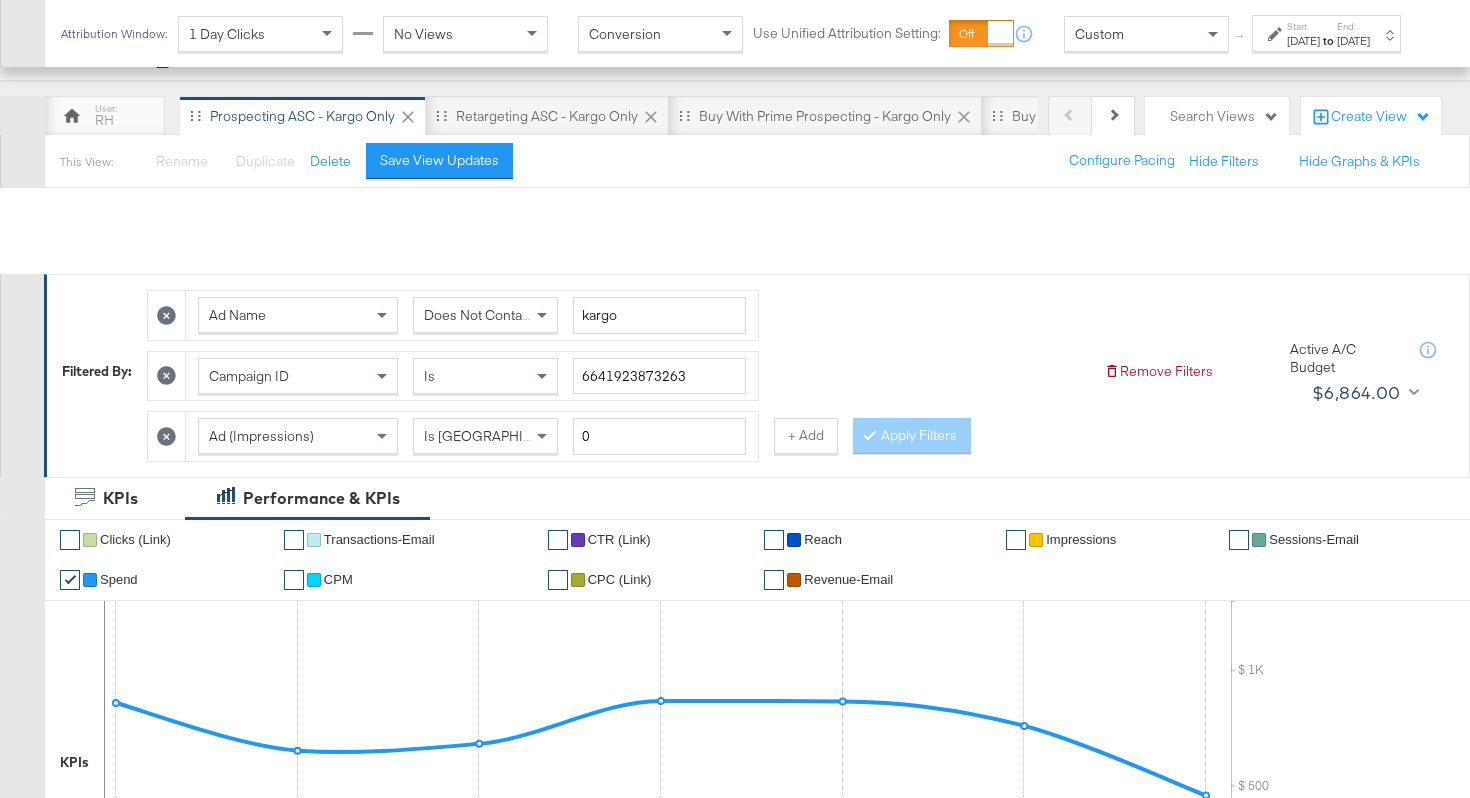 scroll, scrollTop: 0, scrollLeft: 0, axis: both 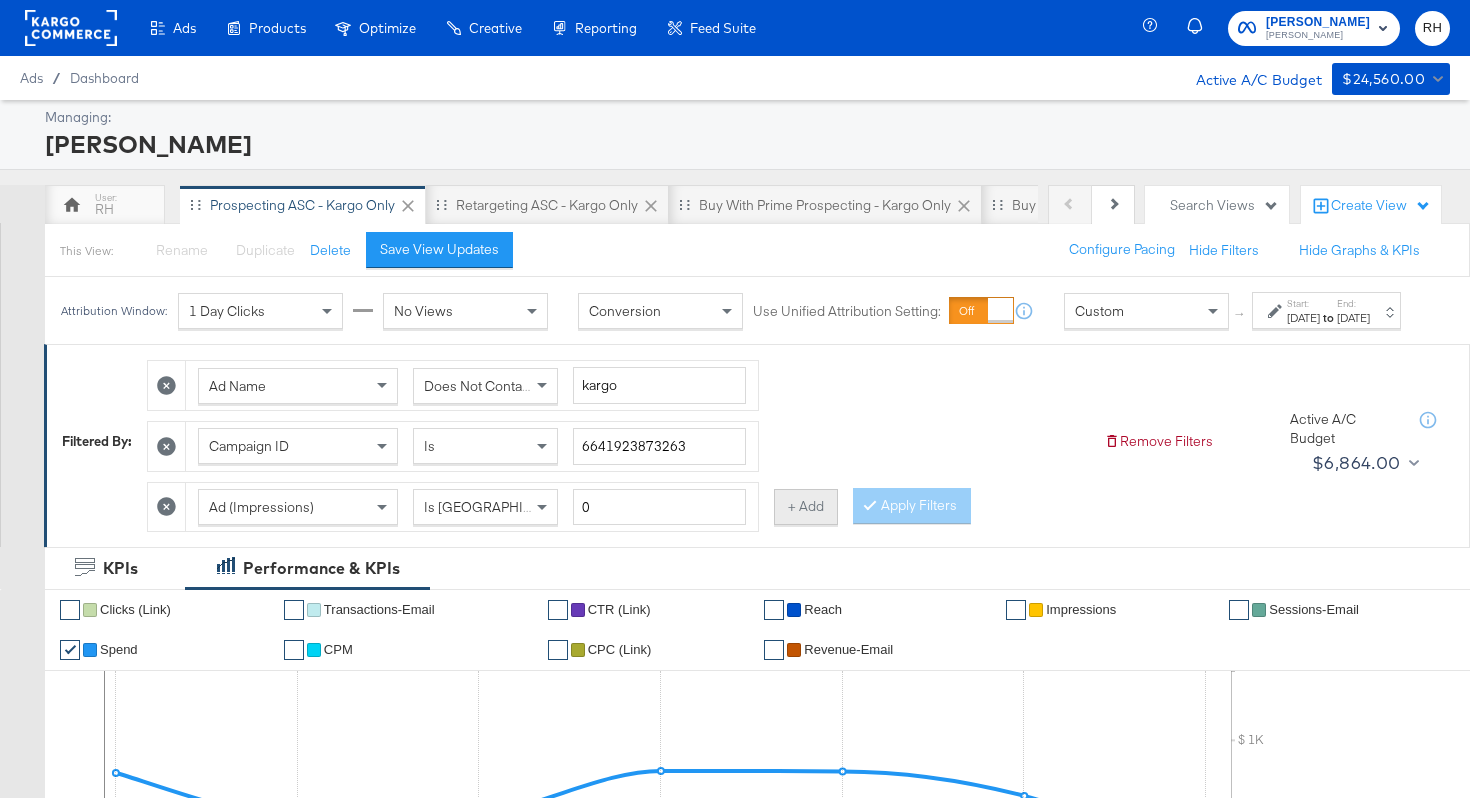 click on "+ Add" at bounding box center (806, 507) 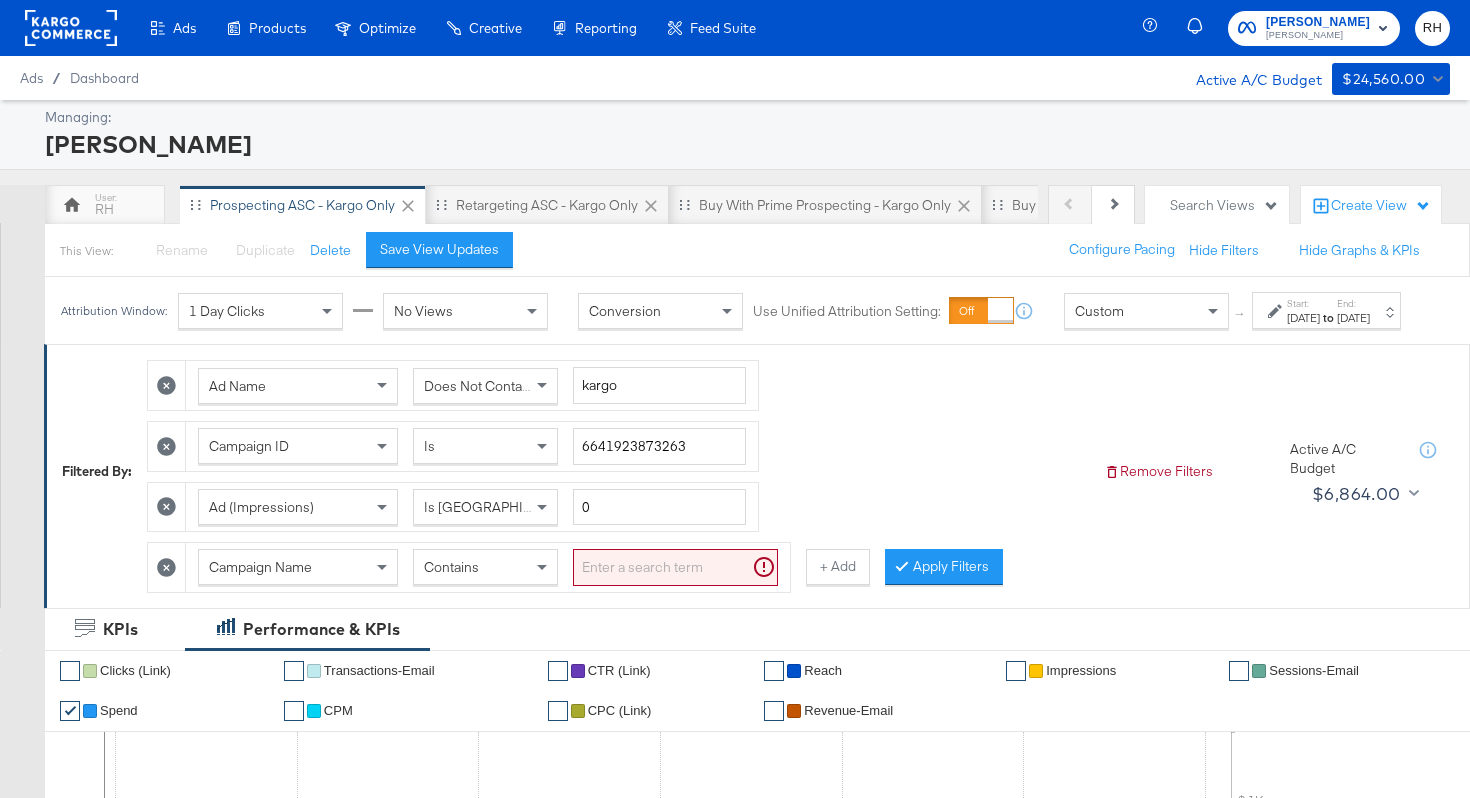 scroll, scrollTop: 5, scrollLeft: 0, axis: vertical 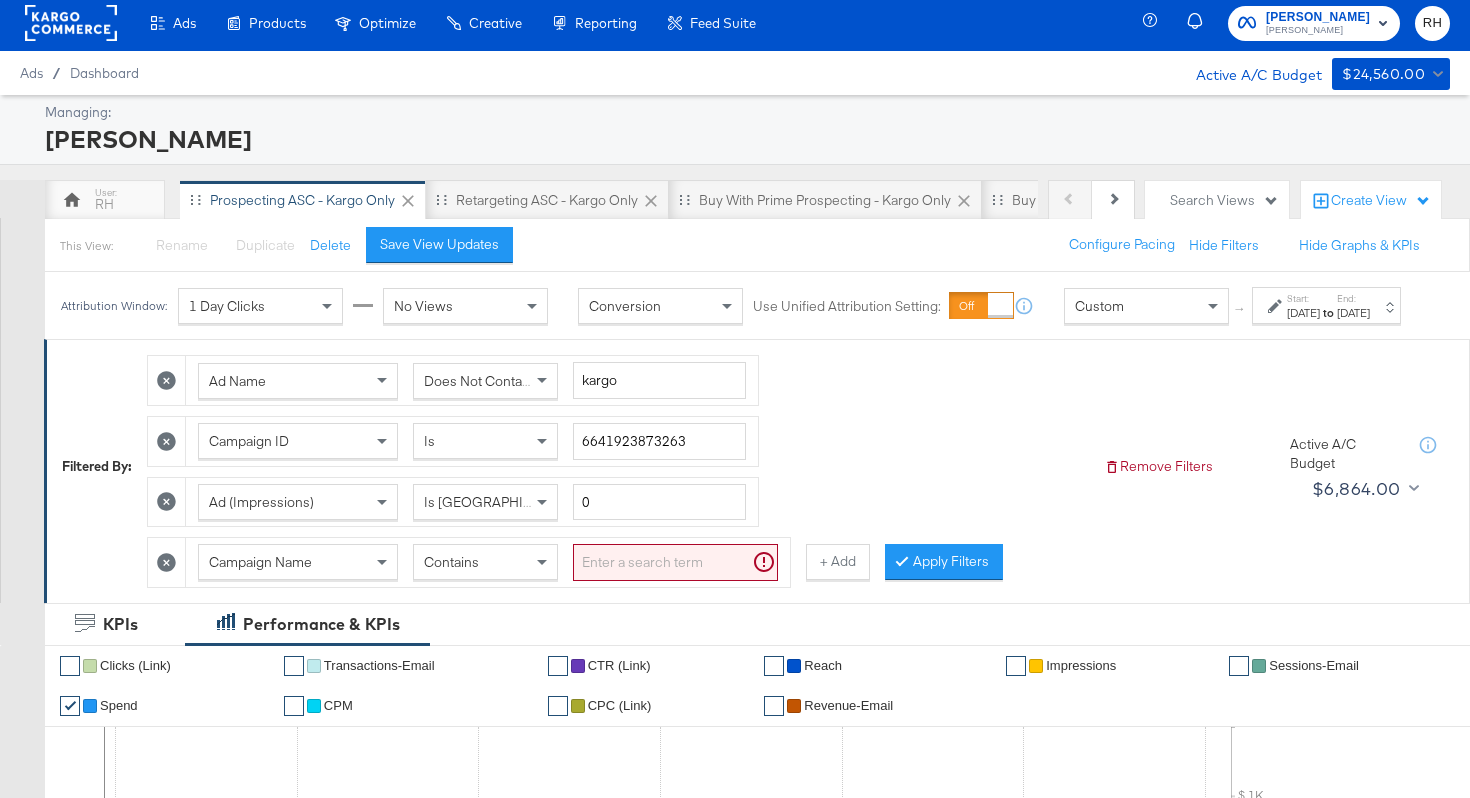 click on "Campaign Name" at bounding box center [298, 562] 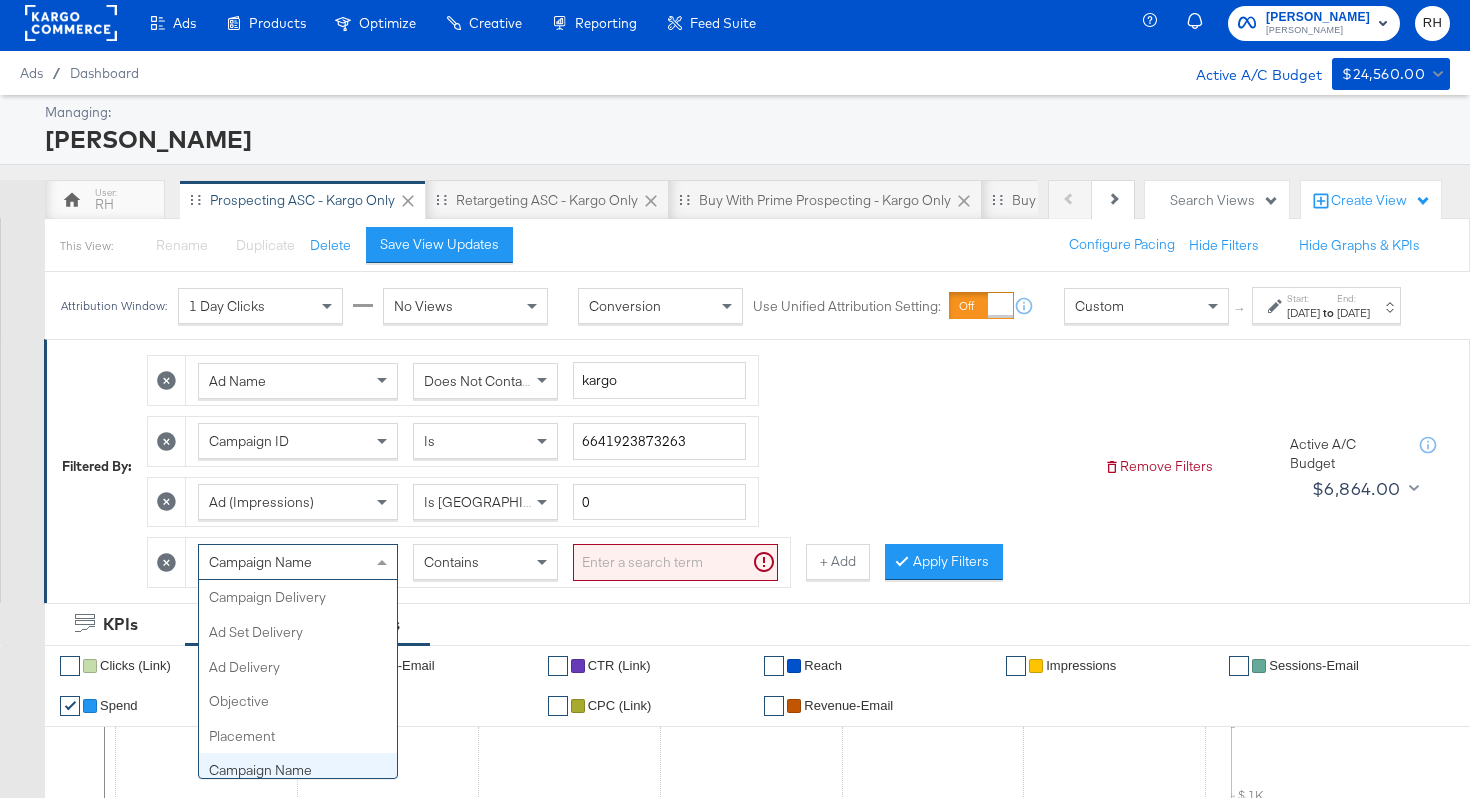 scroll, scrollTop: 173, scrollLeft: 0, axis: vertical 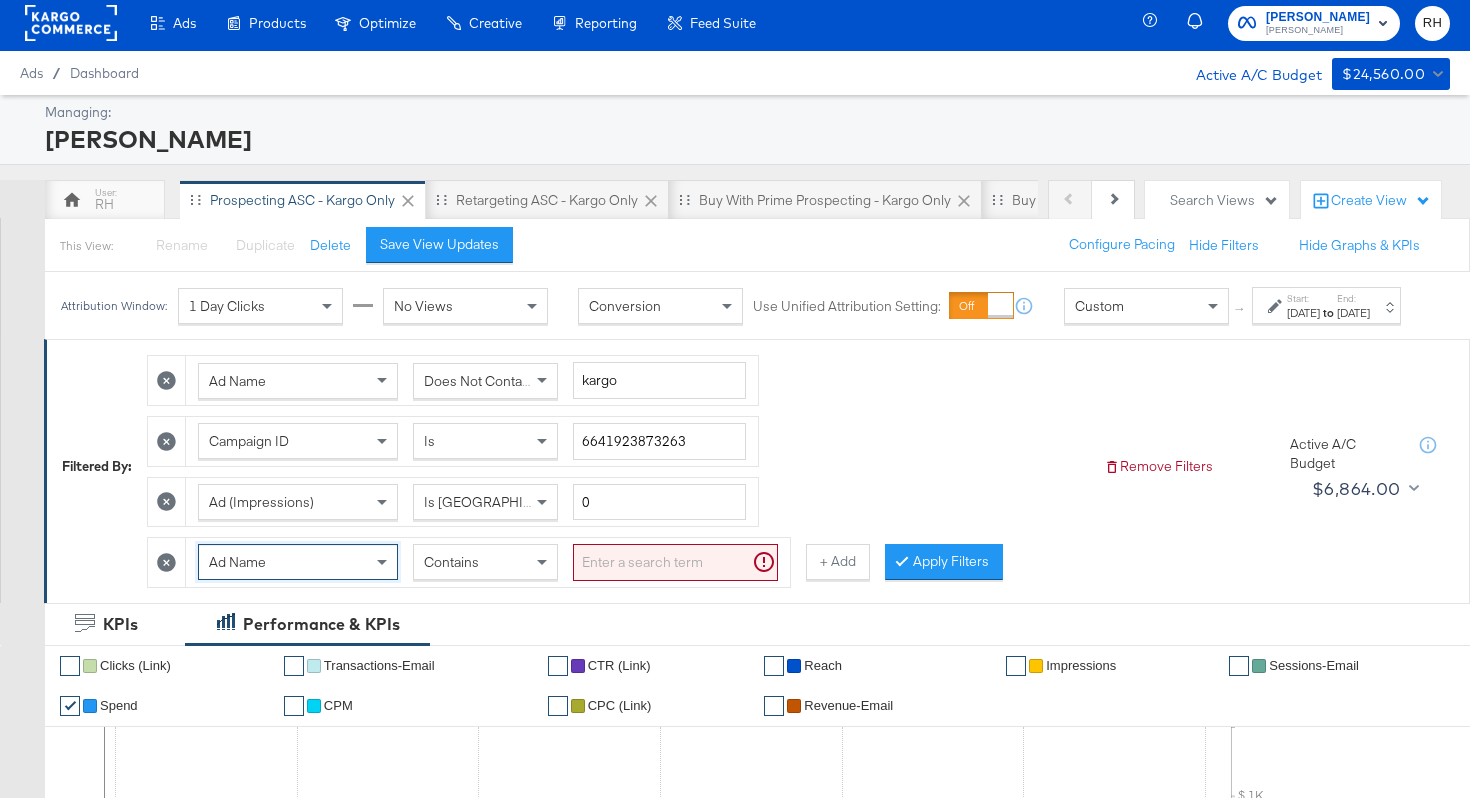 click at bounding box center (675, 562) 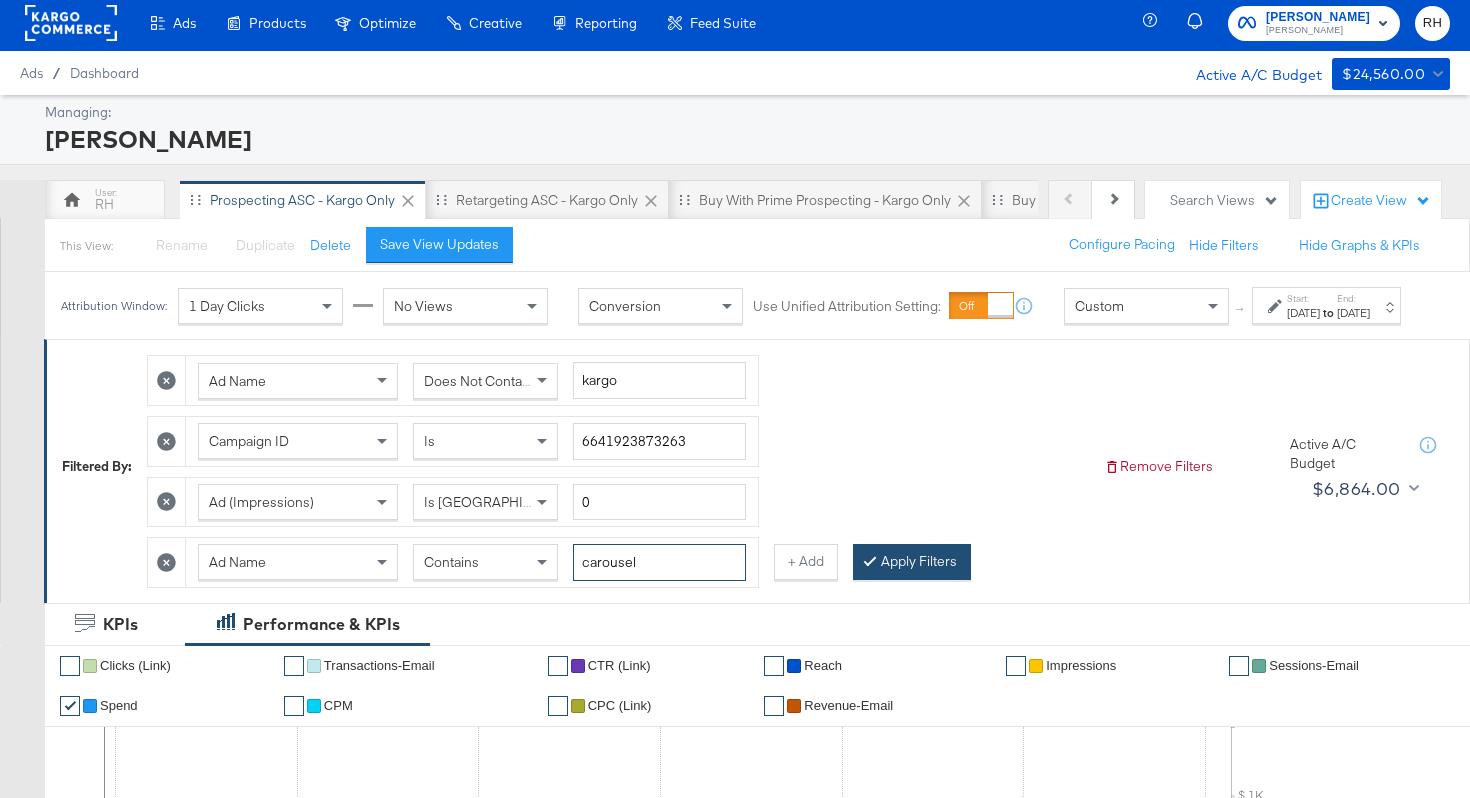type on "carousel" 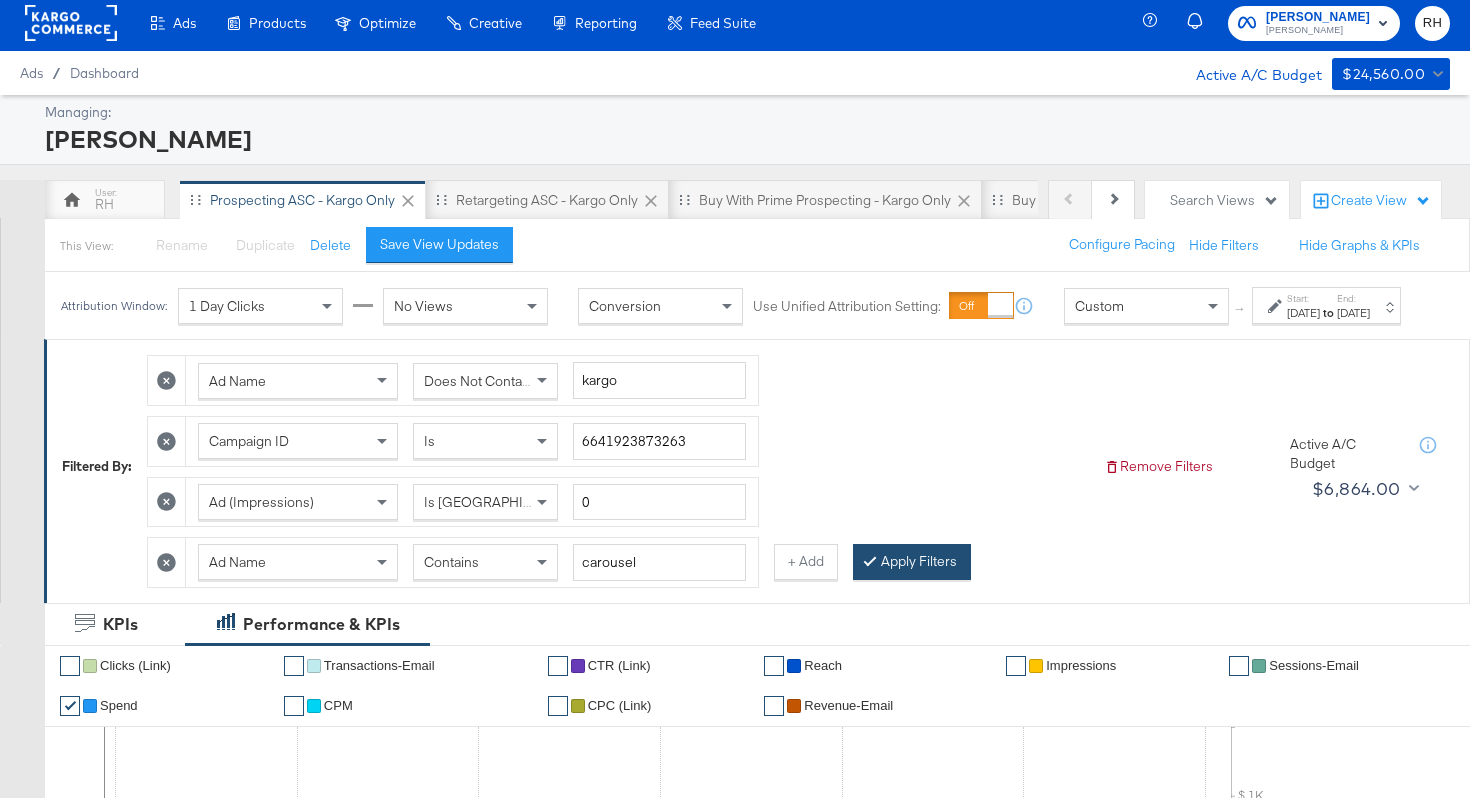 click on "Apply Filters" at bounding box center [912, 562] 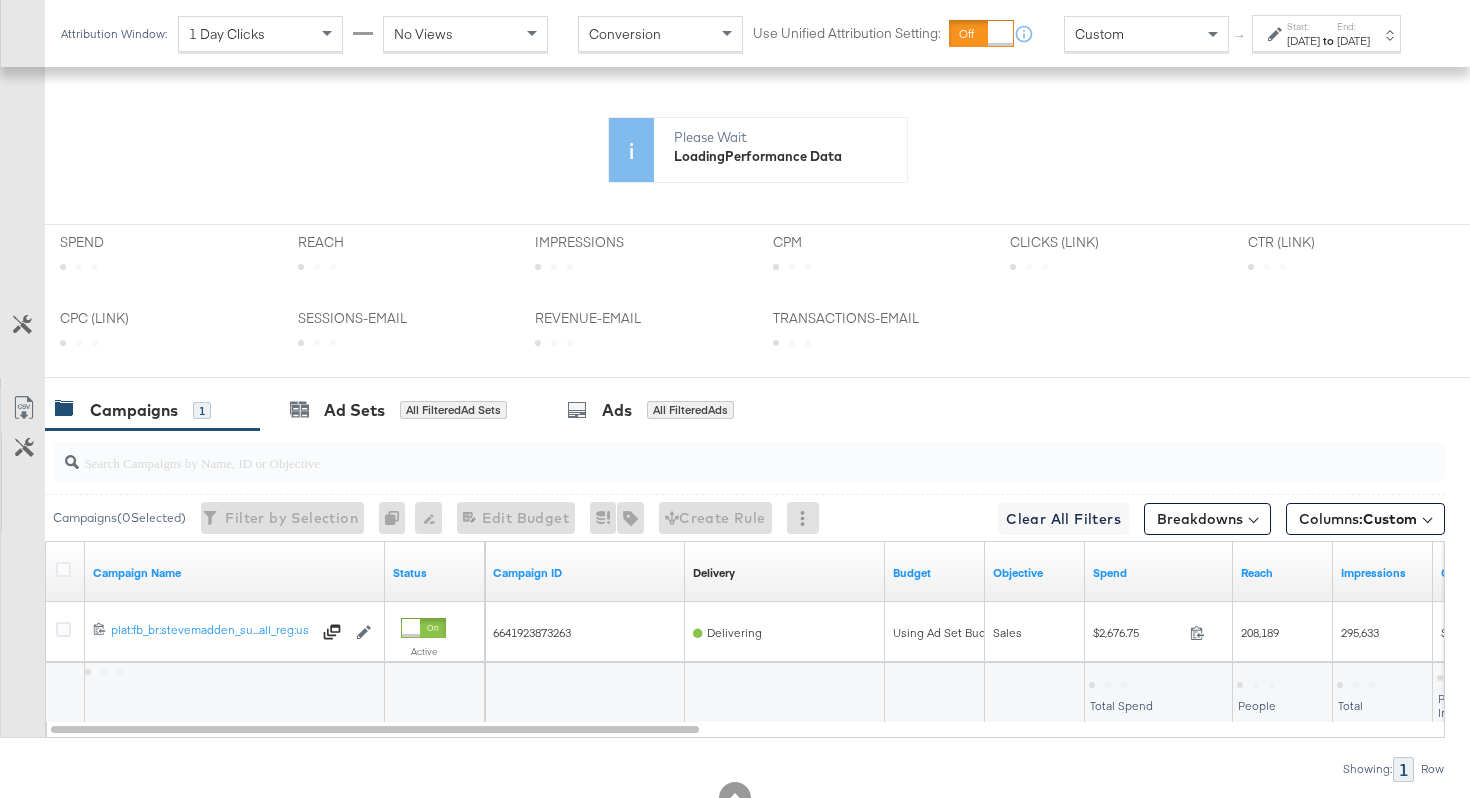 scroll, scrollTop: 751, scrollLeft: 0, axis: vertical 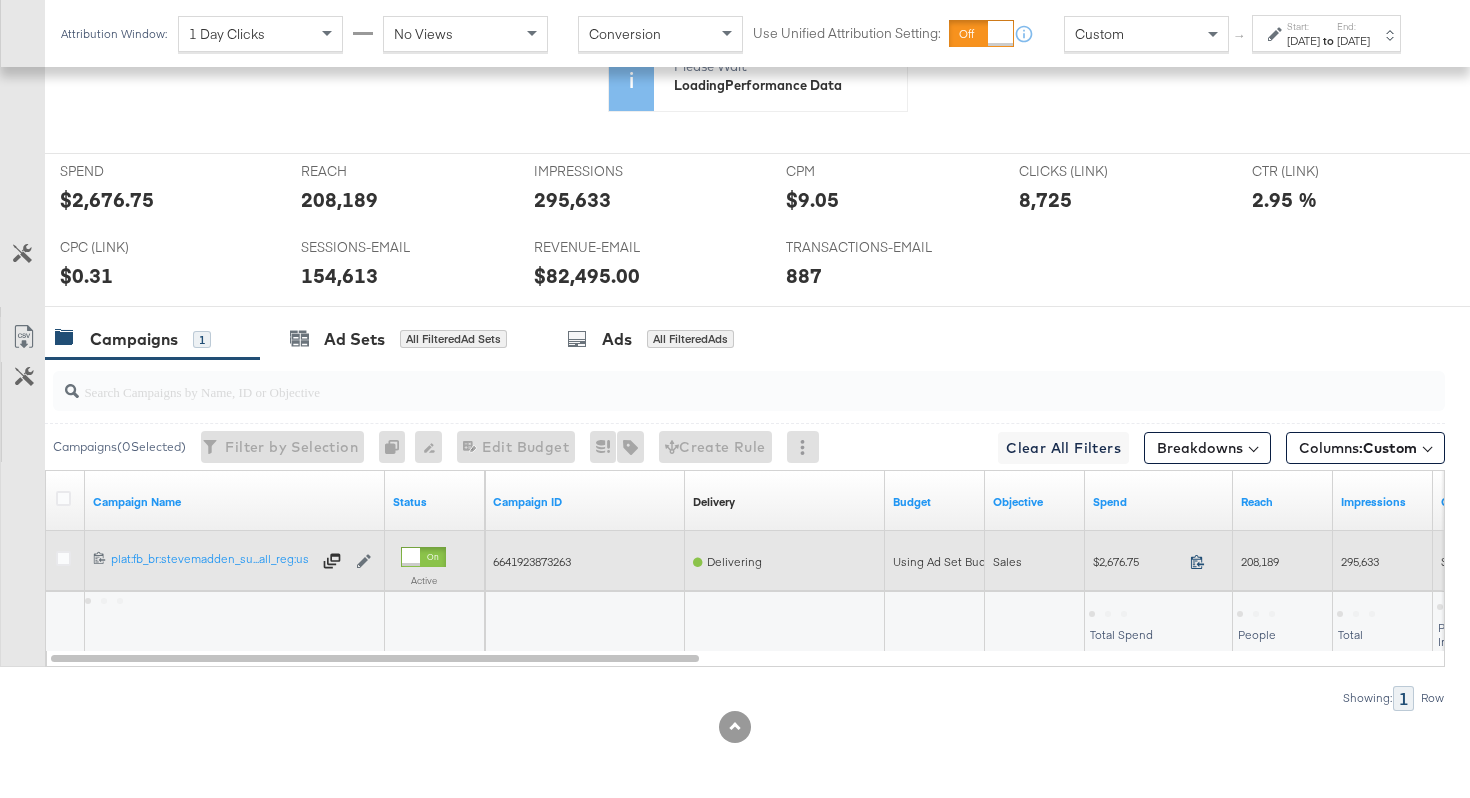 click 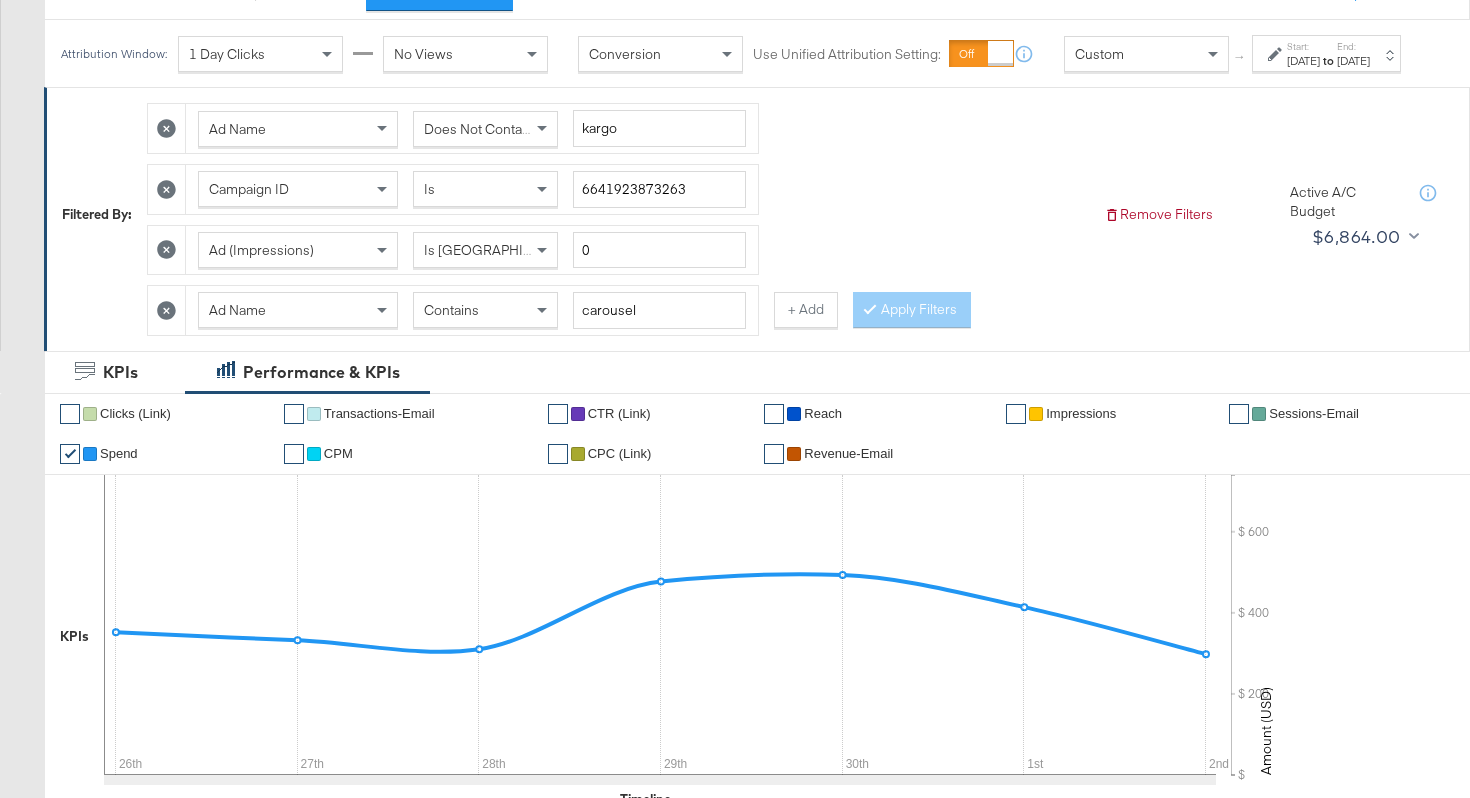 scroll, scrollTop: 0, scrollLeft: 0, axis: both 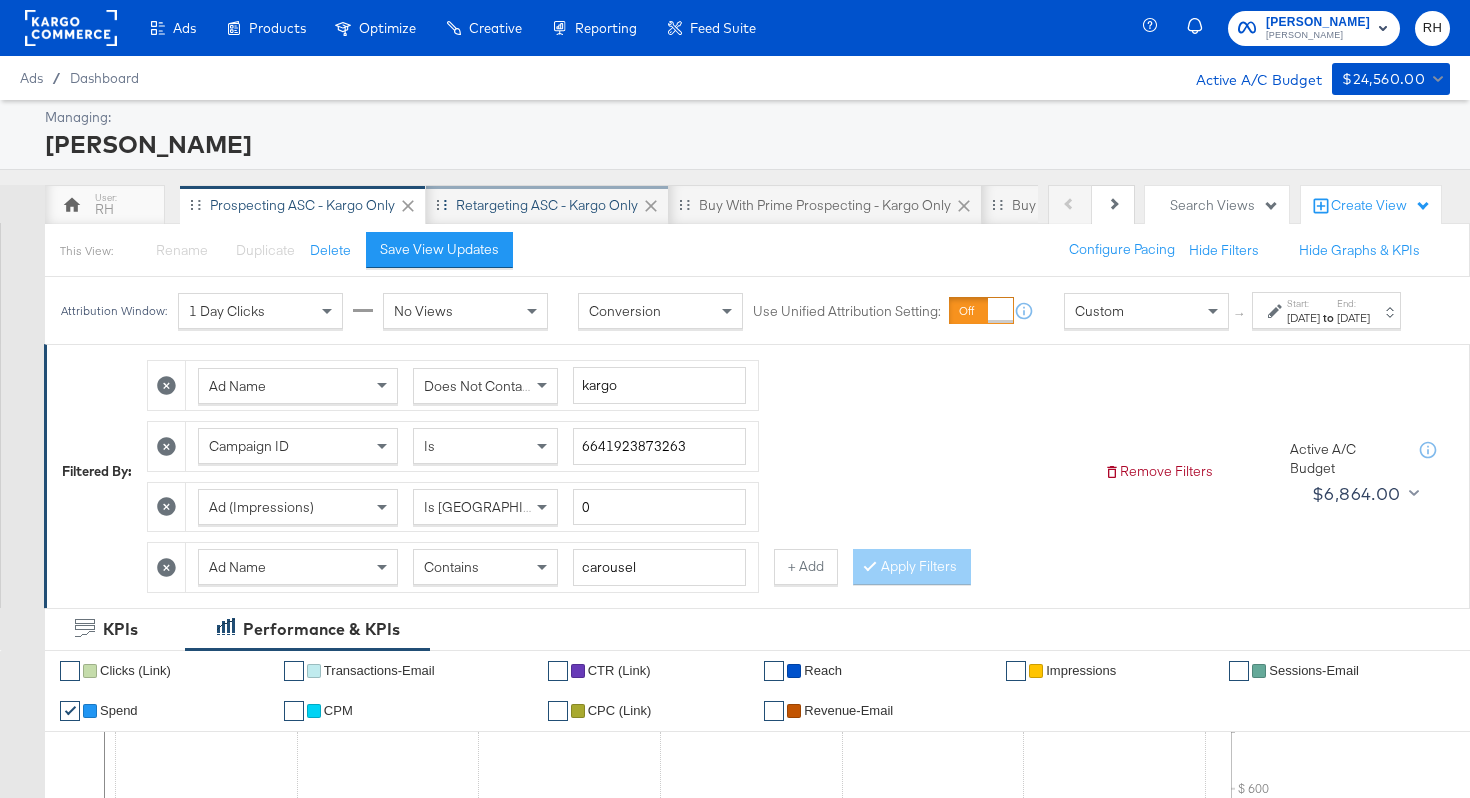 click on "Retargeting ASC - Kargo only" at bounding box center (547, 205) 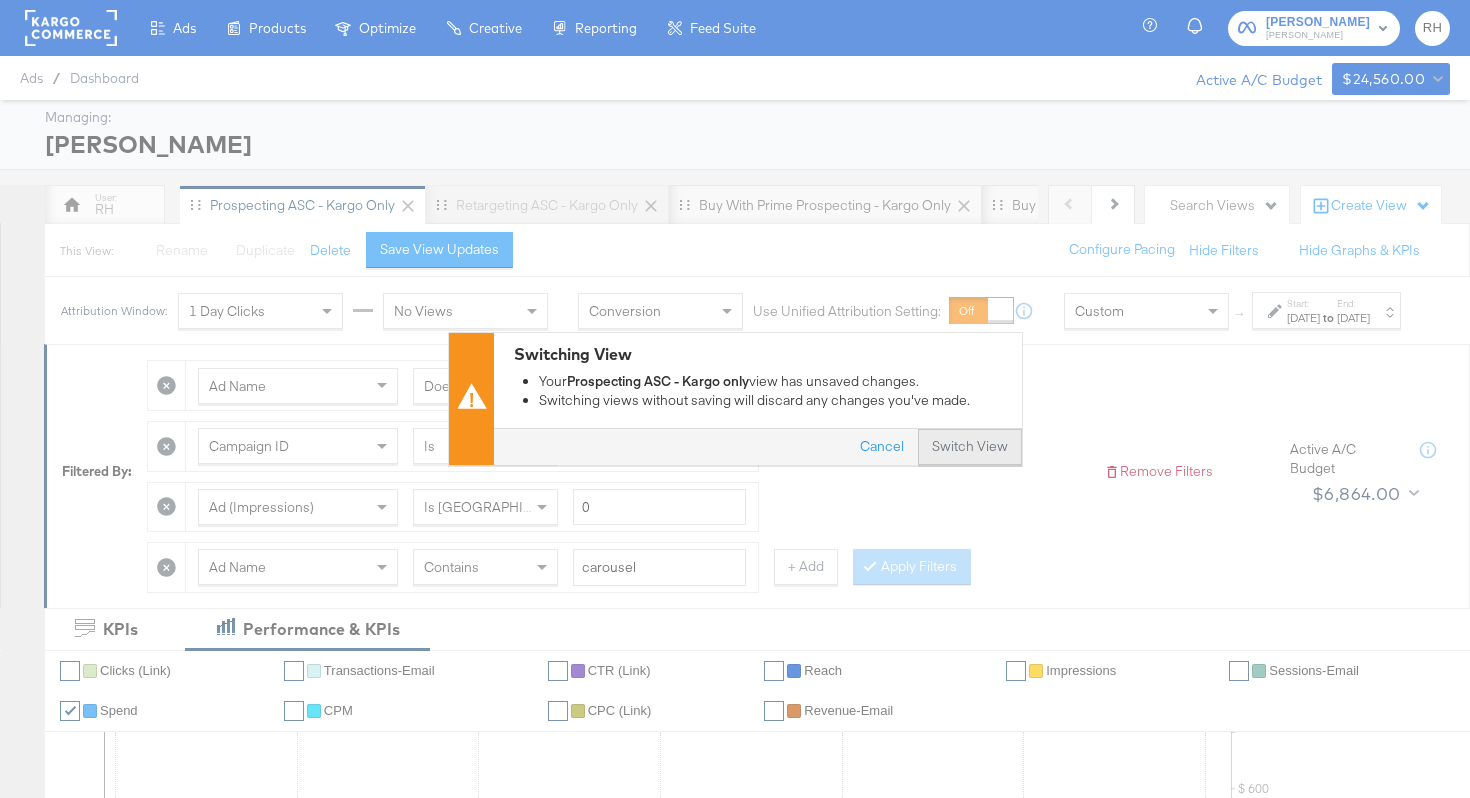 click on "Switch View" at bounding box center (970, 448) 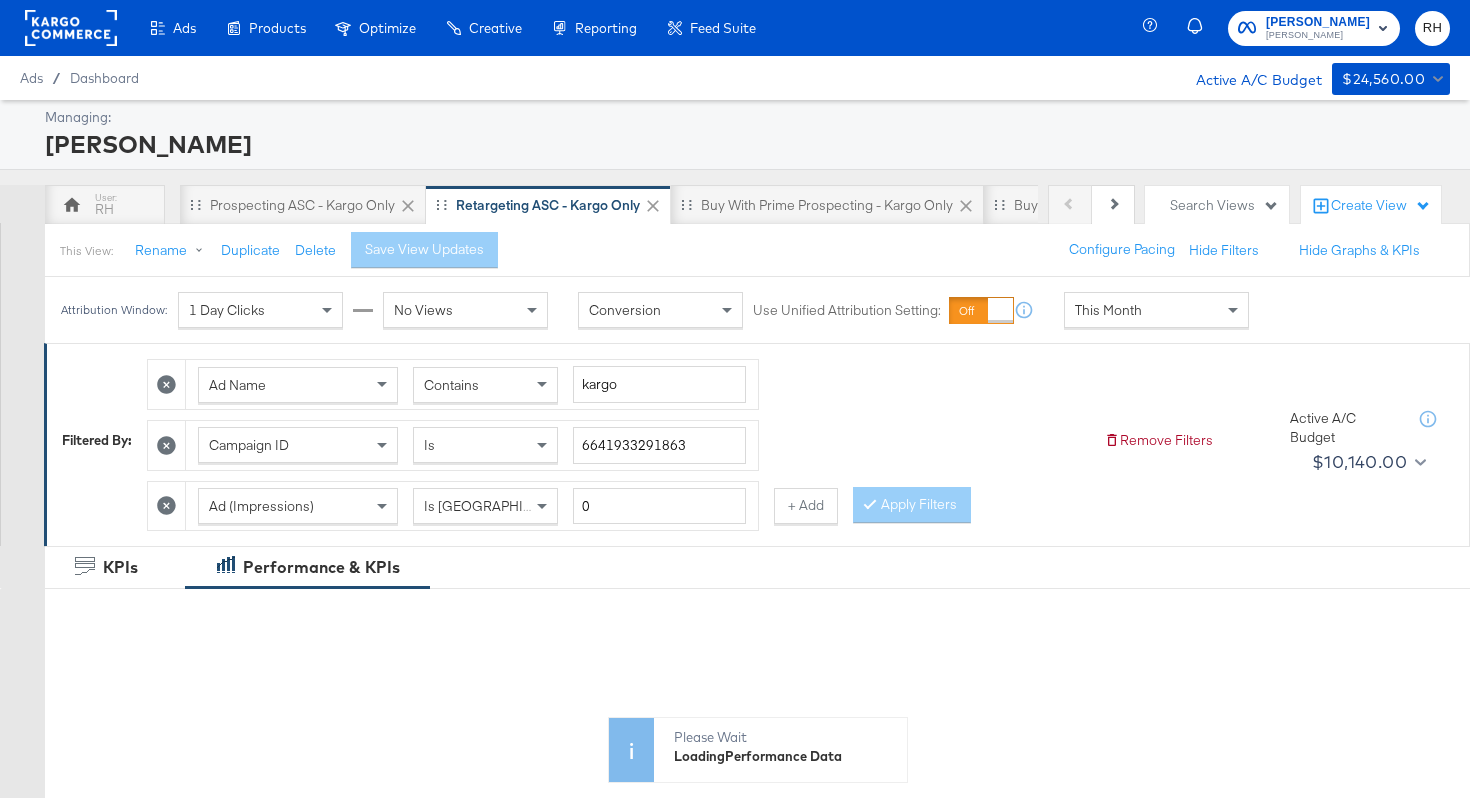 click on "This Month" at bounding box center [1156, 310] 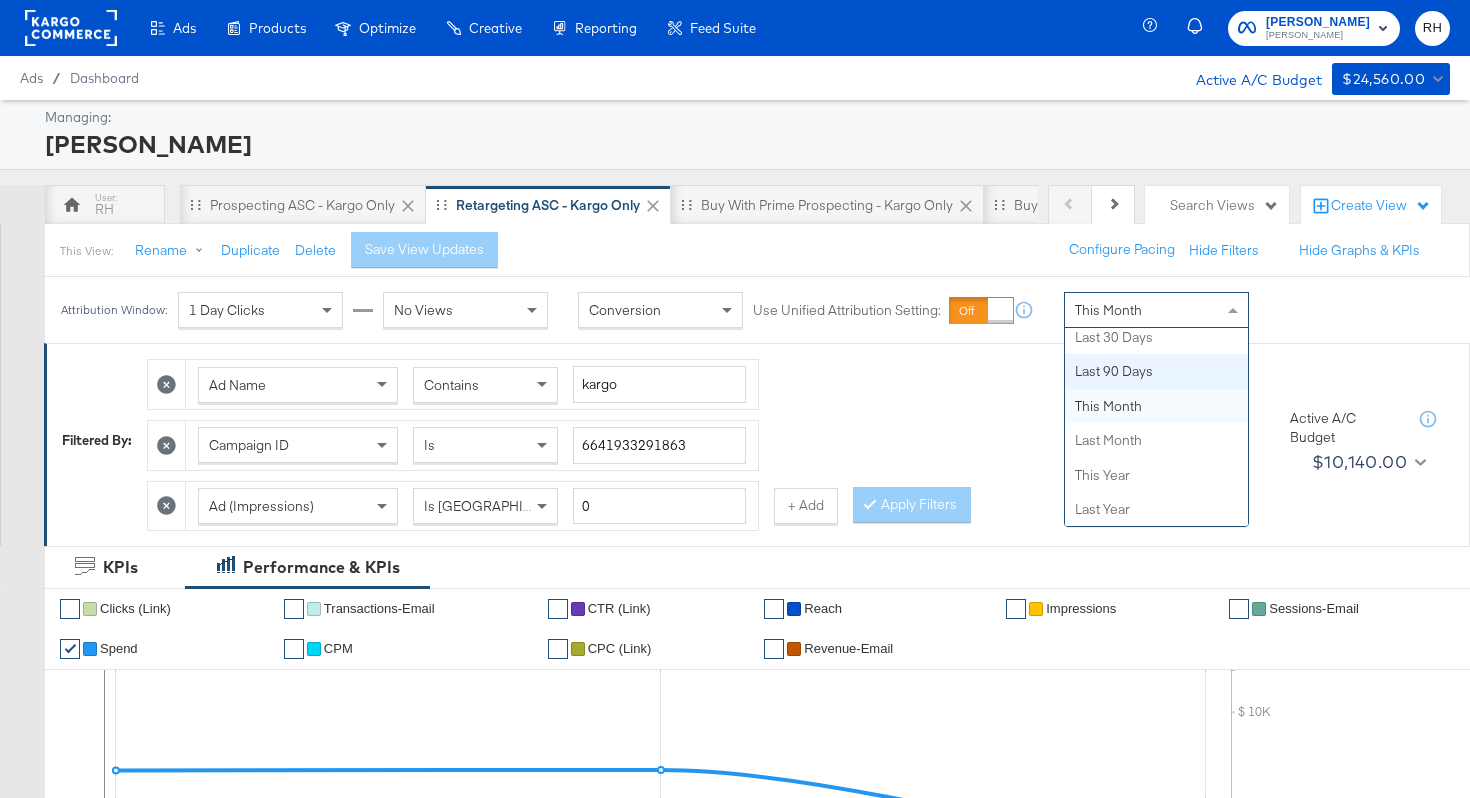 scroll, scrollTop: 0, scrollLeft: 0, axis: both 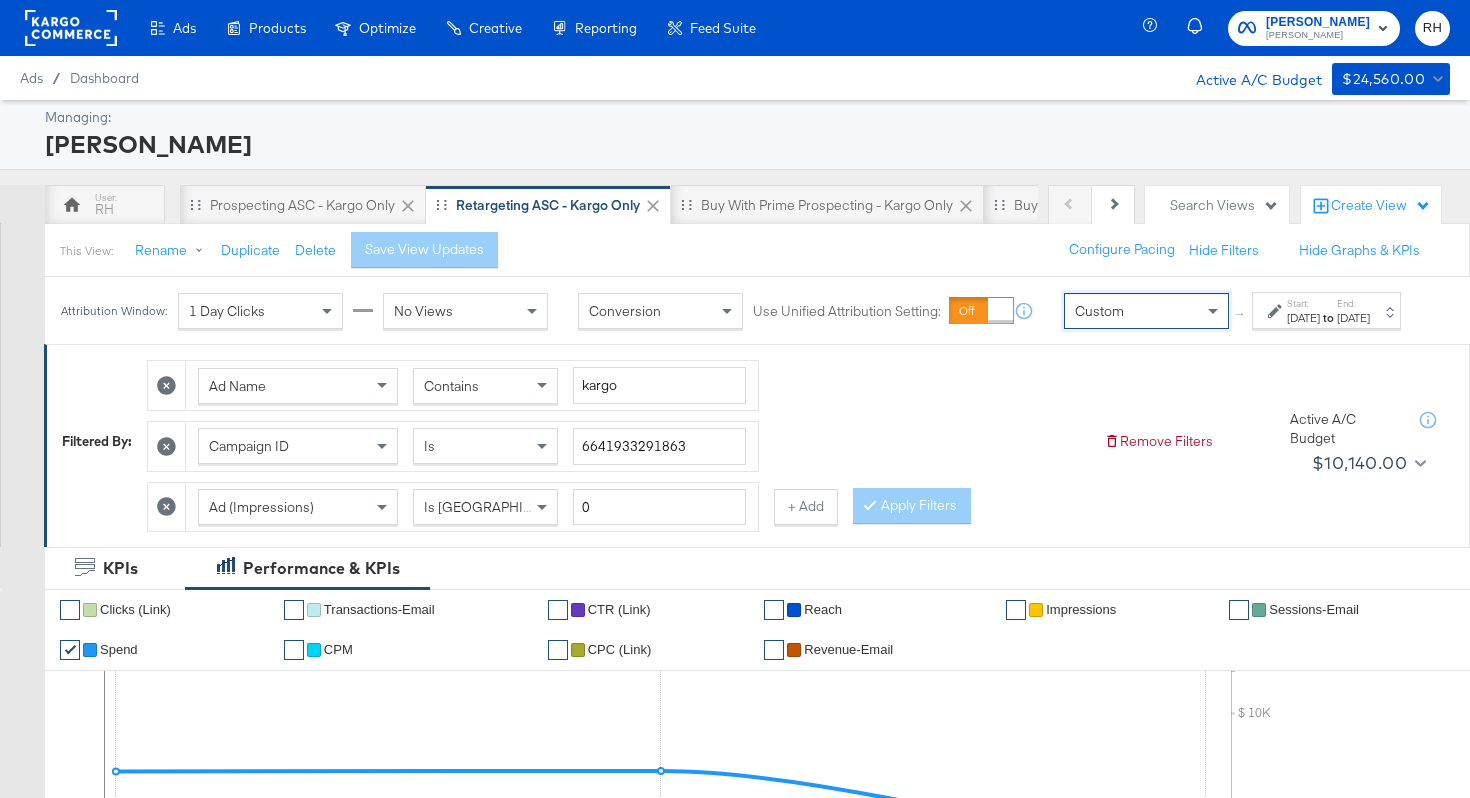 click on "Jul 3rd 2025" at bounding box center (1303, 318) 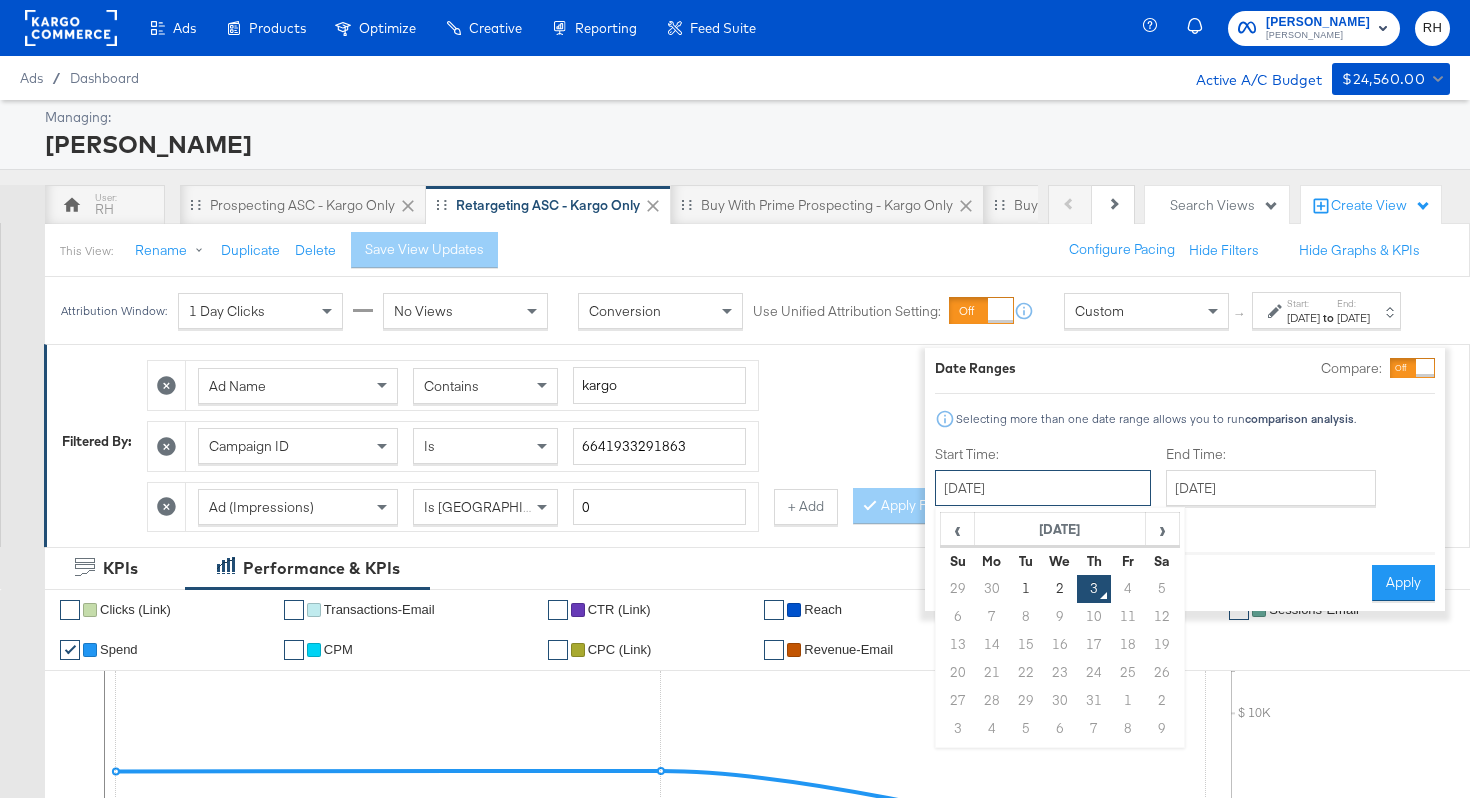 click on "July 3rd 2025" at bounding box center [1043, 488] 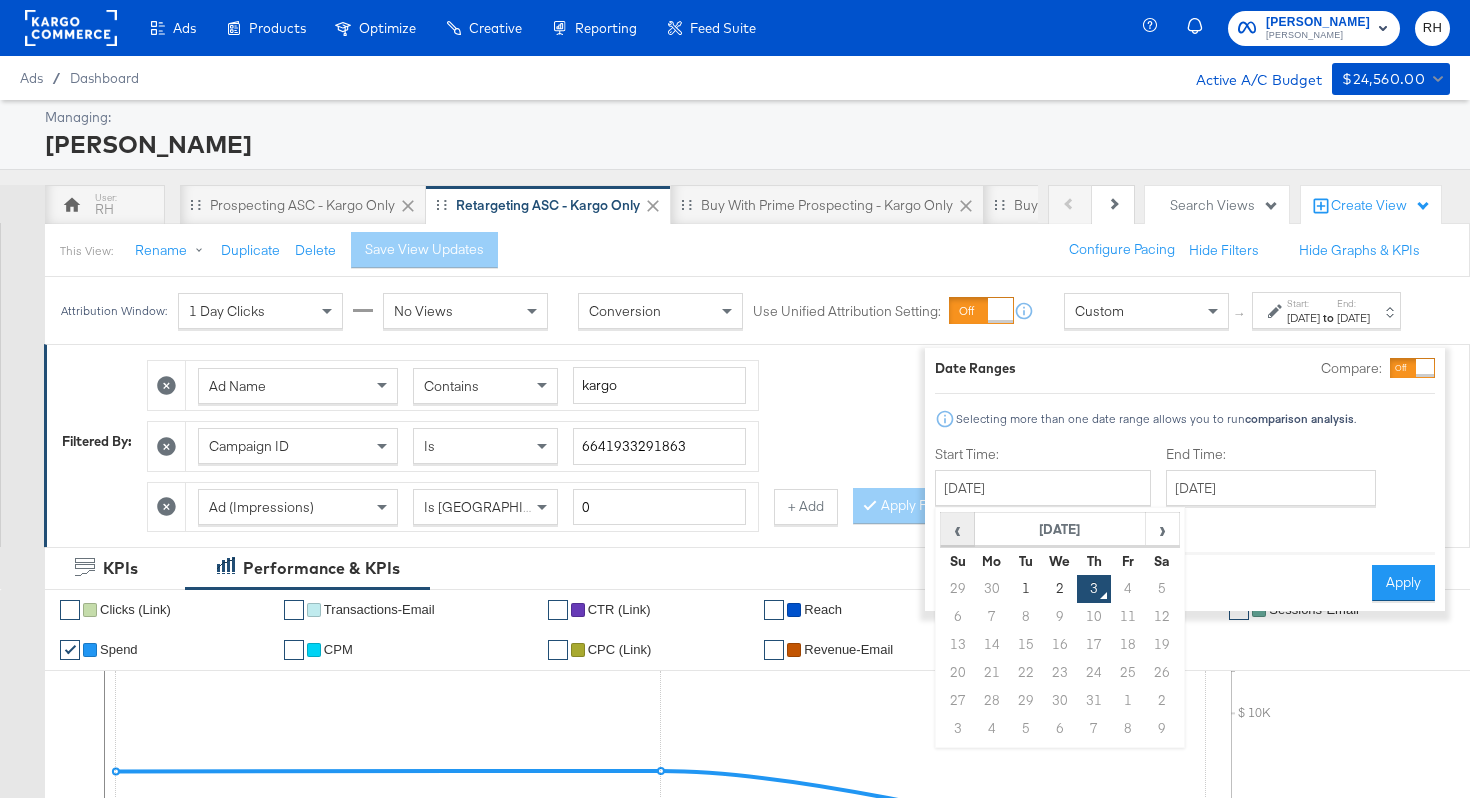 click on "‹" at bounding box center (957, 529) 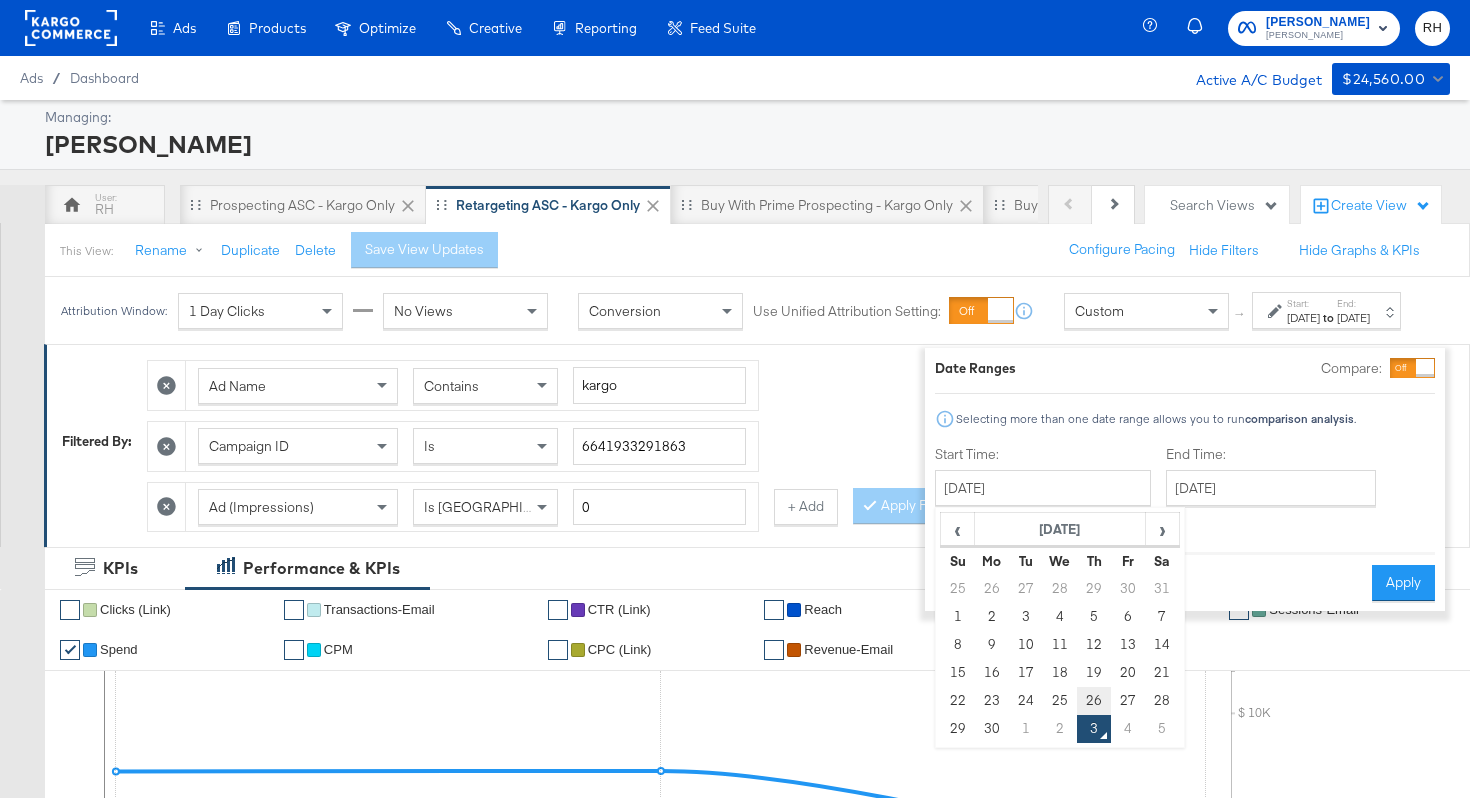 click on "26" at bounding box center [1094, 701] 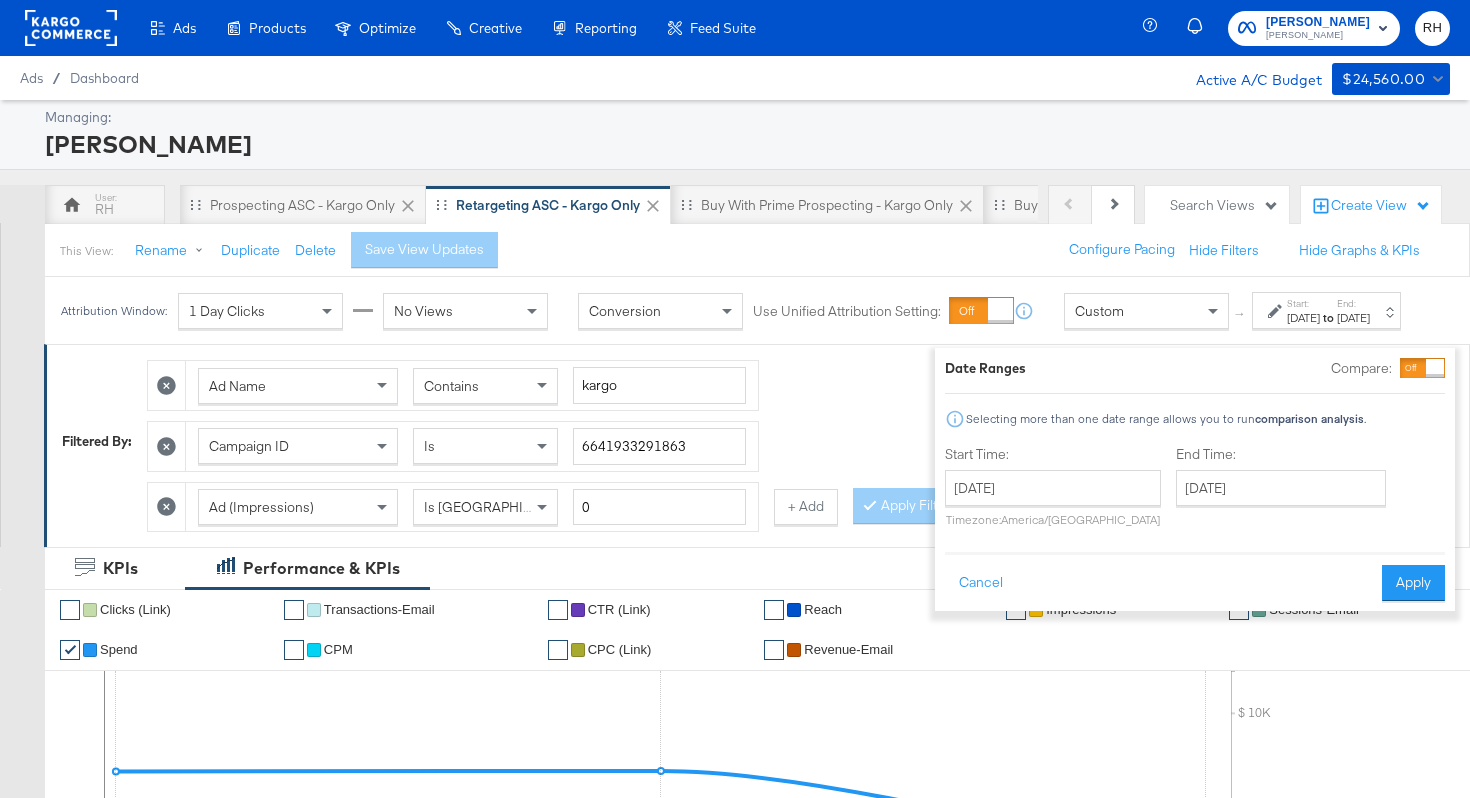 type on "June 26th 2025" 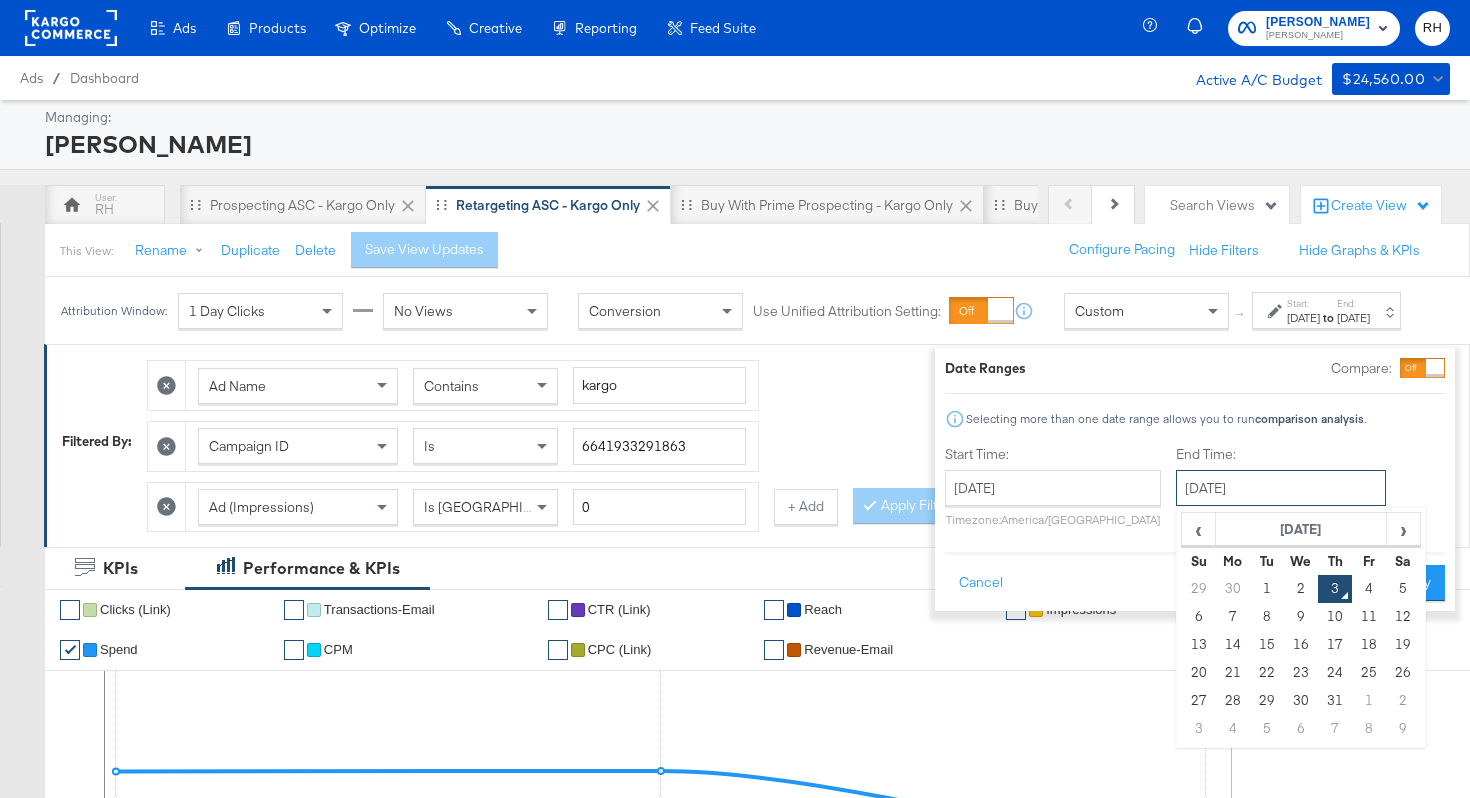 click on "July 3rd 2025" at bounding box center [1281, 488] 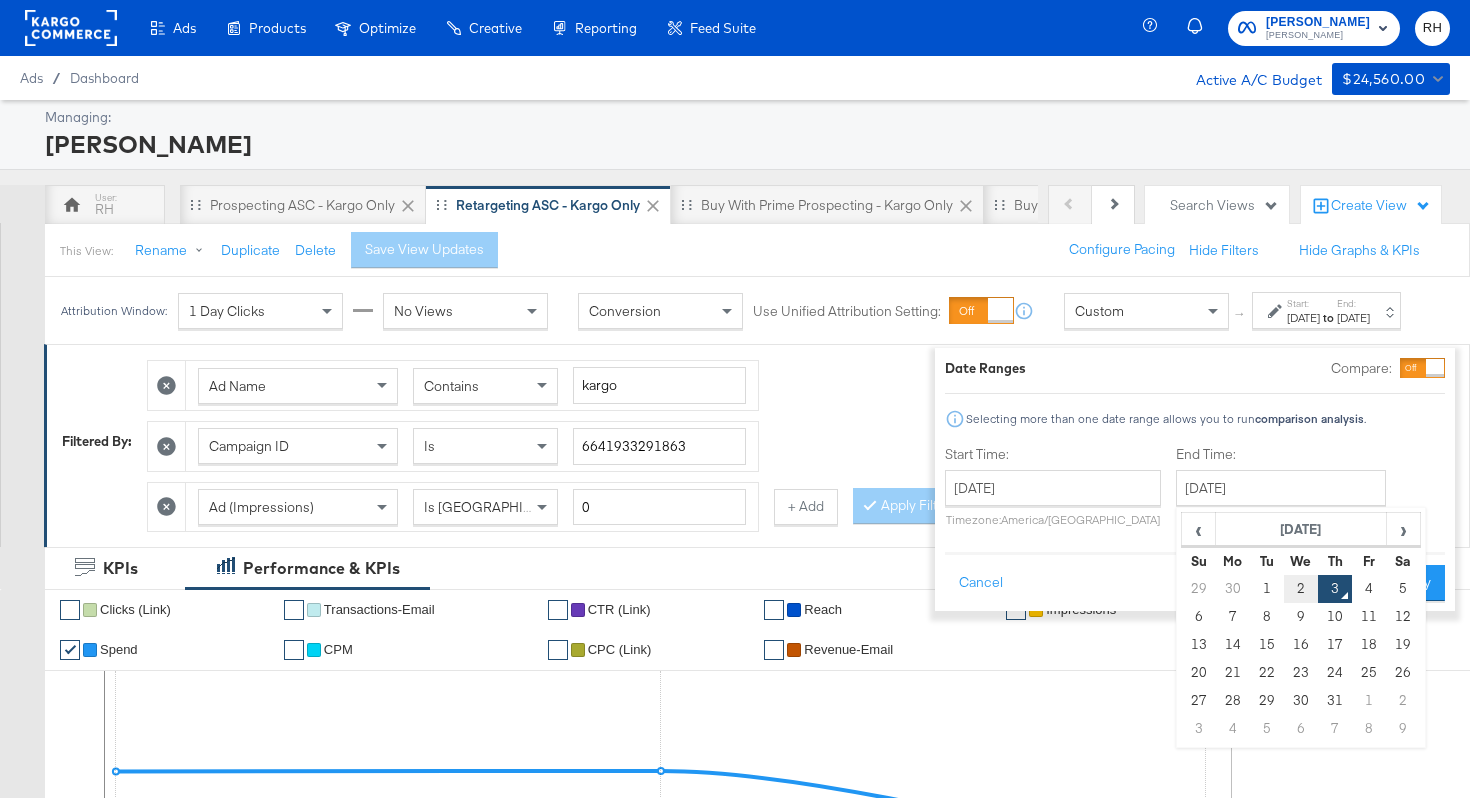 click on "2" at bounding box center (1301, 589) 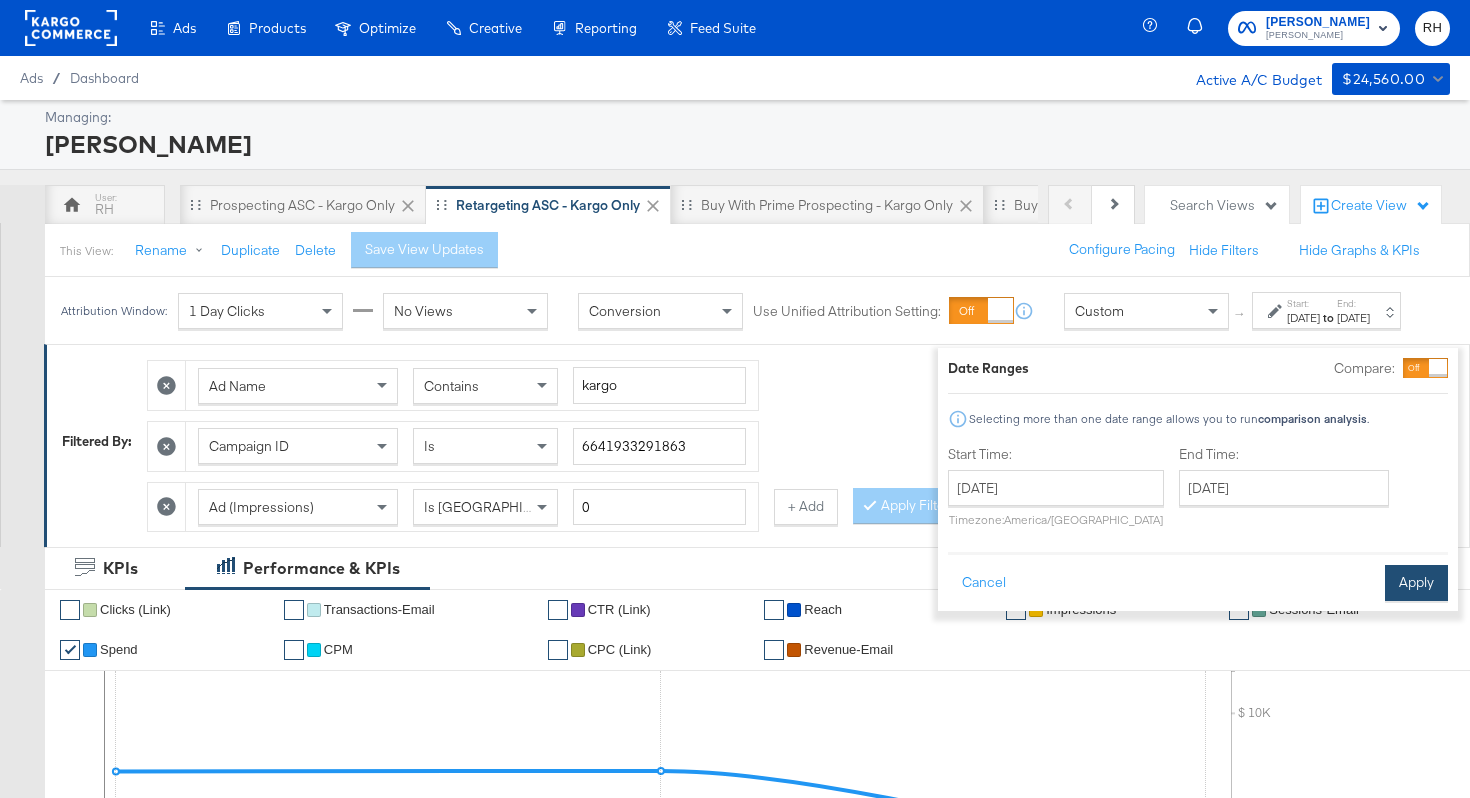click on "Apply" at bounding box center (1416, 583) 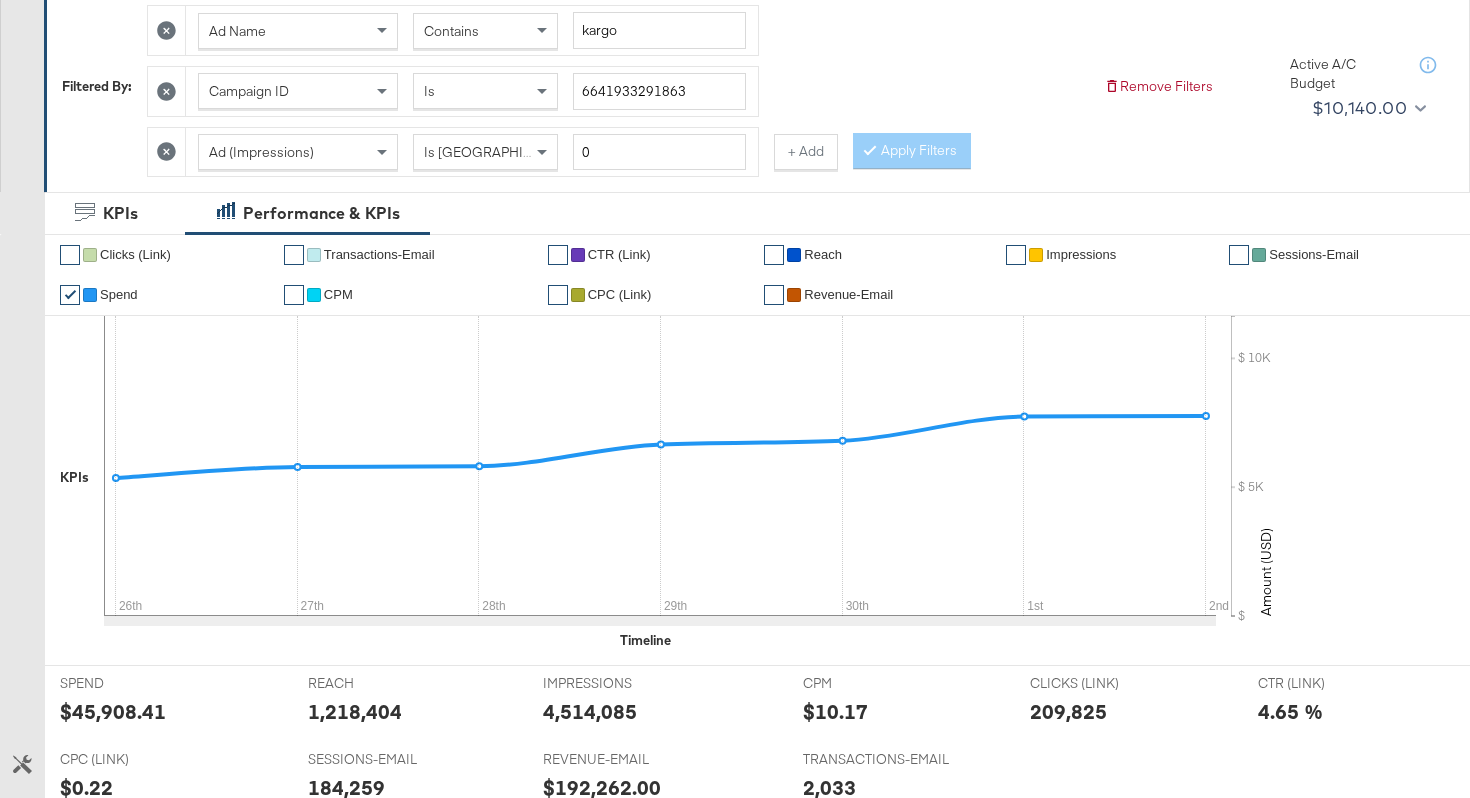 scroll, scrollTop: 886, scrollLeft: 0, axis: vertical 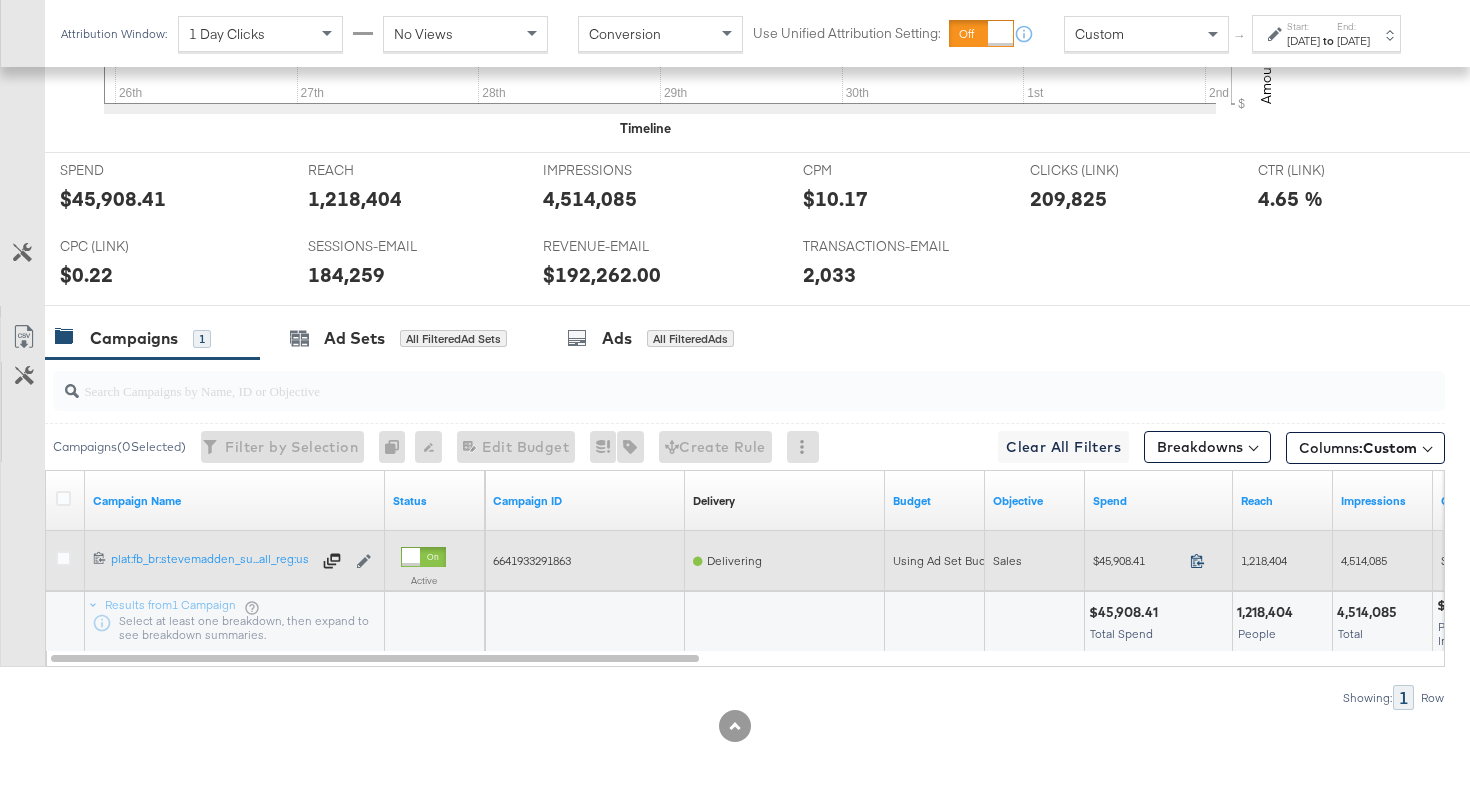 click 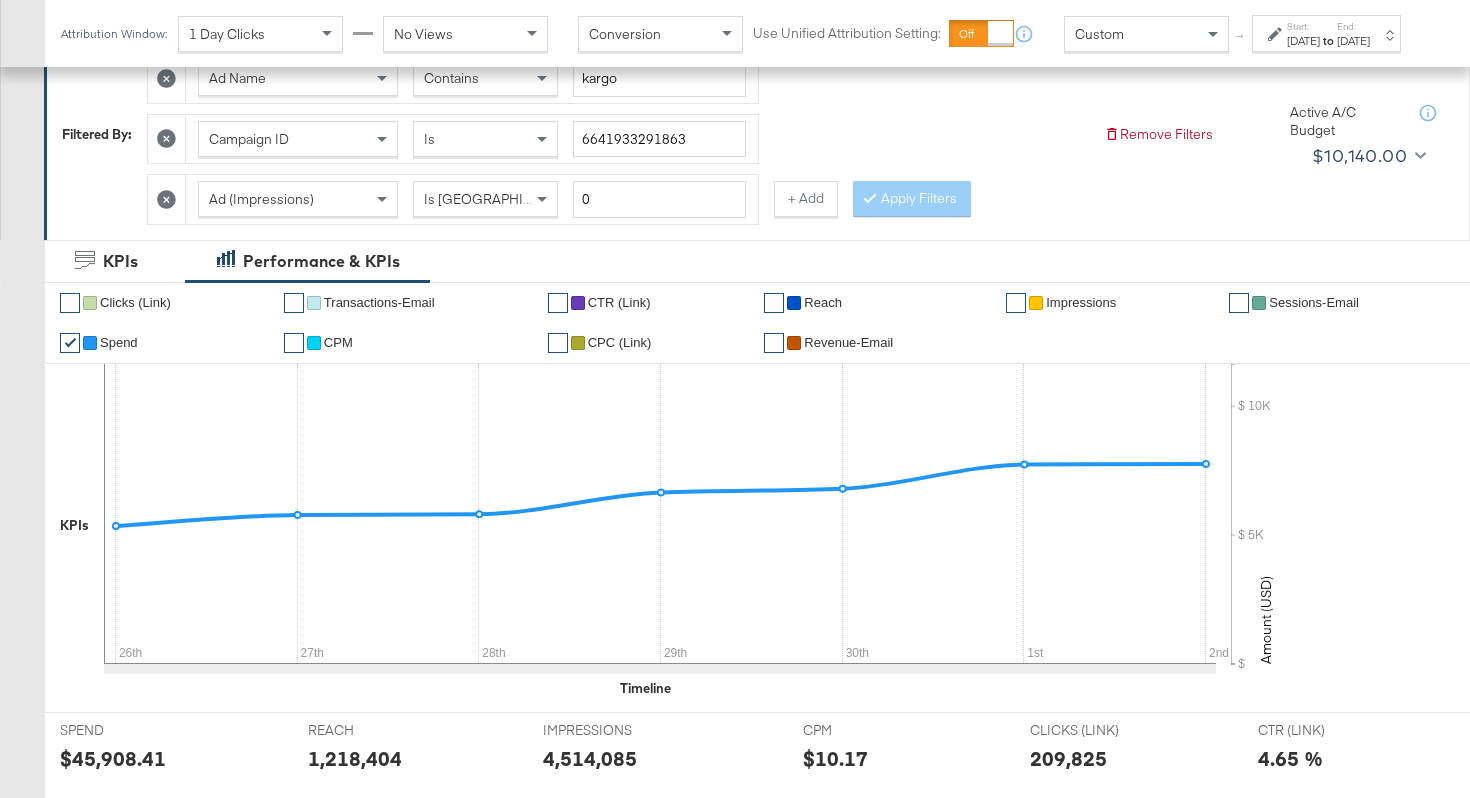 scroll, scrollTop: 47, scrollLeft: 0, axis: vertical 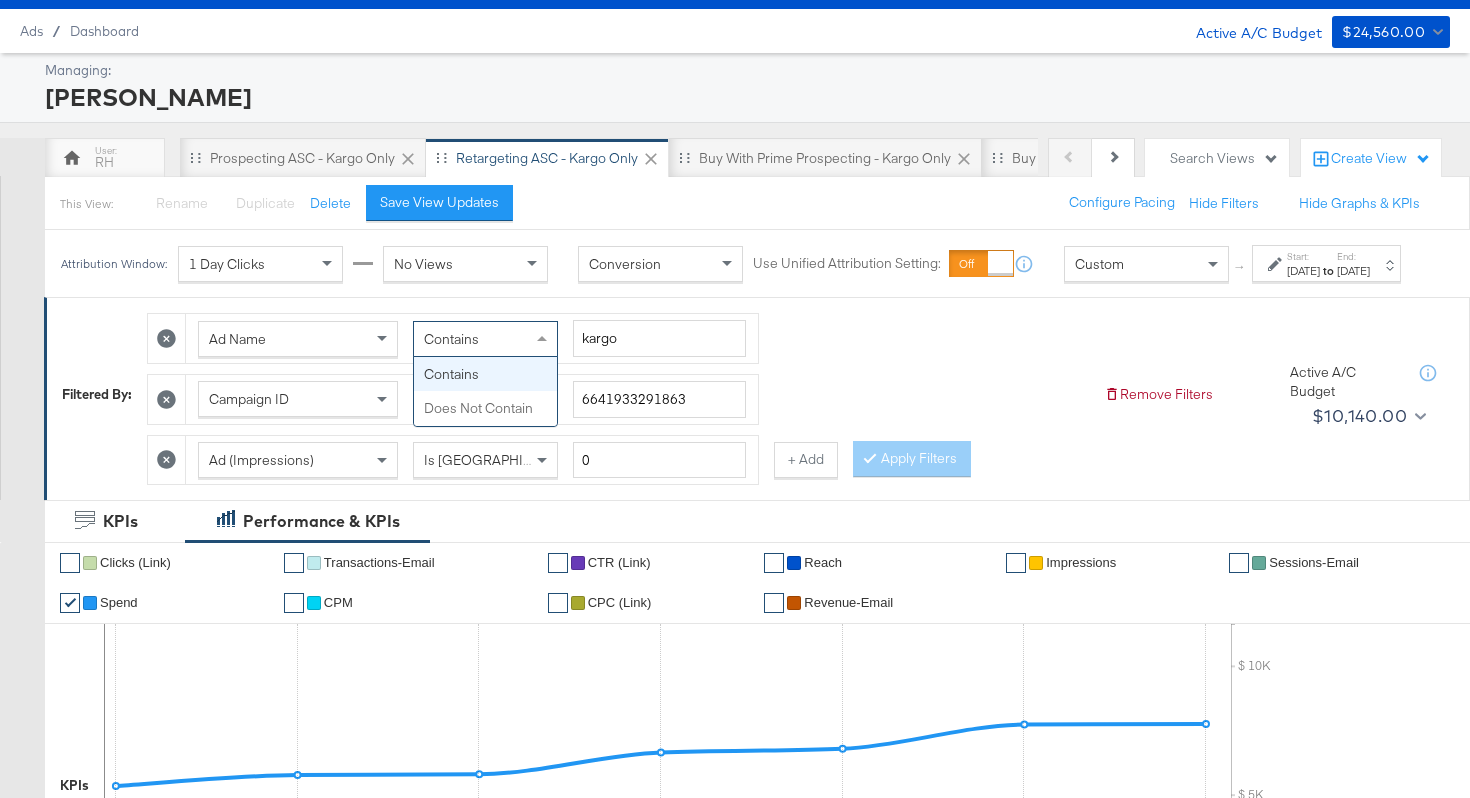 click on "Contains" at bounding box center [451, 339] 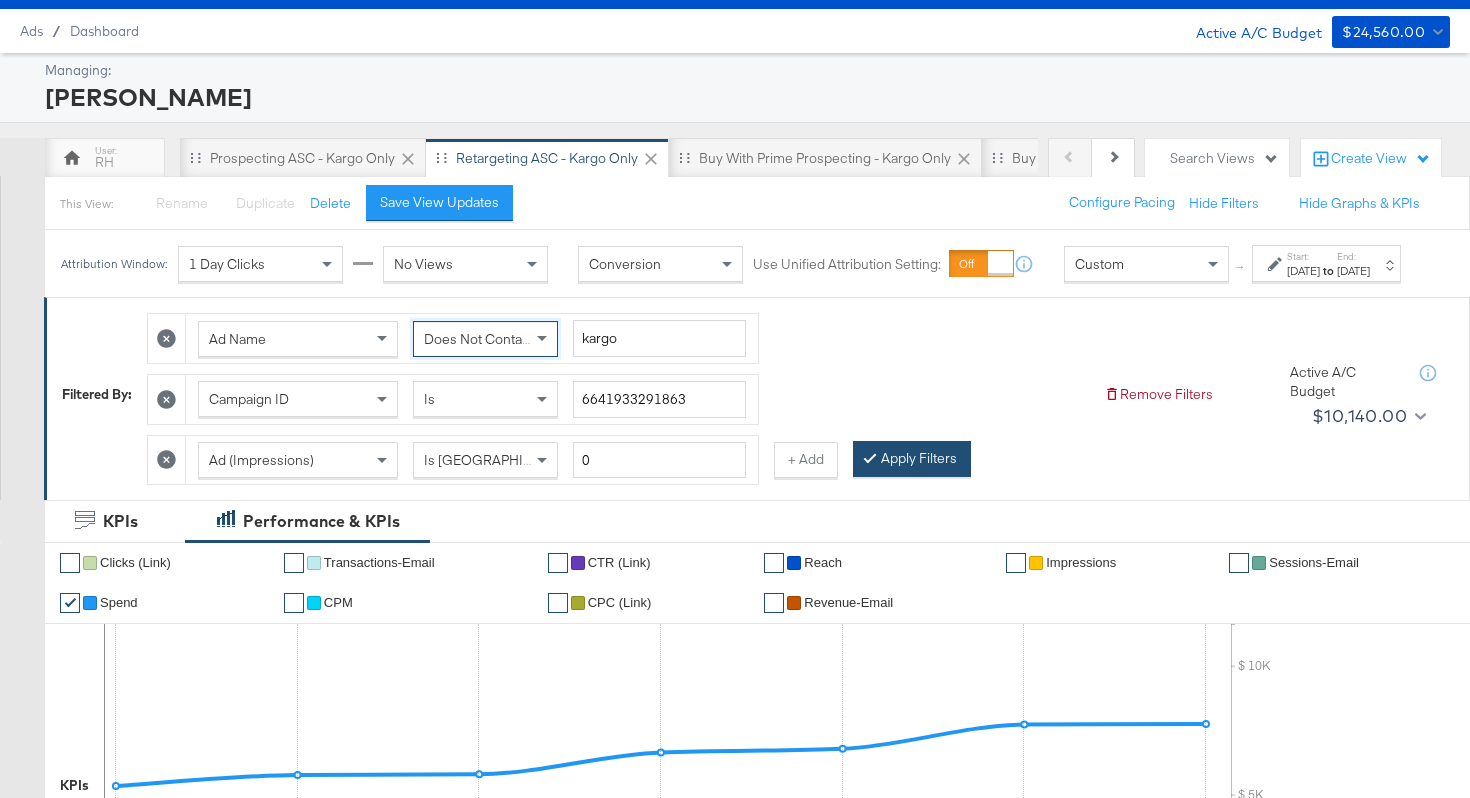 click on "Apply Filters" at bounding box center (912, 459) 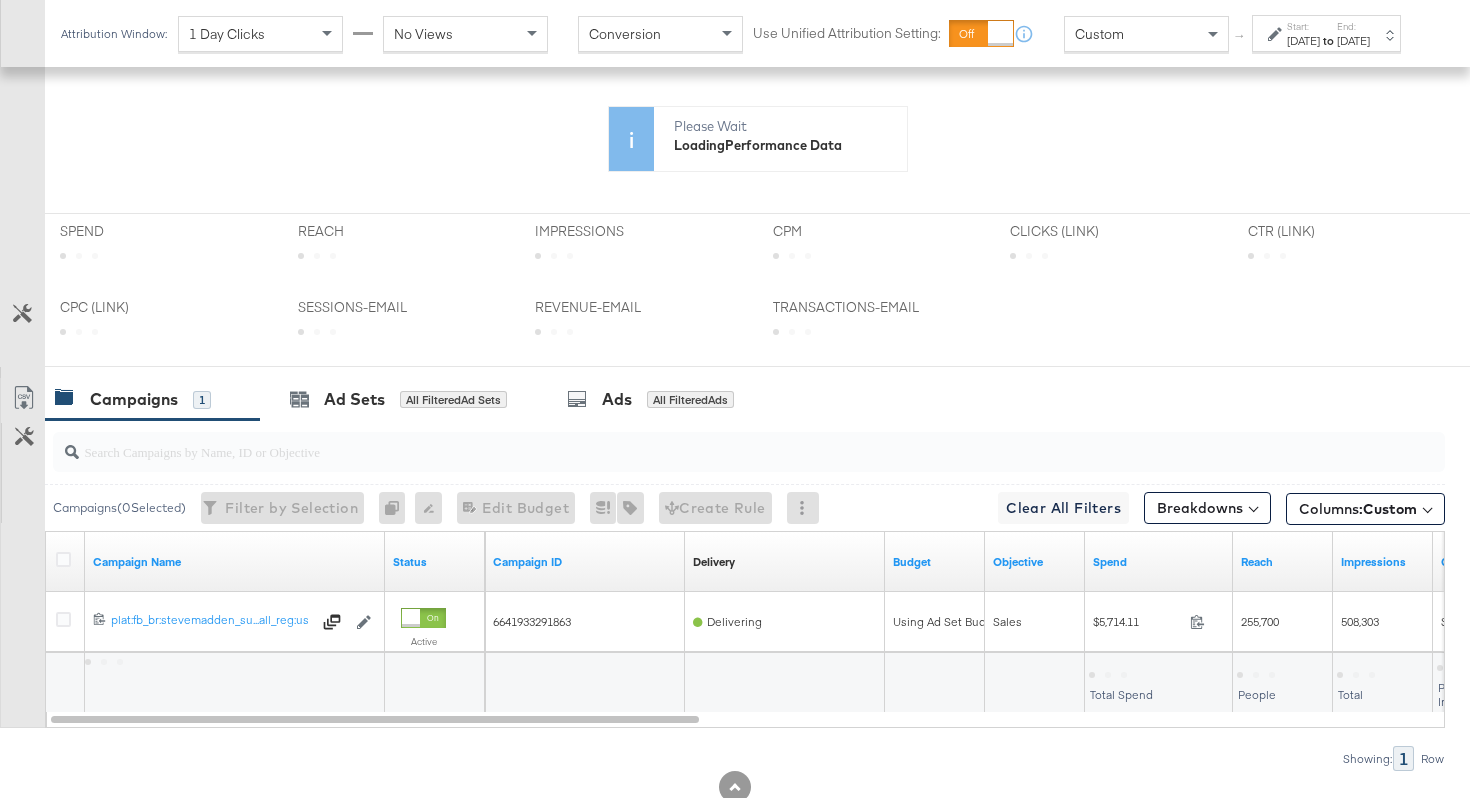 scroll, scrollTop: 691, scrollLeft: 0, axis: vertical 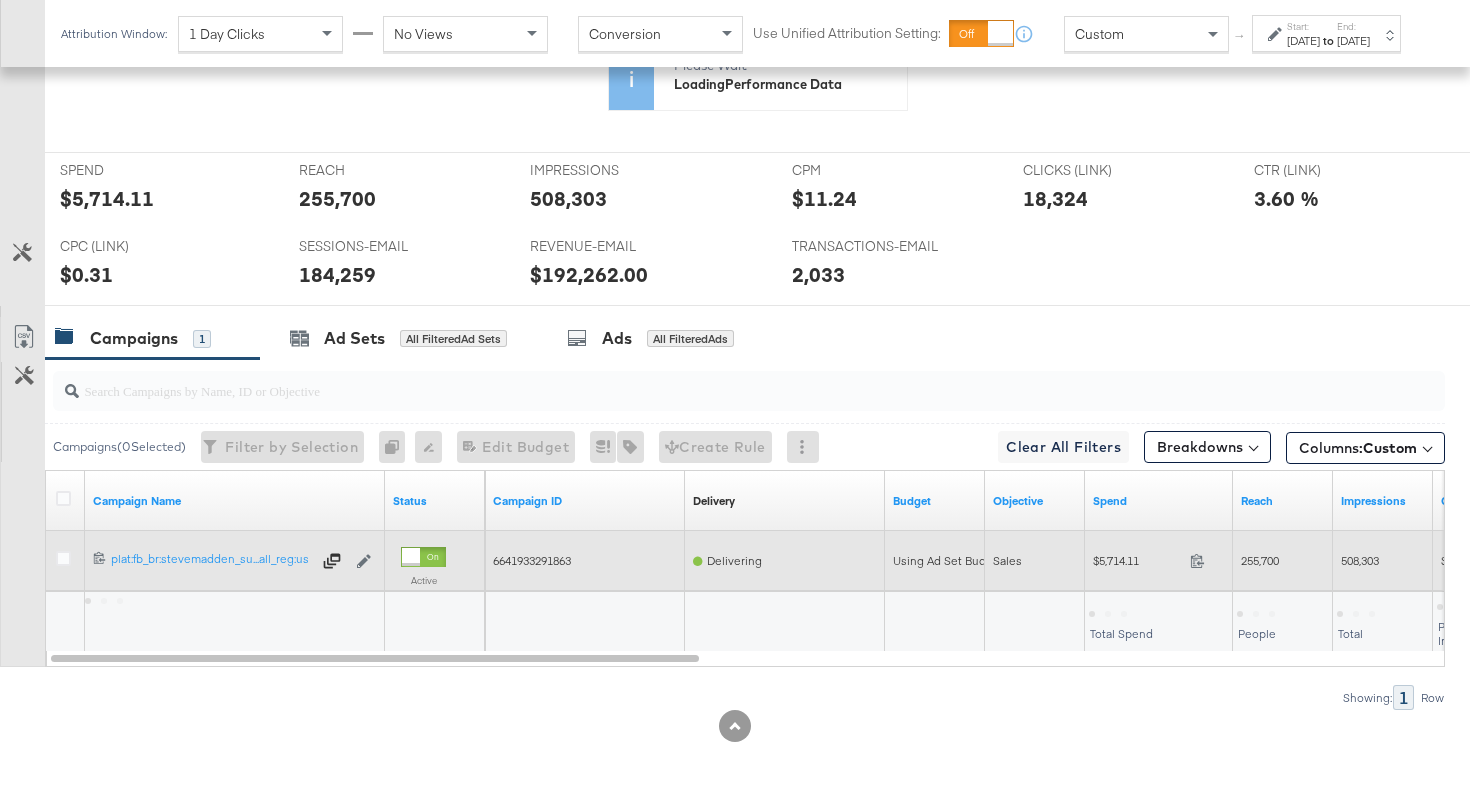 click at bounding box center [1203, 563] 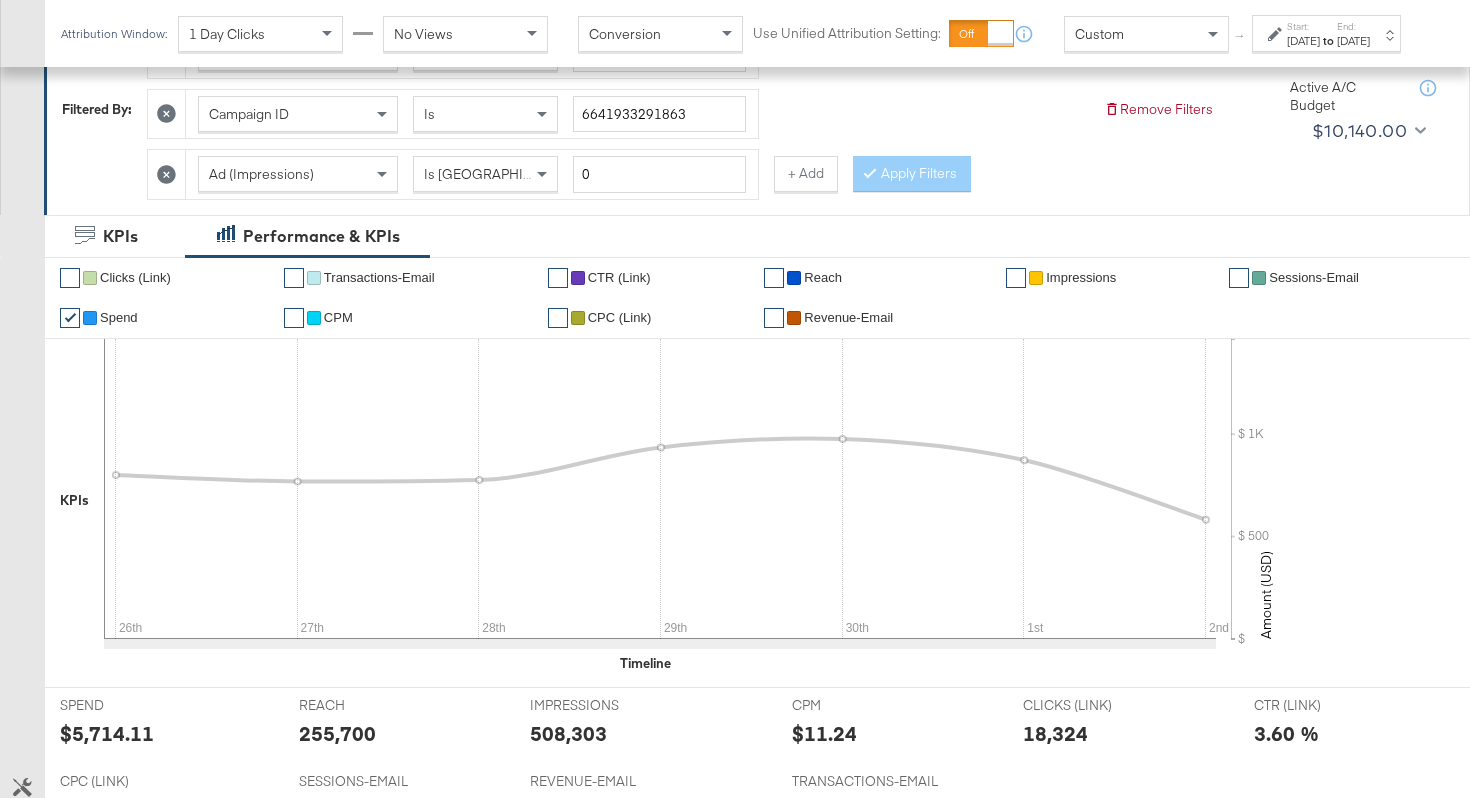 scroll, scrollTop: 281, scrollLeft: 0, axis: vertical 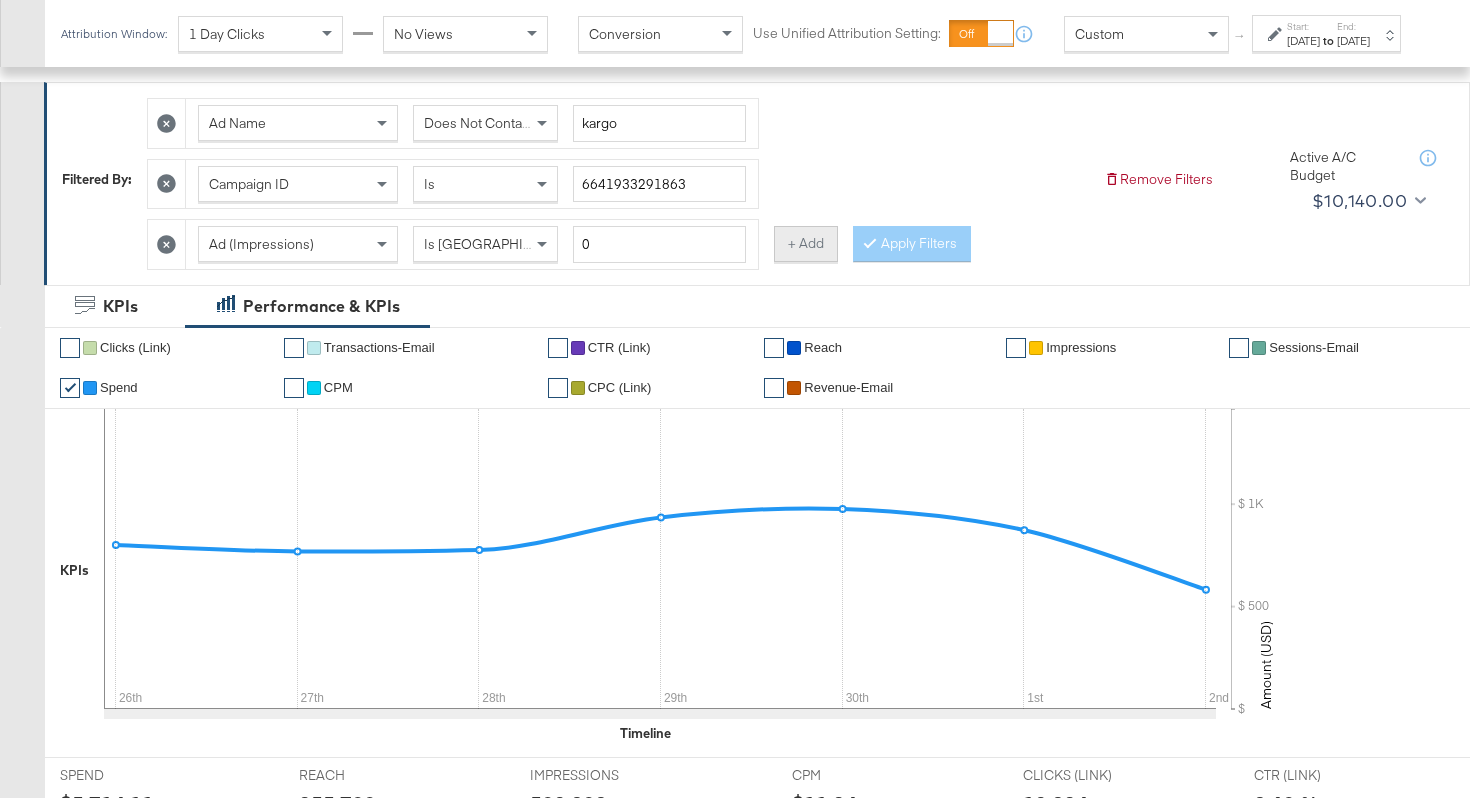 click on "+ Add" at bounding box center [806, 244] 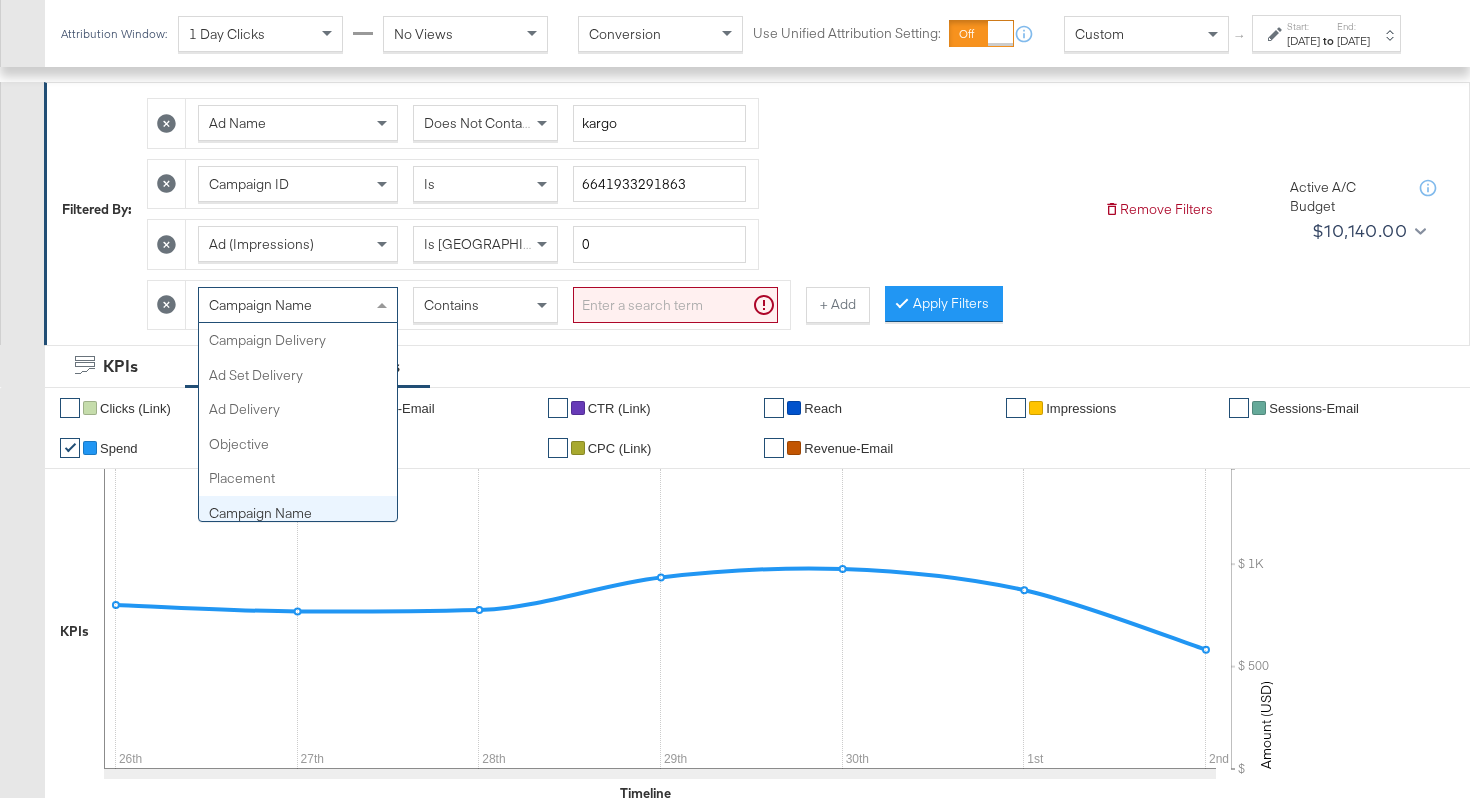 click on "Campaign Name" at bounding box center (298, 305) 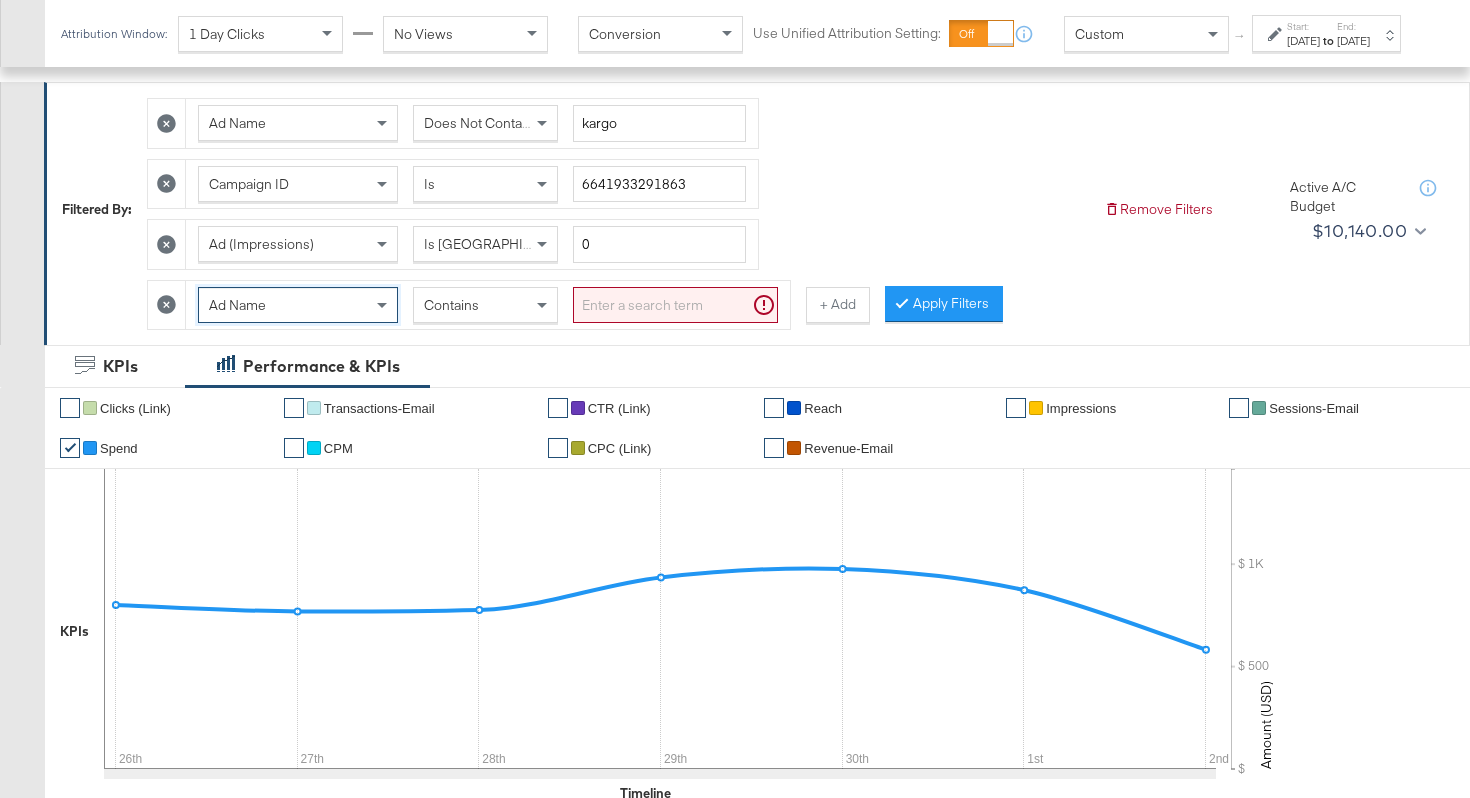 click at bounding box center [675, 305] 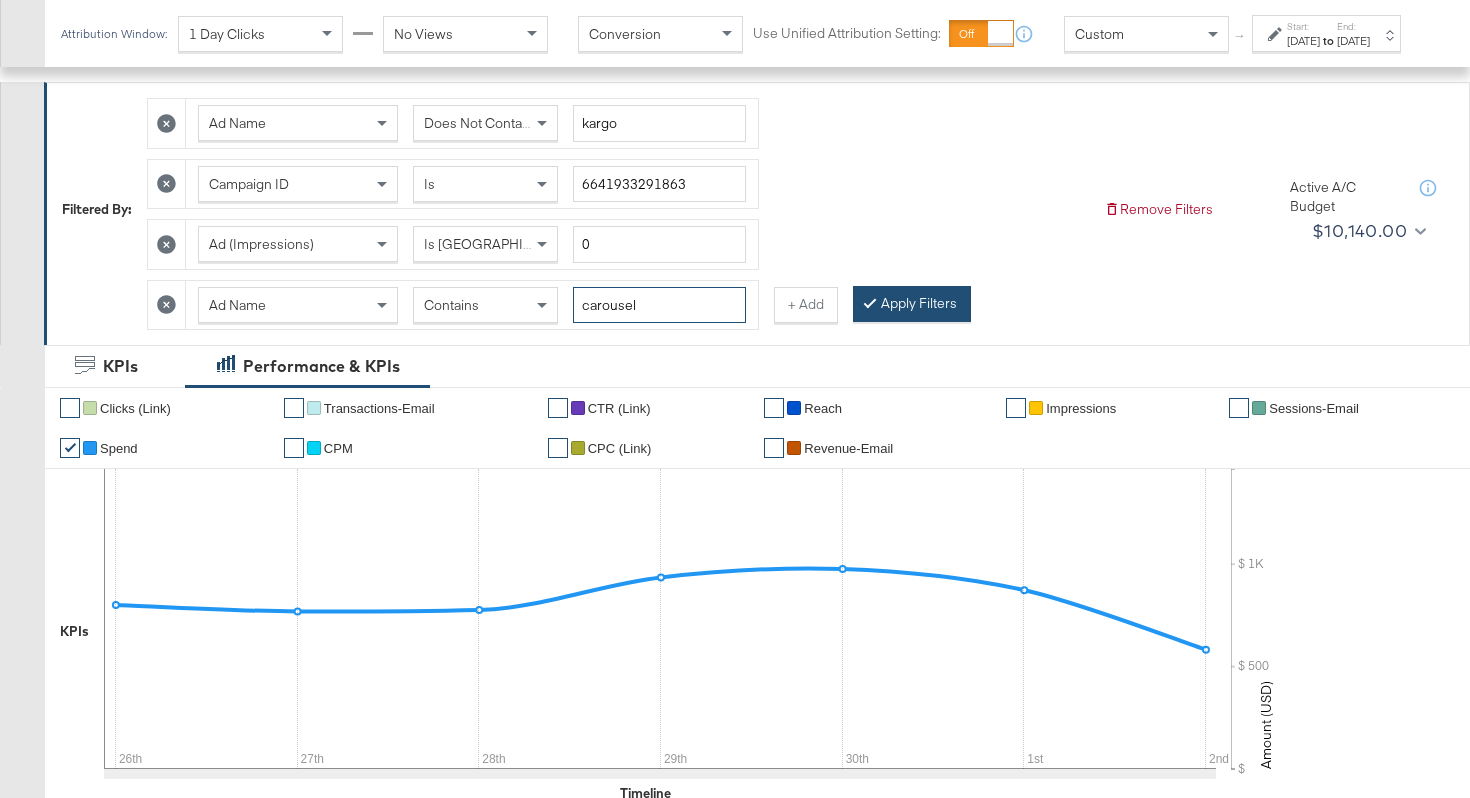 type on "carousel" 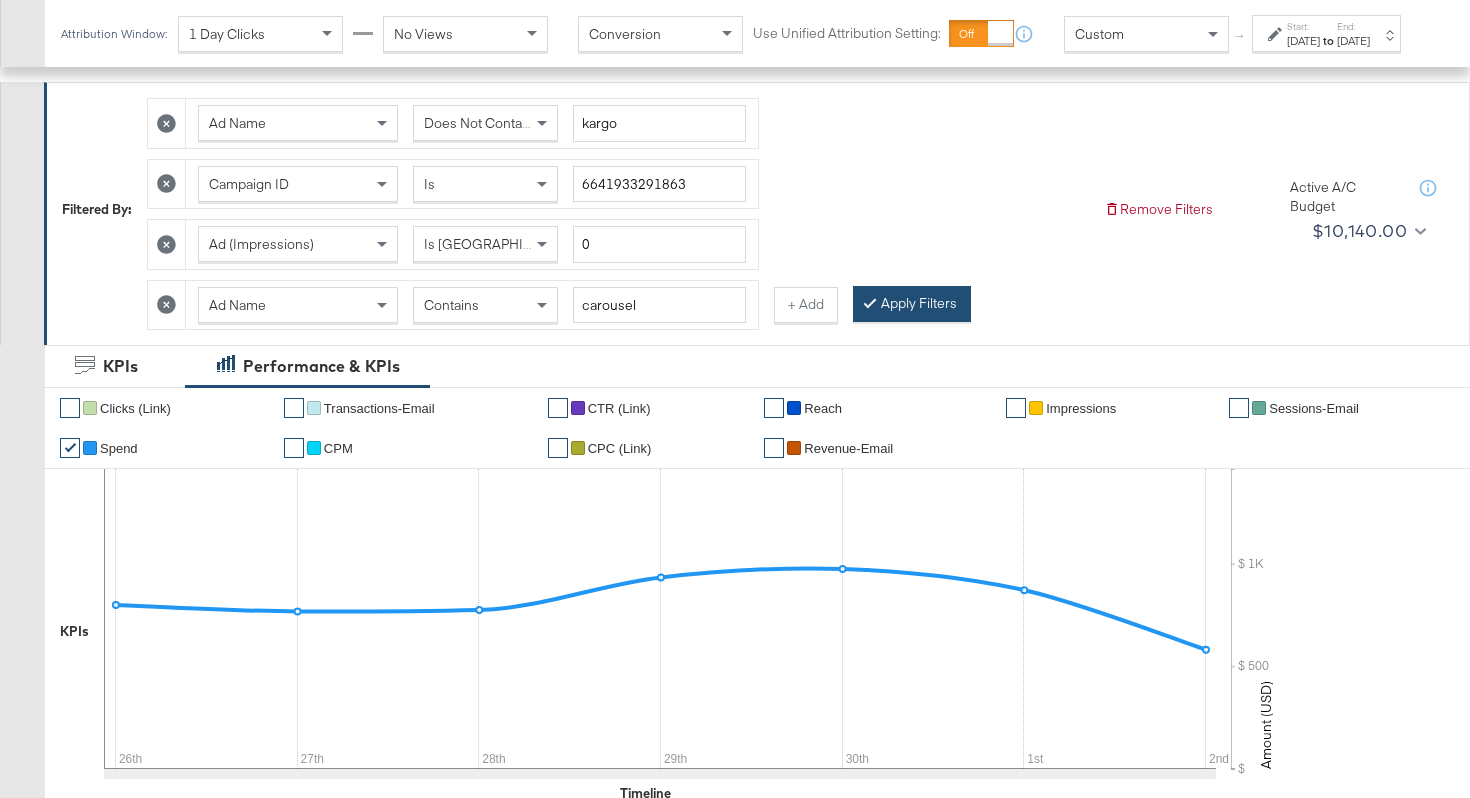 click on "Apply Filters" at bounding box center [912, 304] 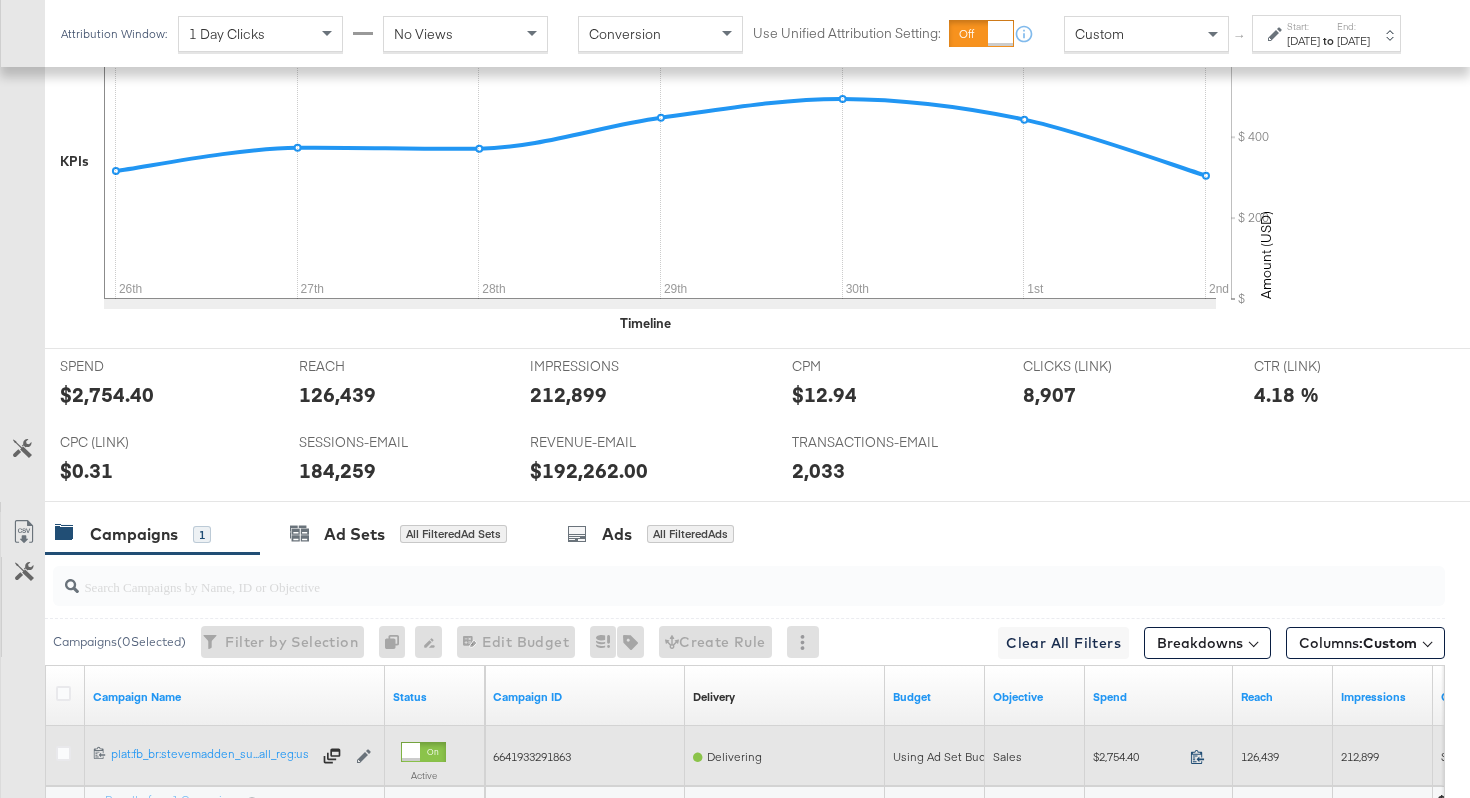 scroll, scrollTop: 946, scrollLeft: 0, axis: vertical 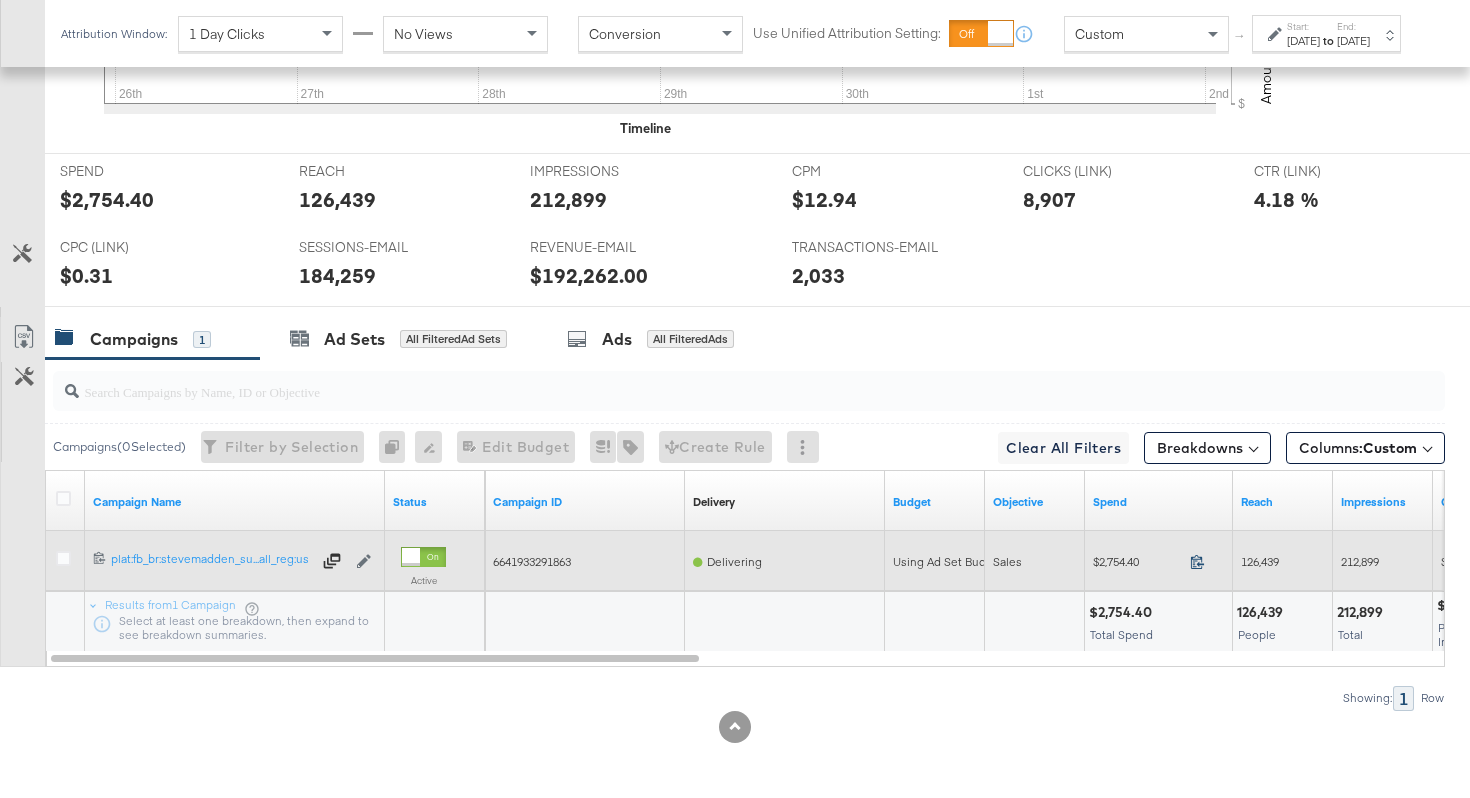 click 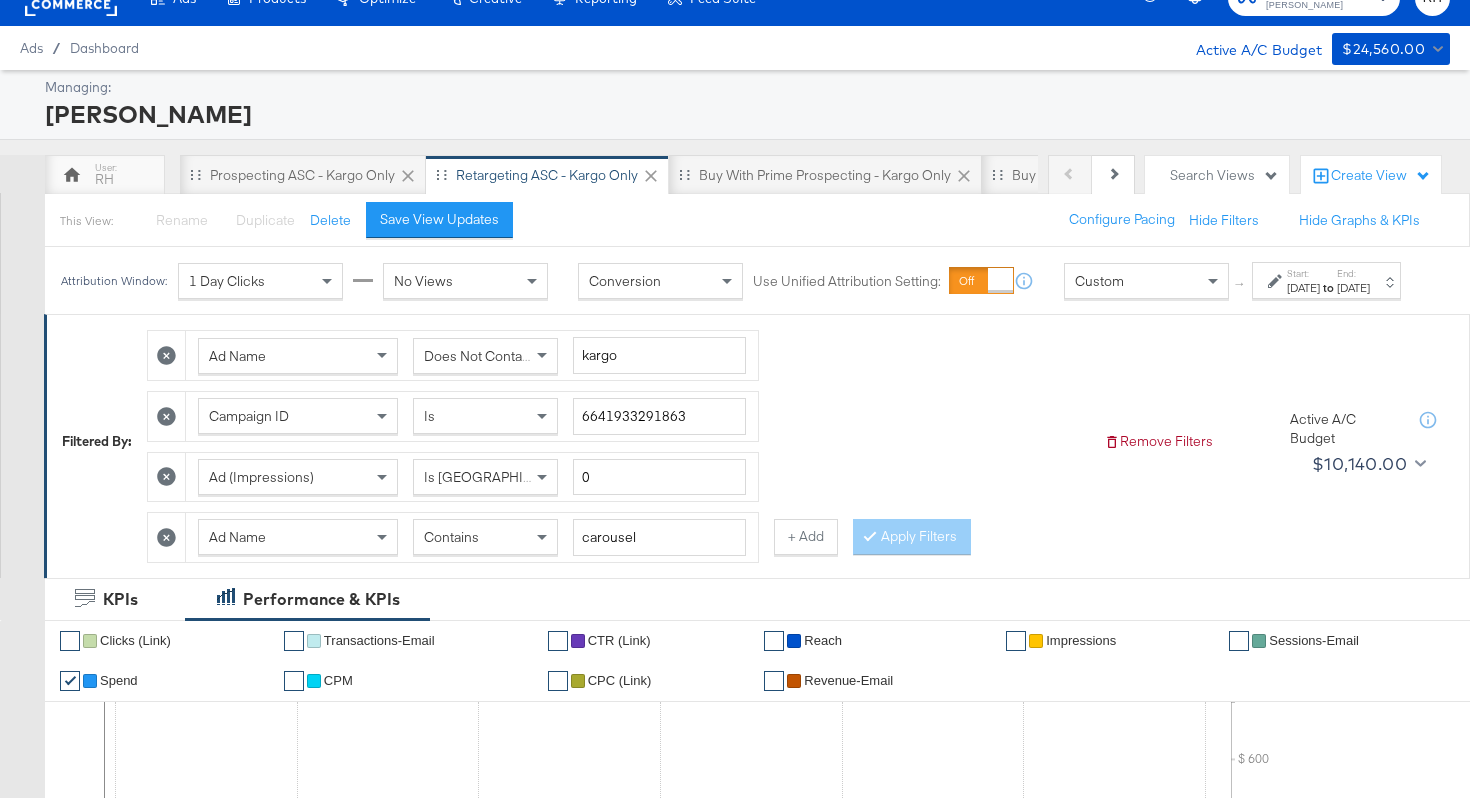 scroll, scrollTop: 0, scrollLeft: 0, axis: both 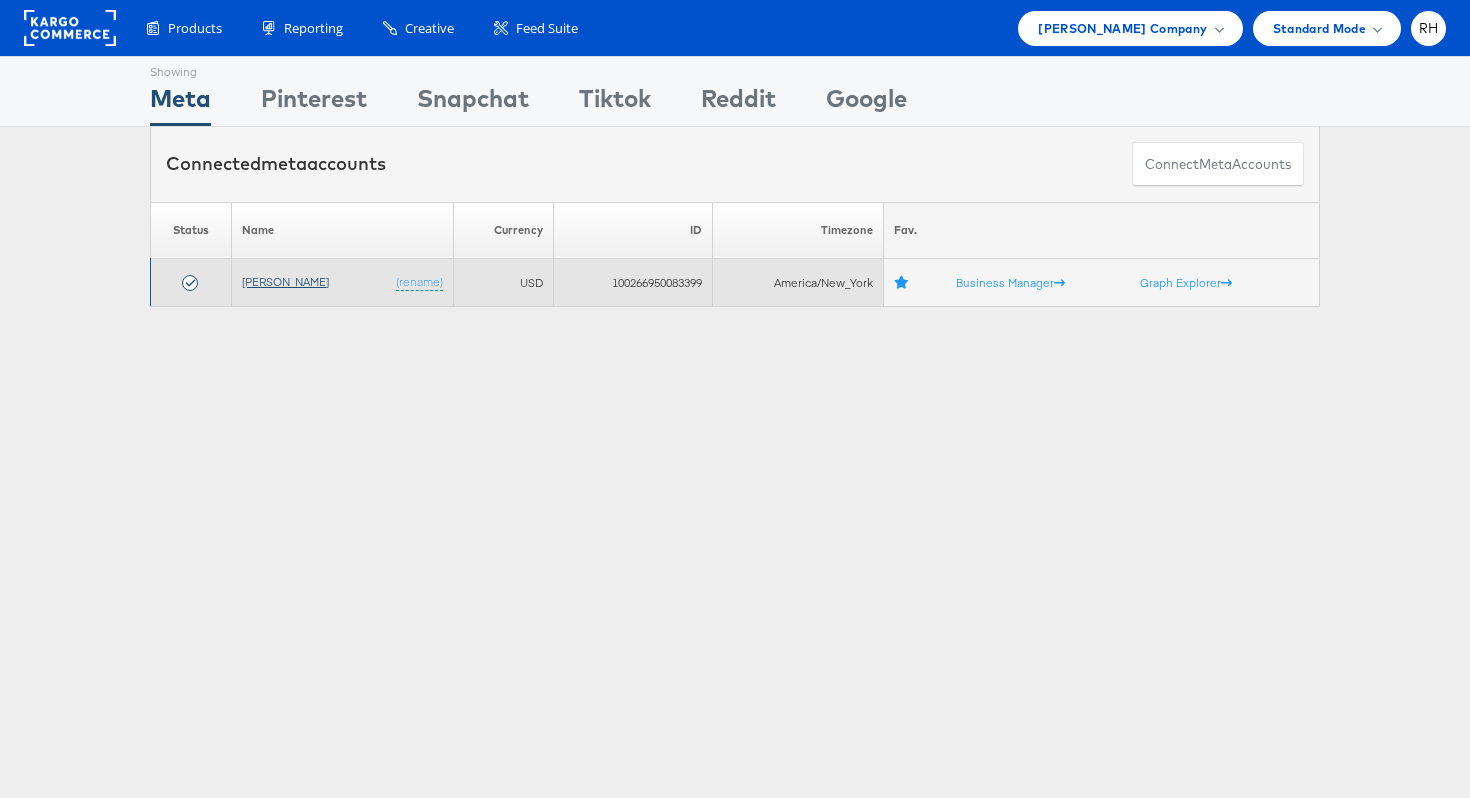 click on "[PERSON_NAME]" at bounding box center [285, 281] 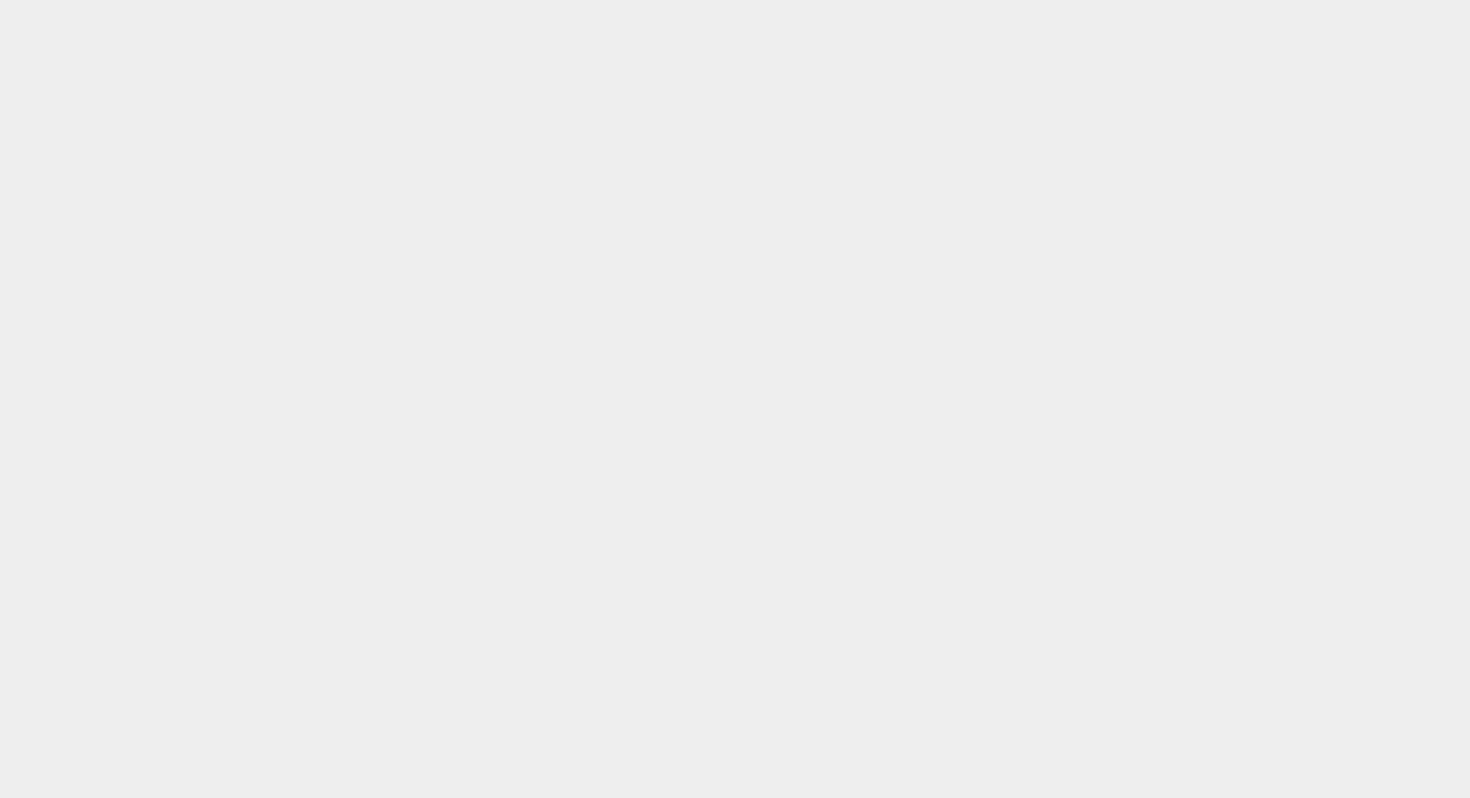 scroll, scrollTop: 0, scrollLeft: 0, axis: both 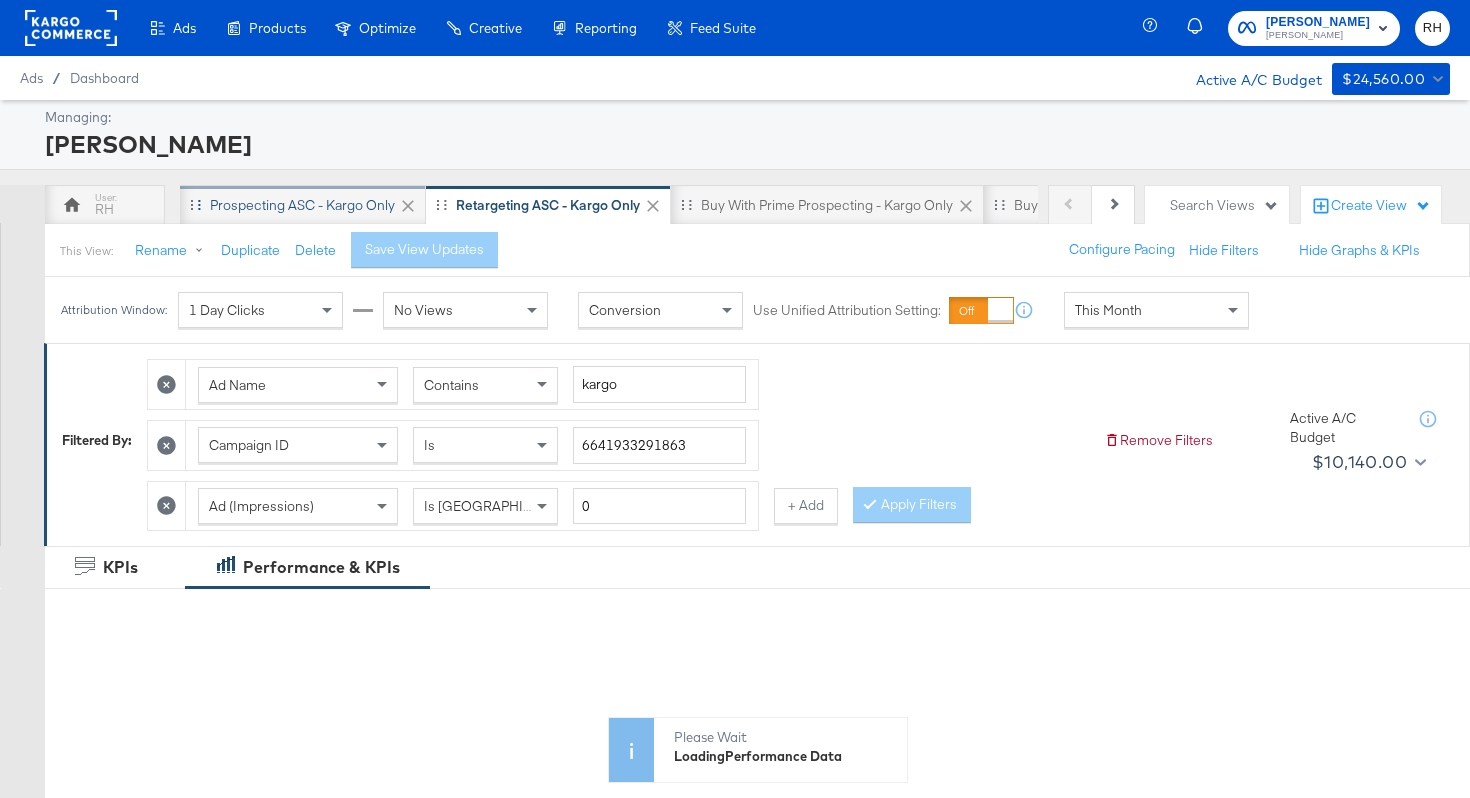 click on "Prospecting ASC - Kargo only" at bounding box center [302, 205] 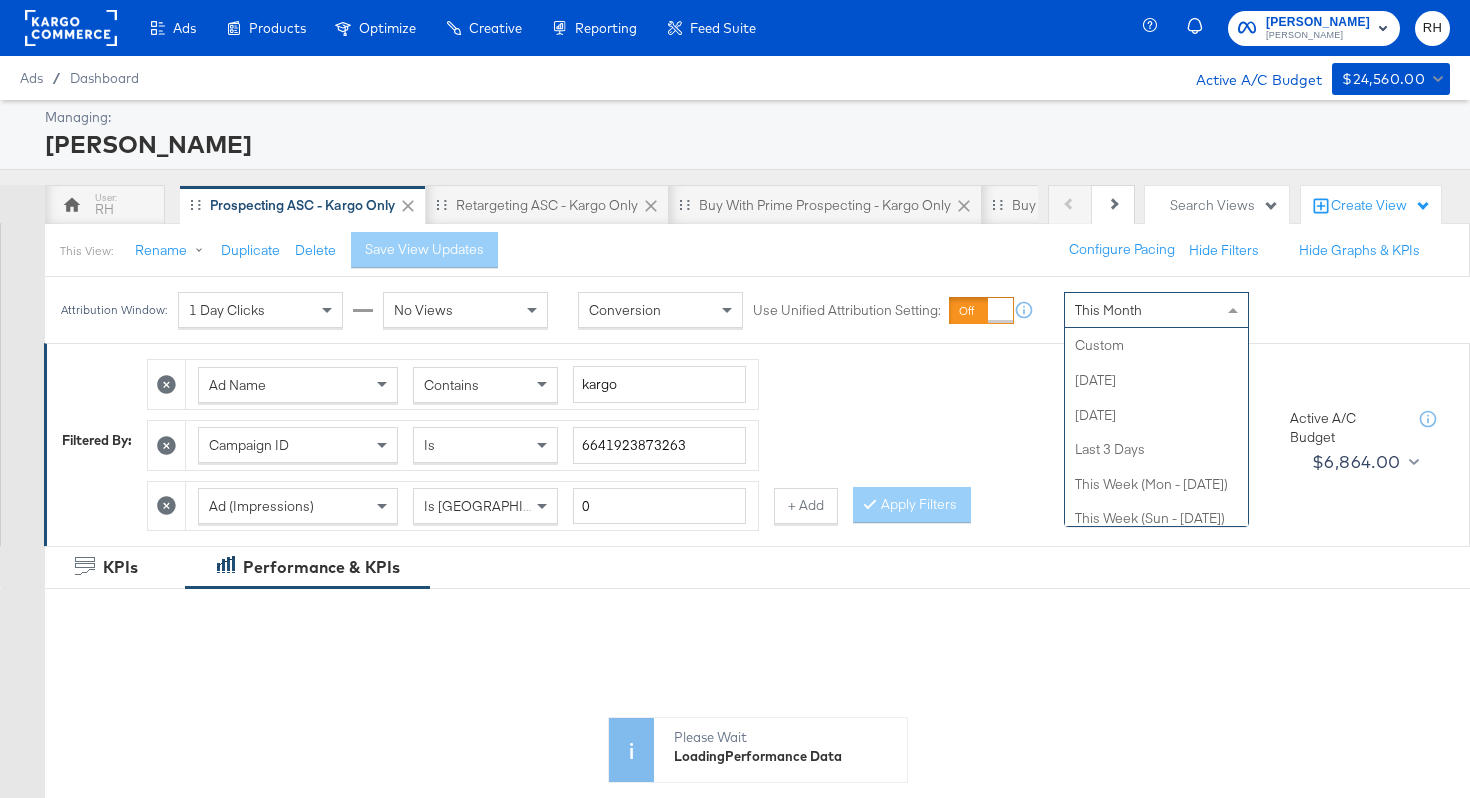 click on "This Month" at bounding box center (1156, 310) 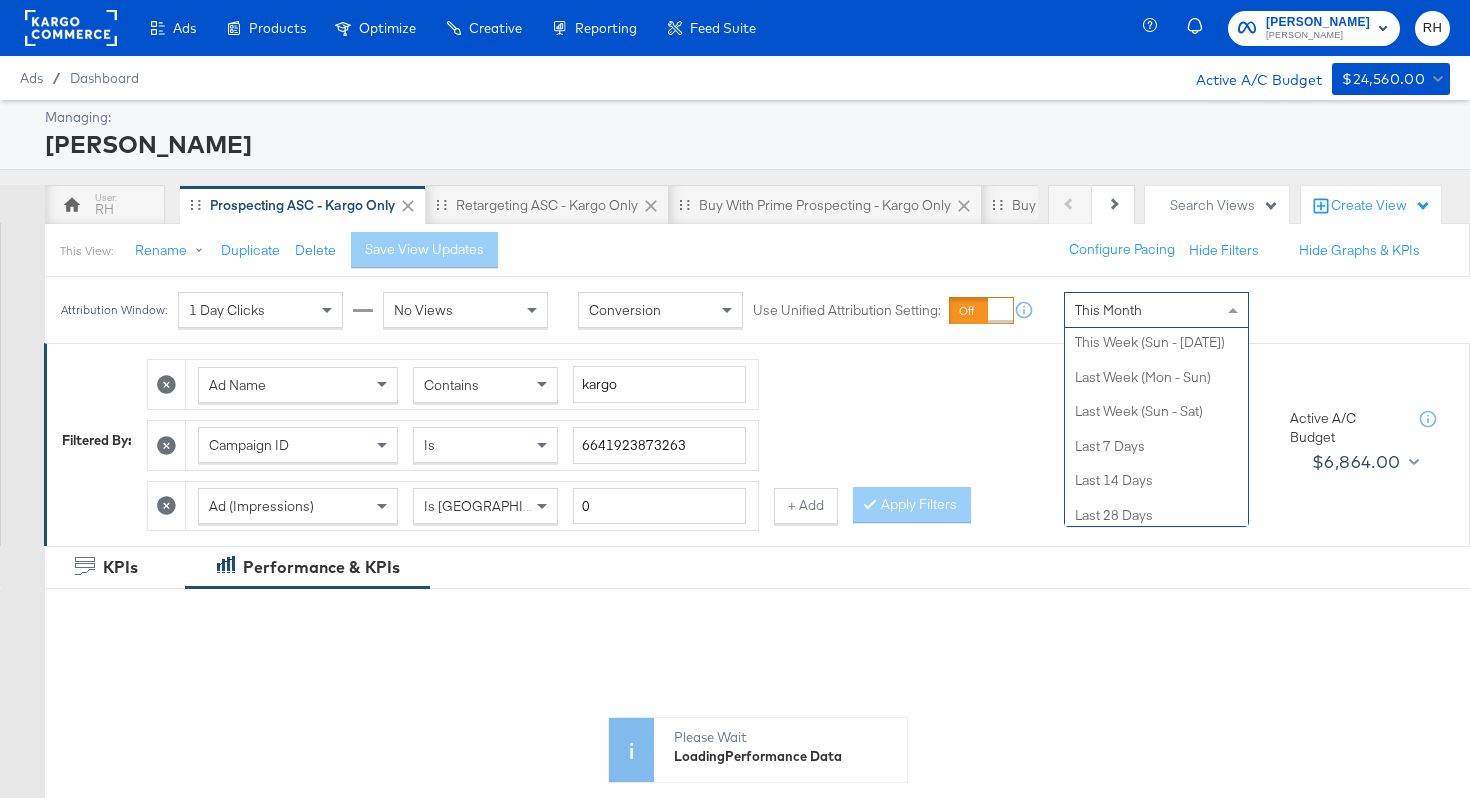 scroll, scrollTop: 0, scrollLeft: 0, axis: both 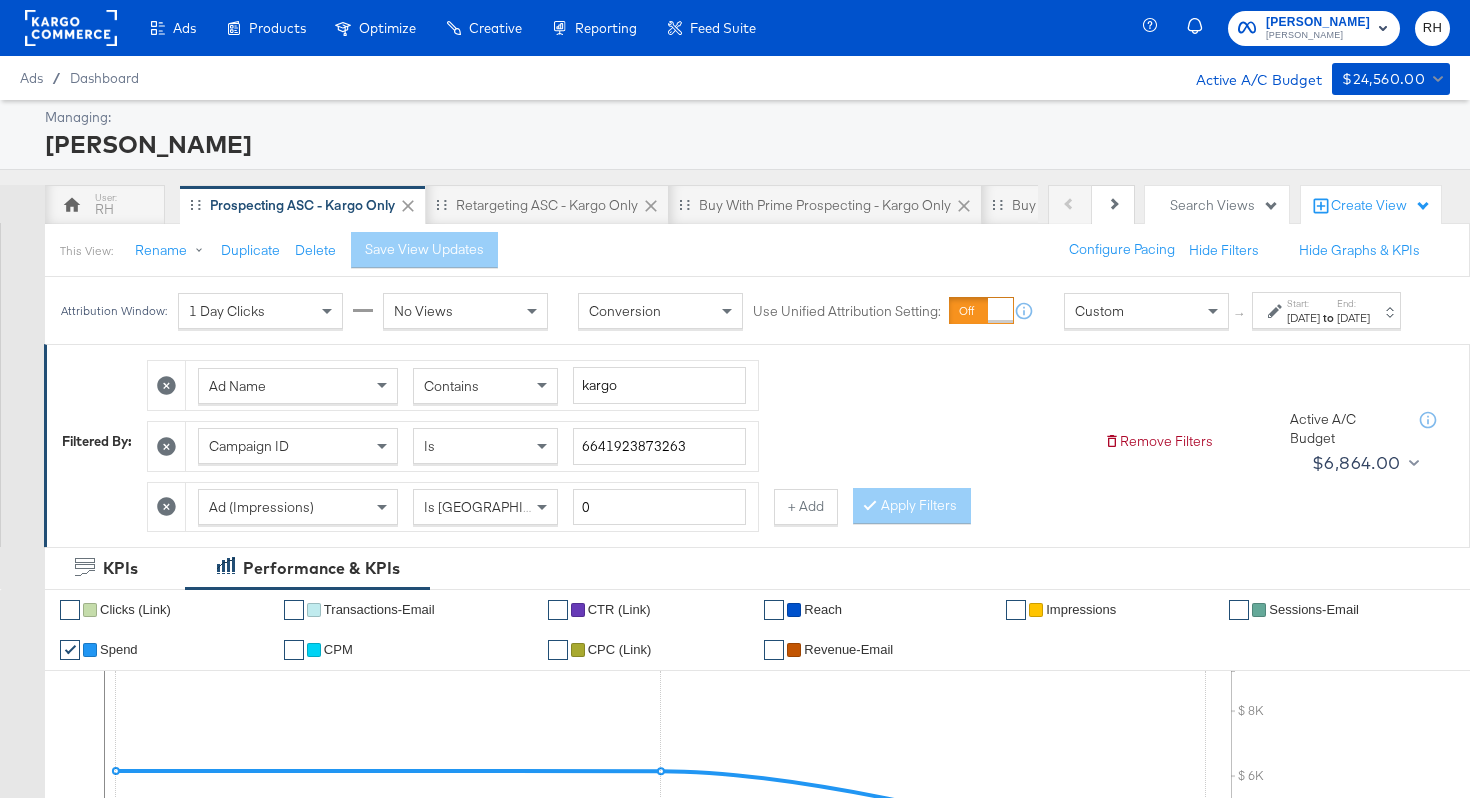 click on "[DATE]" at bounding box center [1303, 318] 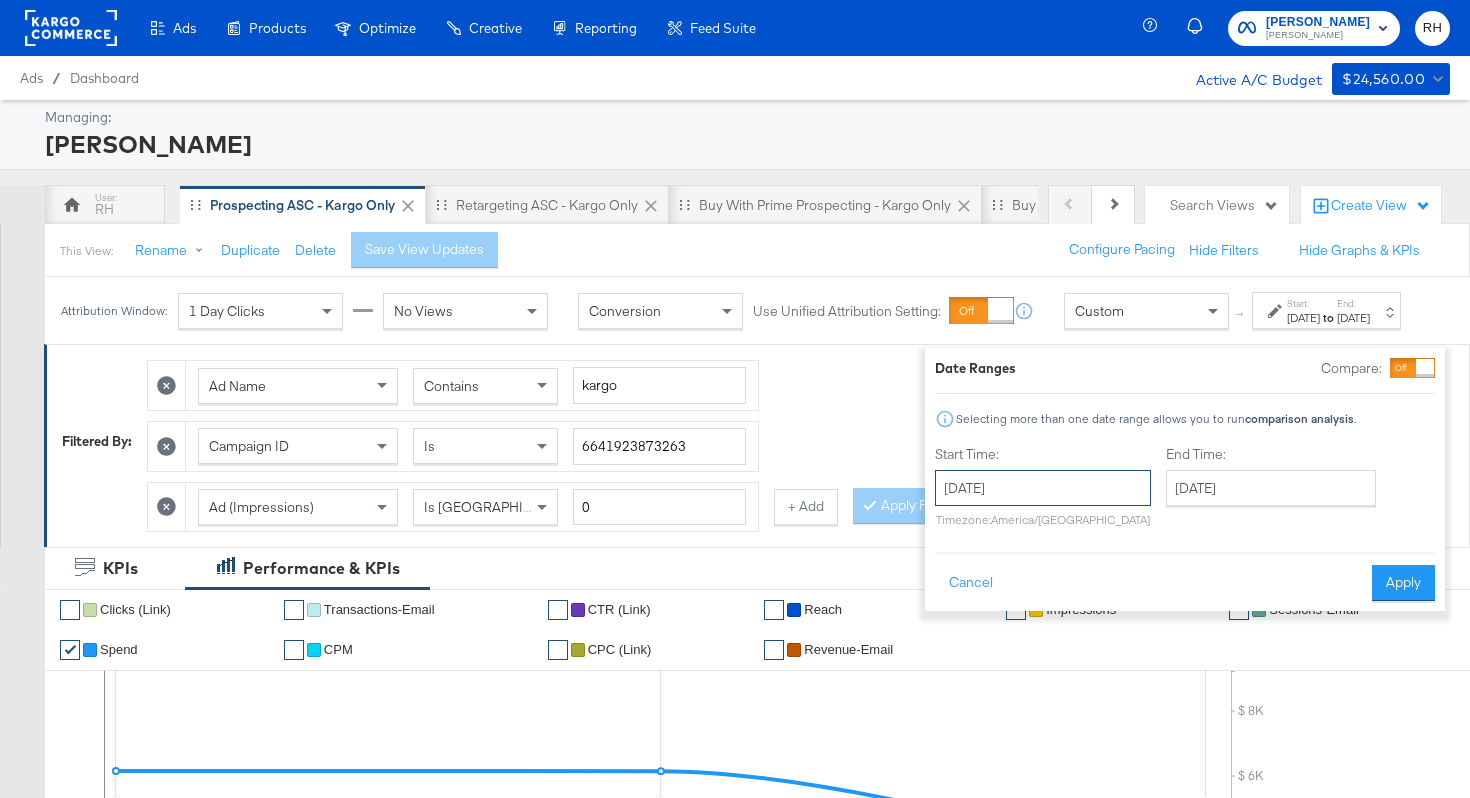 click on "July 3rd 2025" at bounding box center (1043, 488) 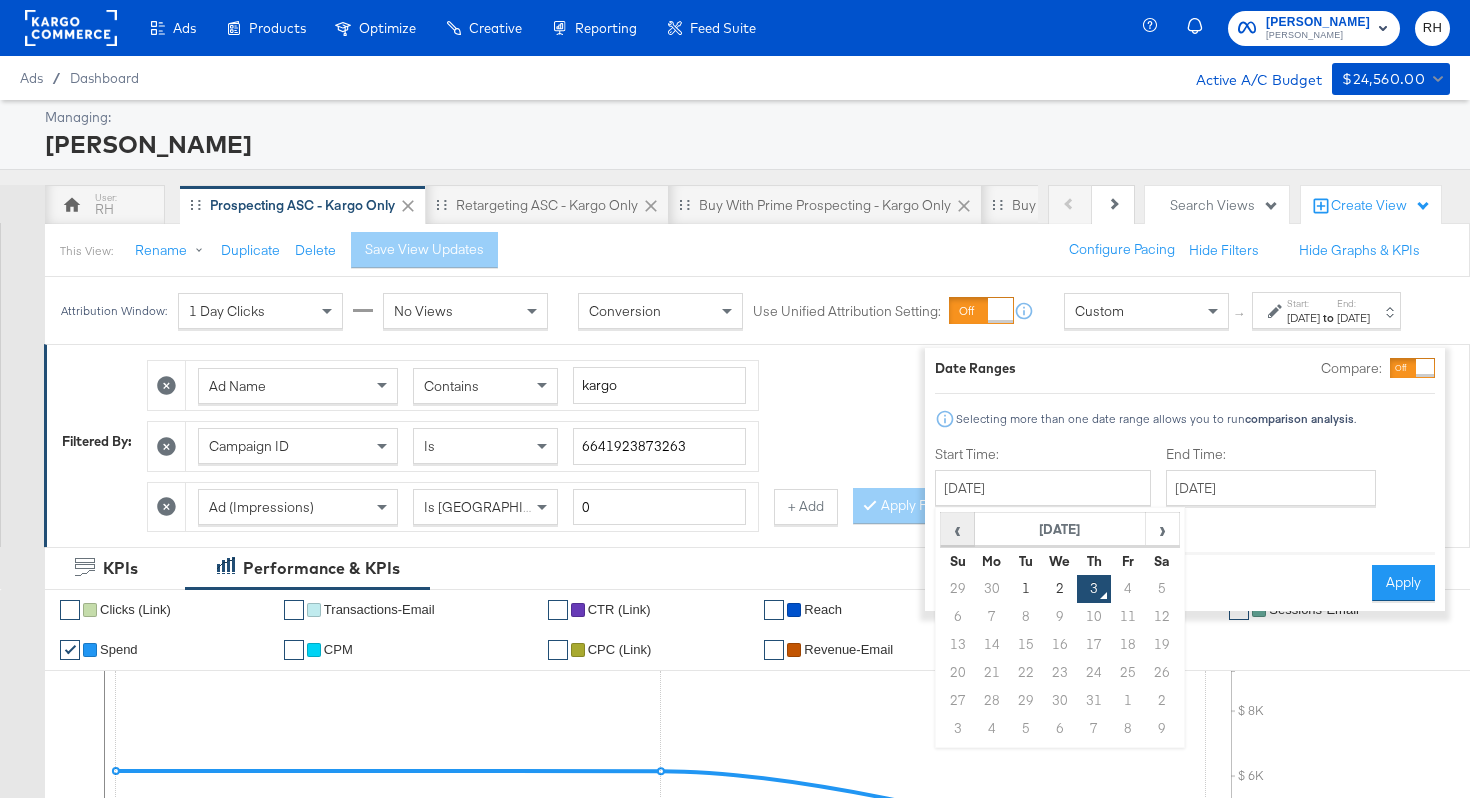 click on "‹" at bounding box center [957, 529] 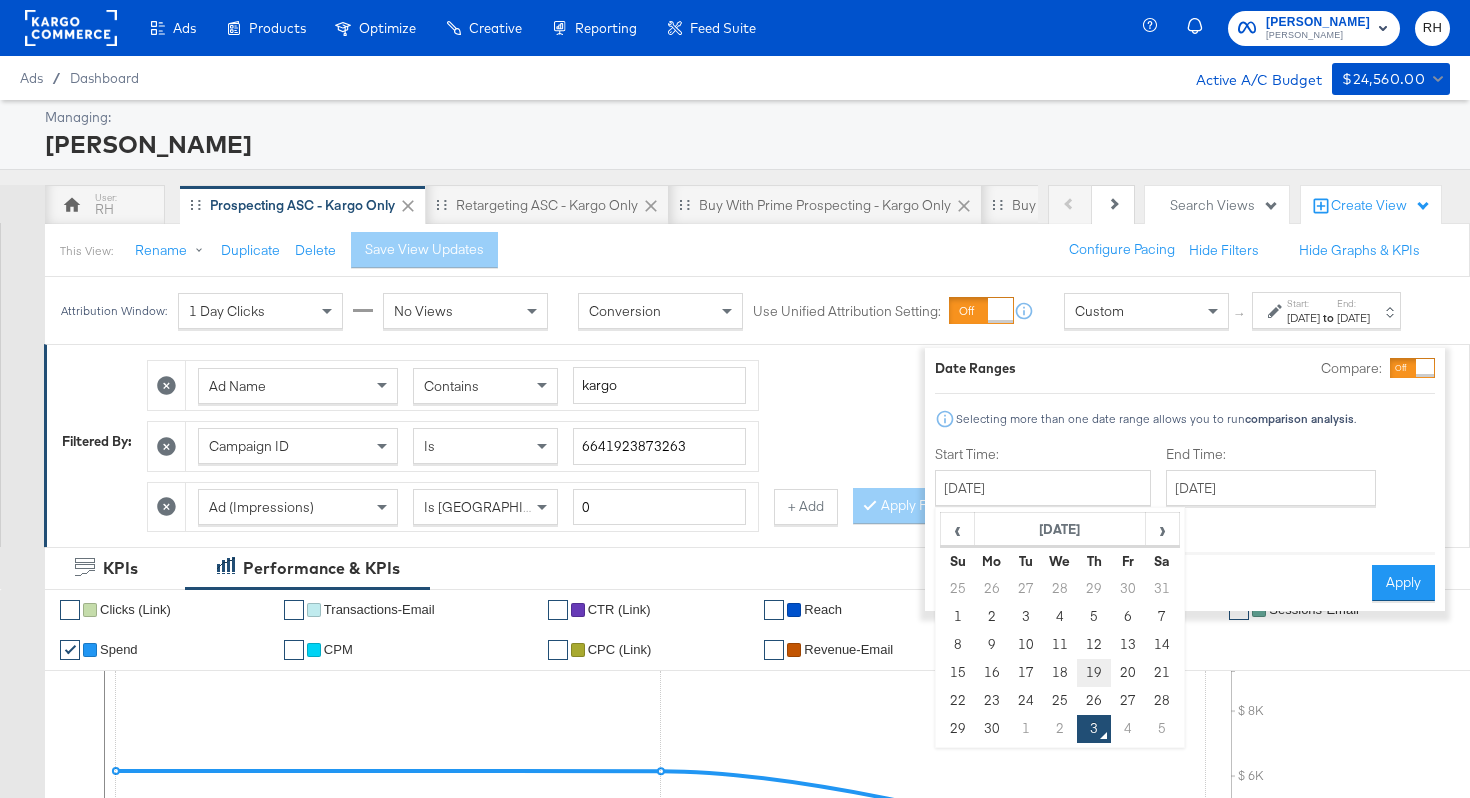 click on "19" at bounding box center [1094, 673] 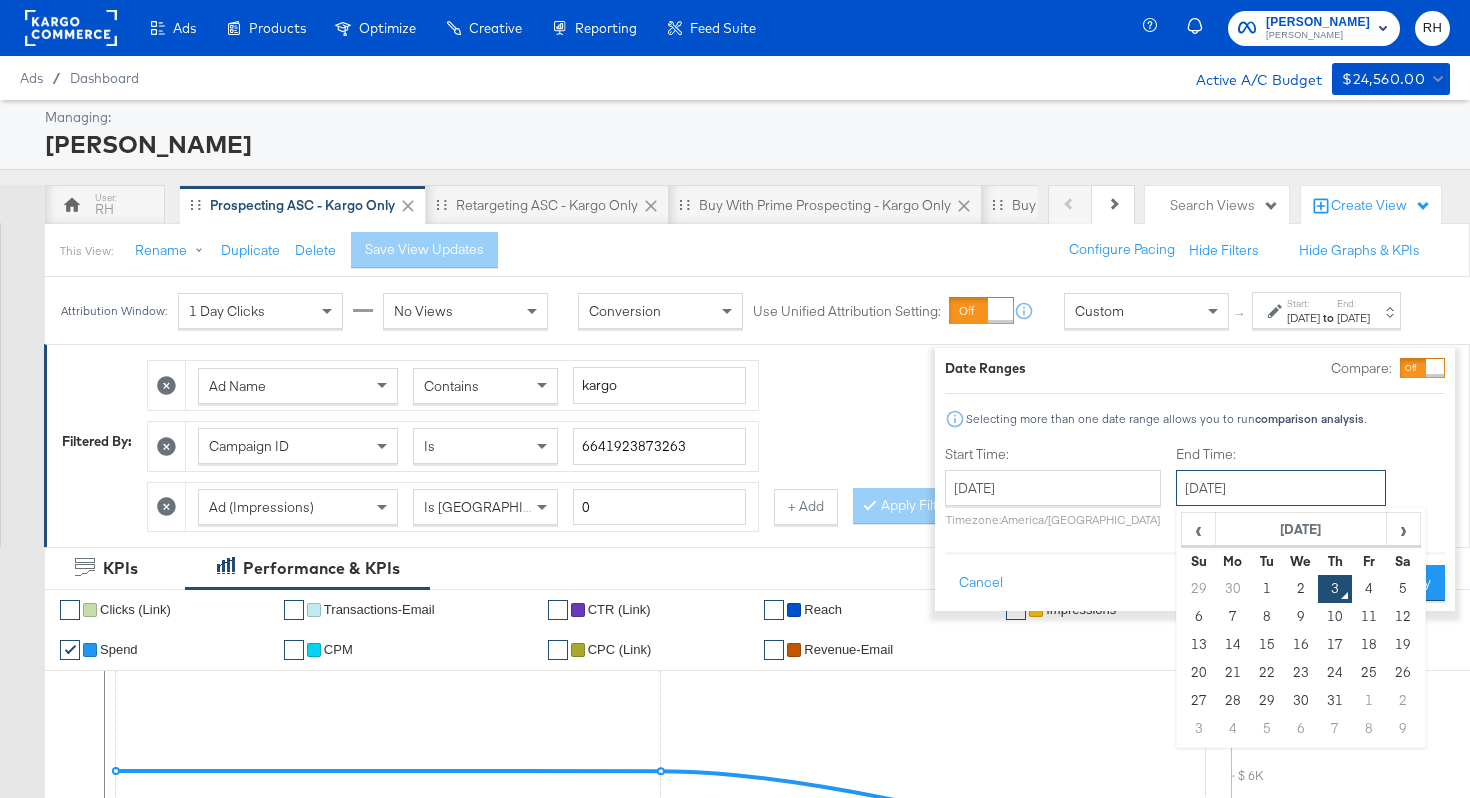 click on "July 3rd 2025" at bounding box center [1281, 488] 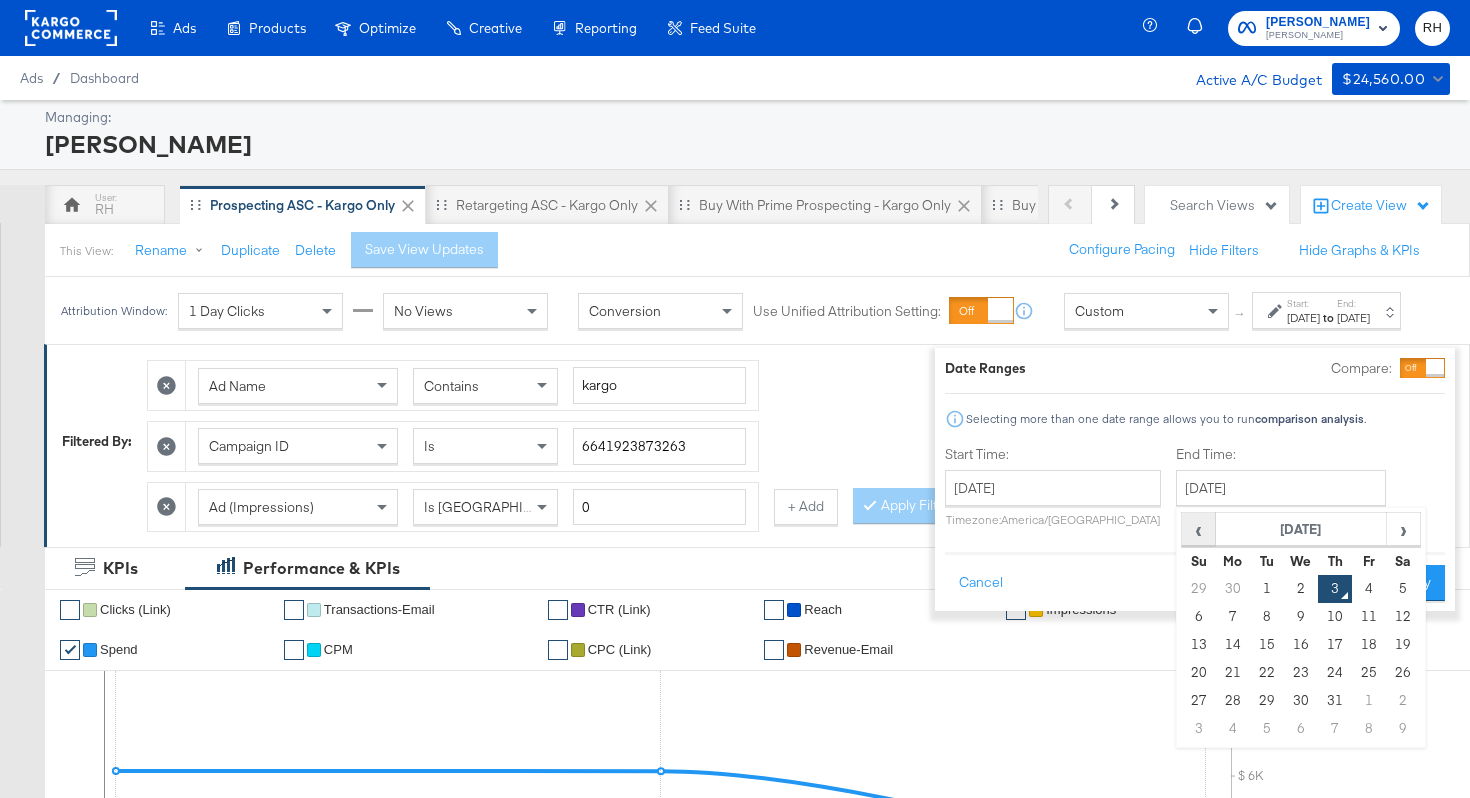 click on "‹" at bounding box center [1198, 529] 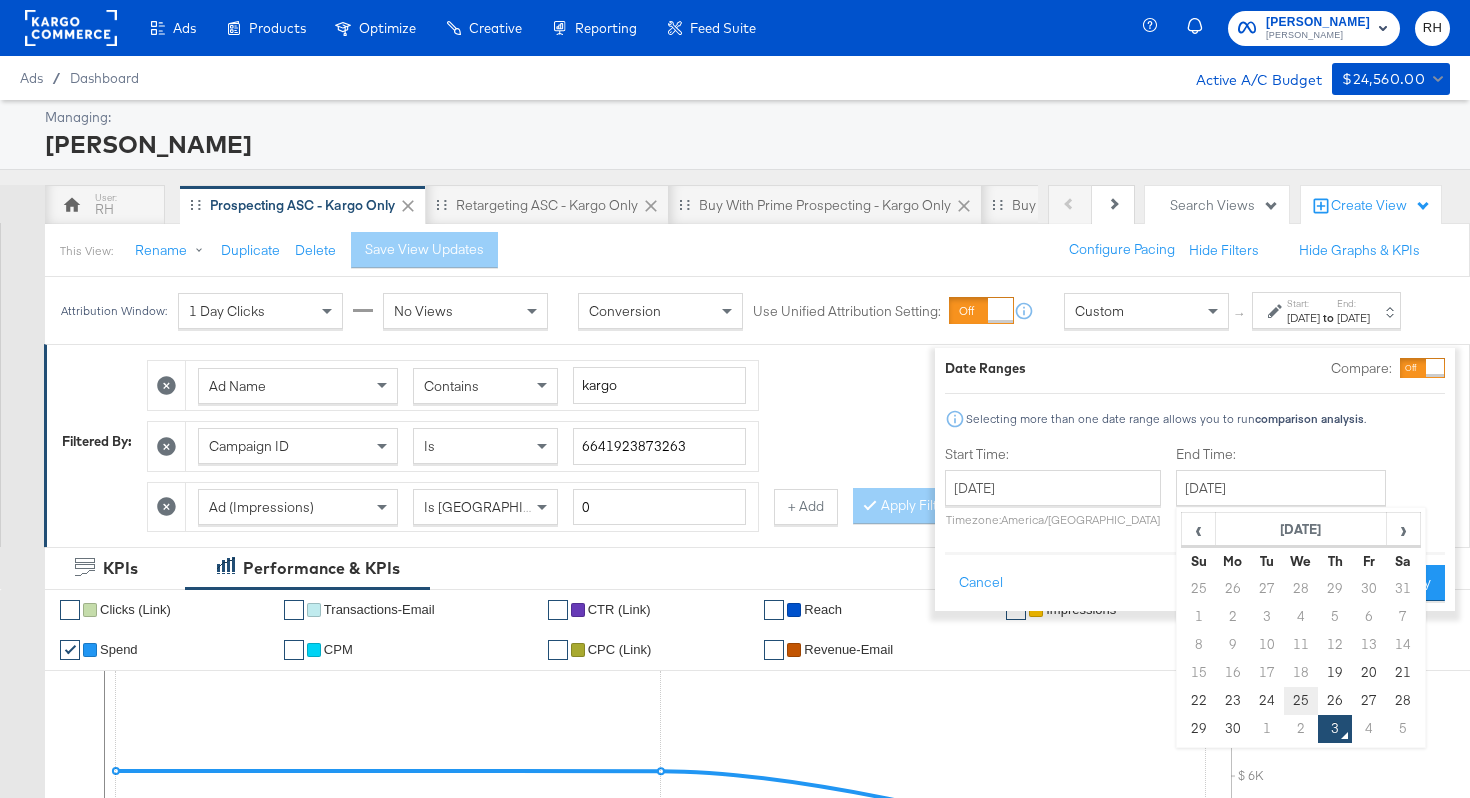 click on "25" at bounding box center (1301, 701) 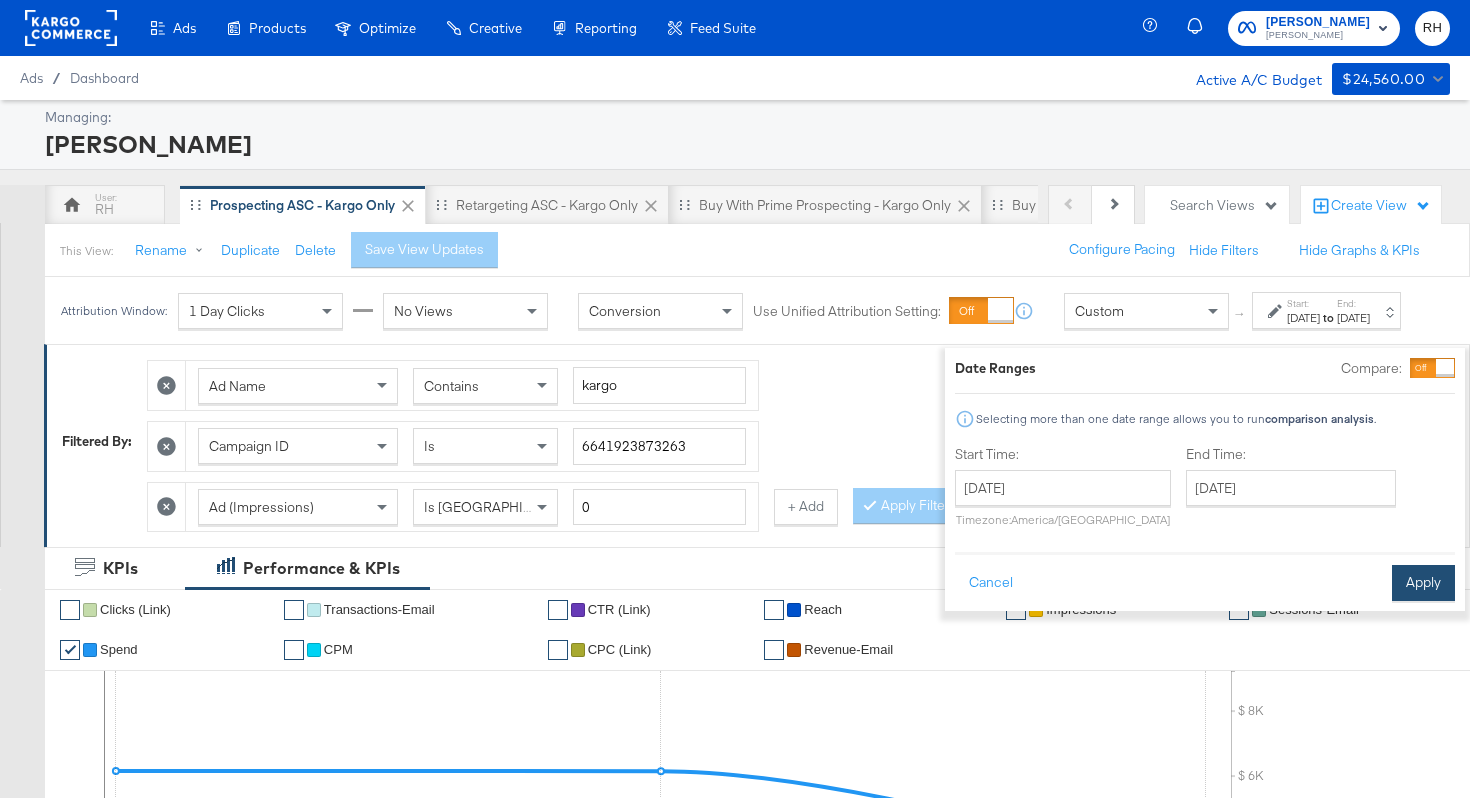 click on "Apply" at bounding box center [1423, 583] 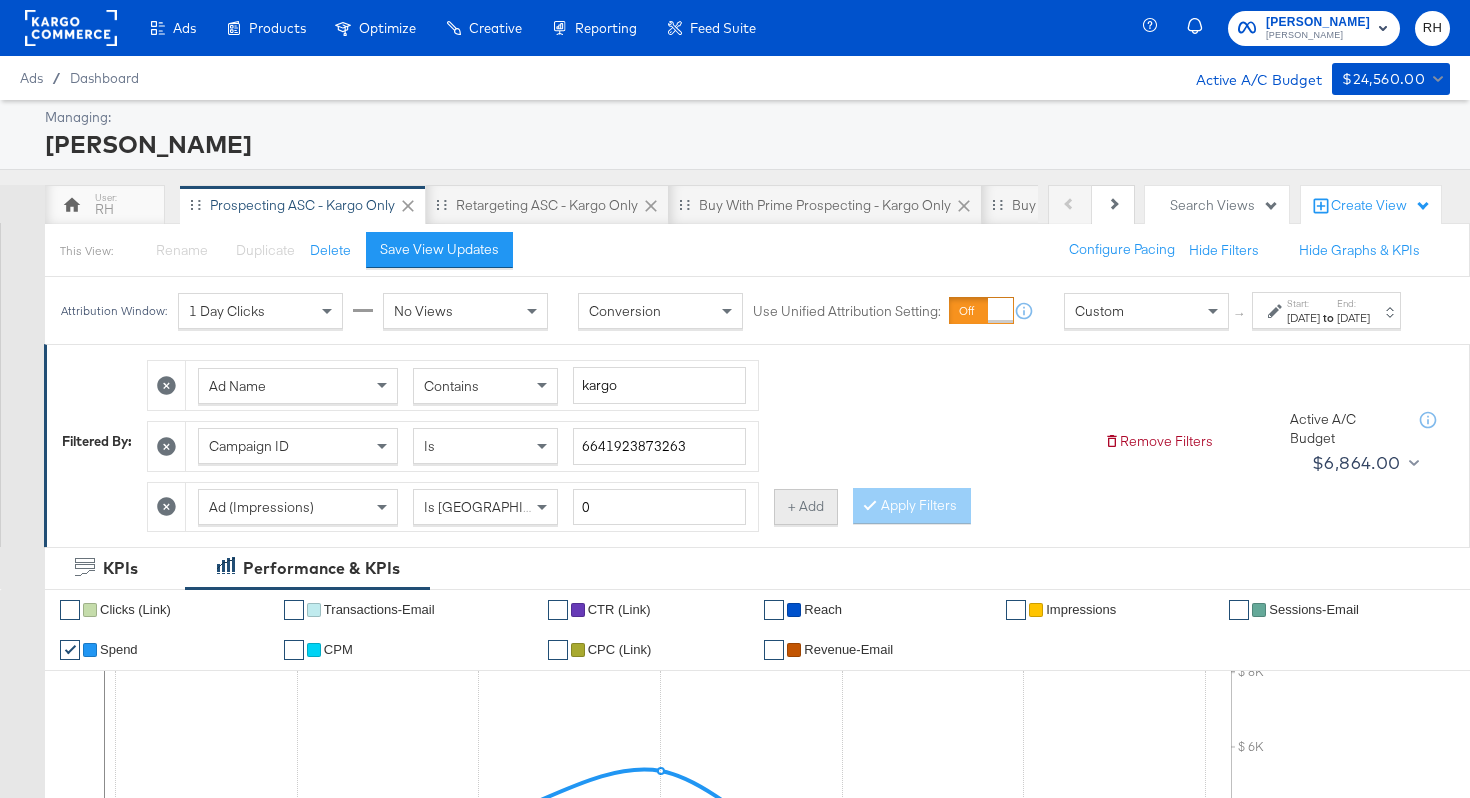 click on "+ Add" at bounding box center (806, 507) 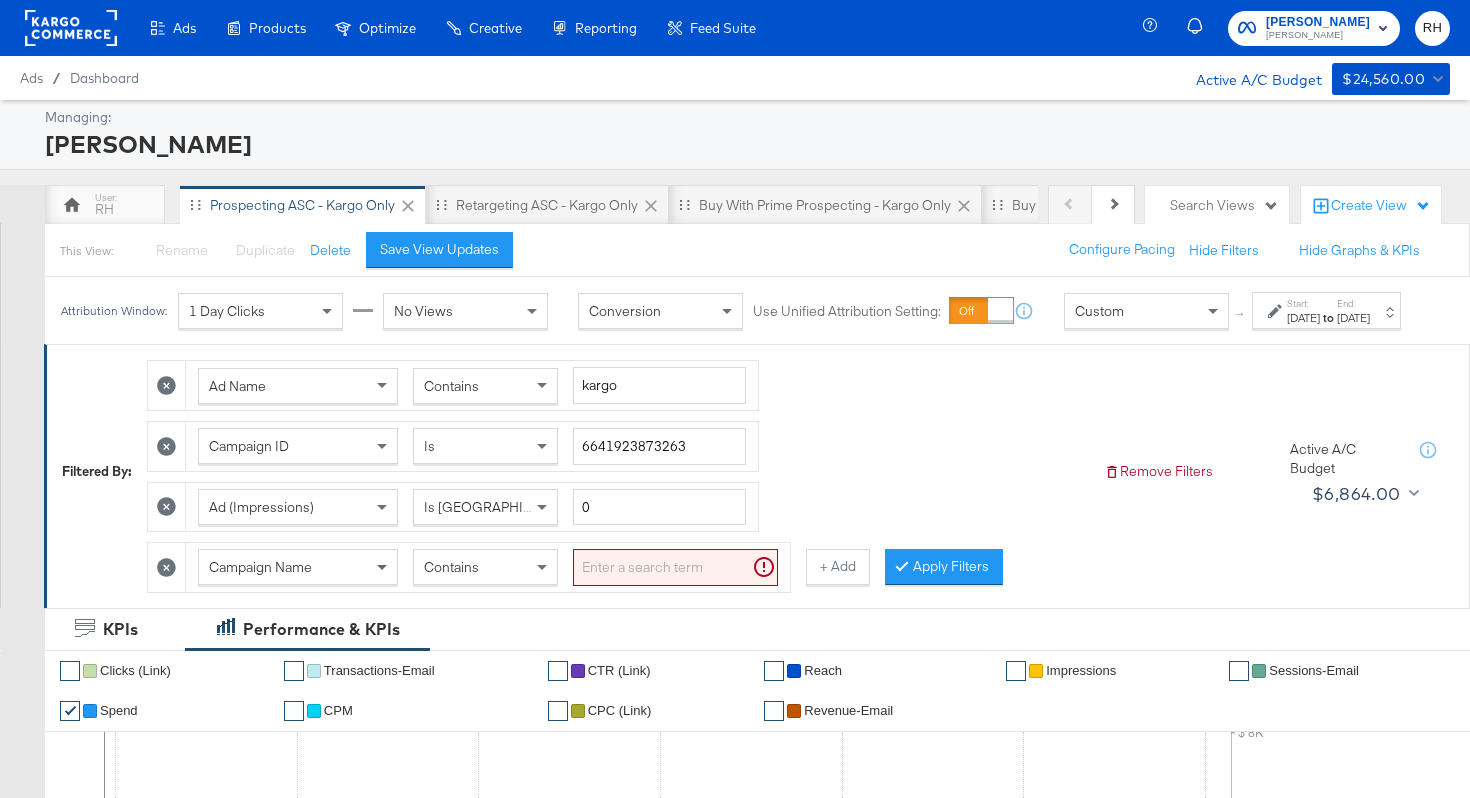 click at bounding box center [382, 568] 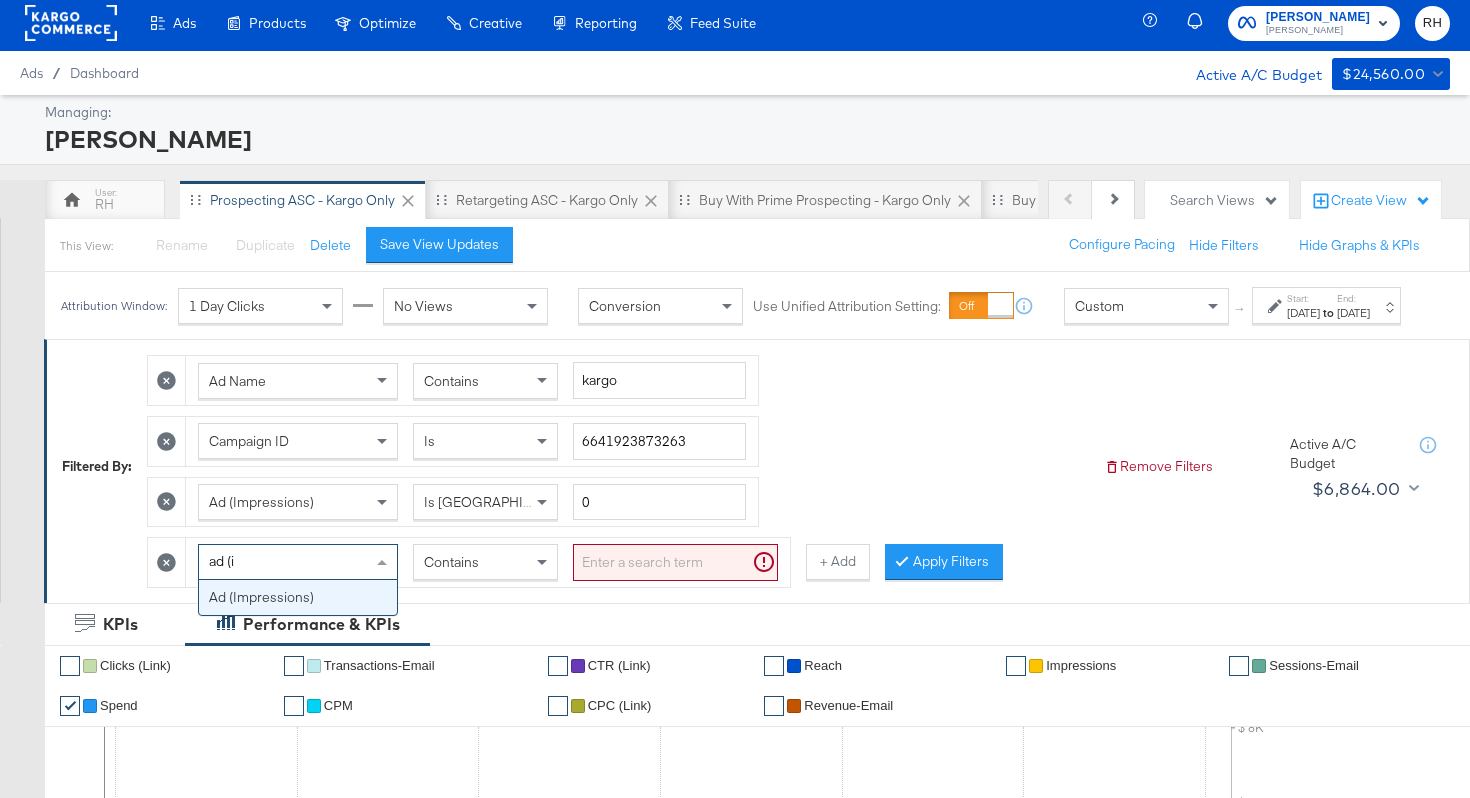 scroll, scrollTop: 0, scrollLeft: 0, axis: both 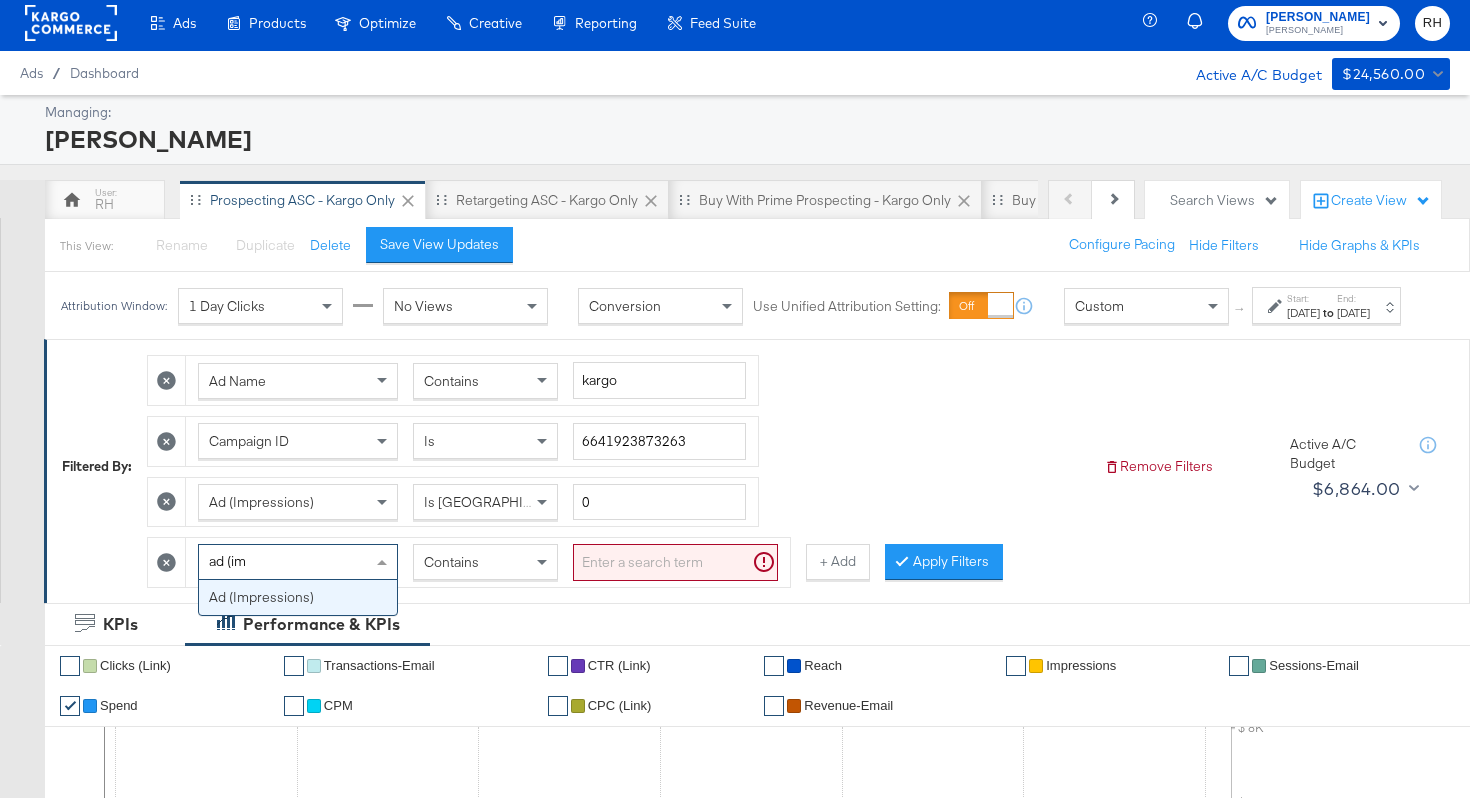 type 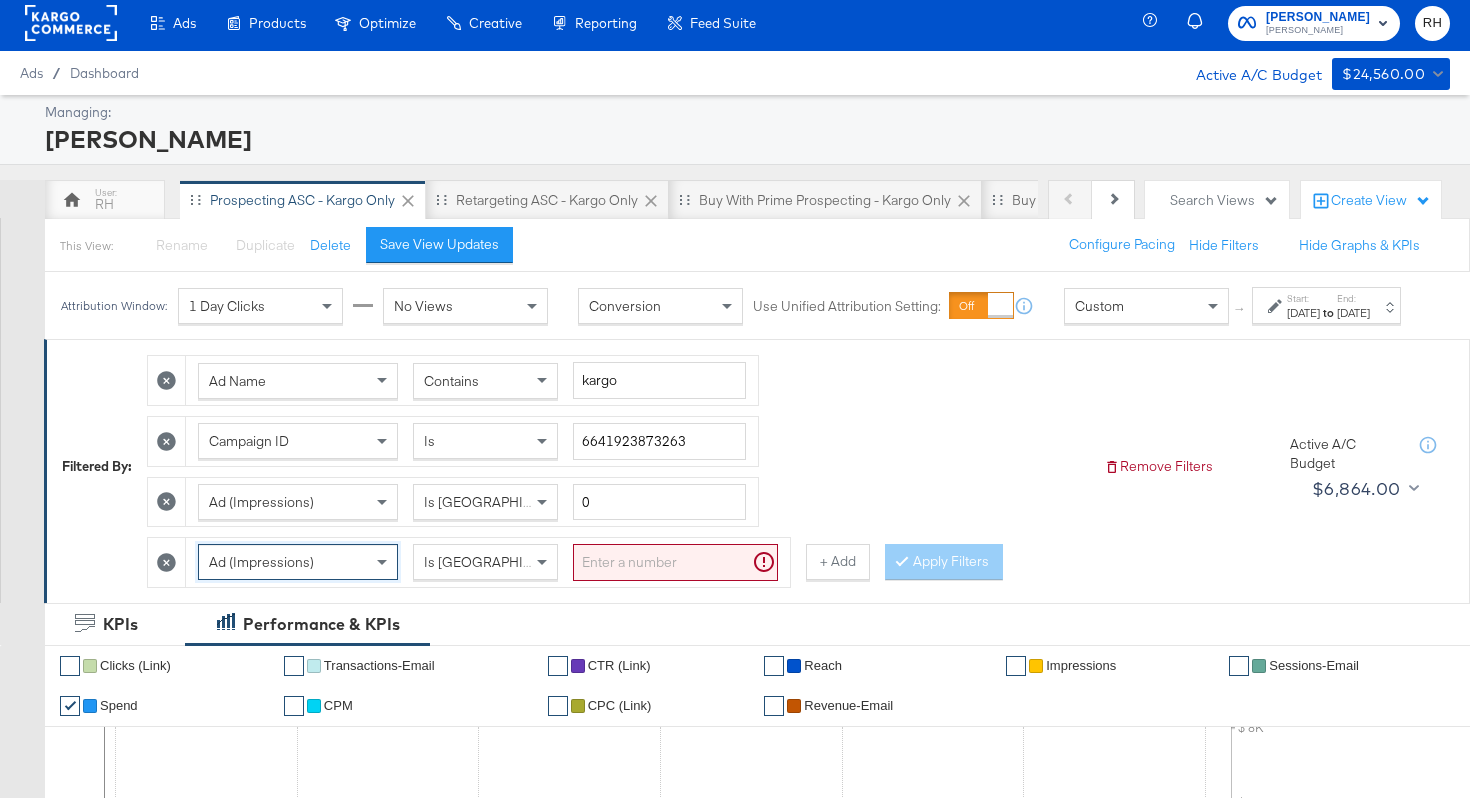 click at bounding box center [675, 562] 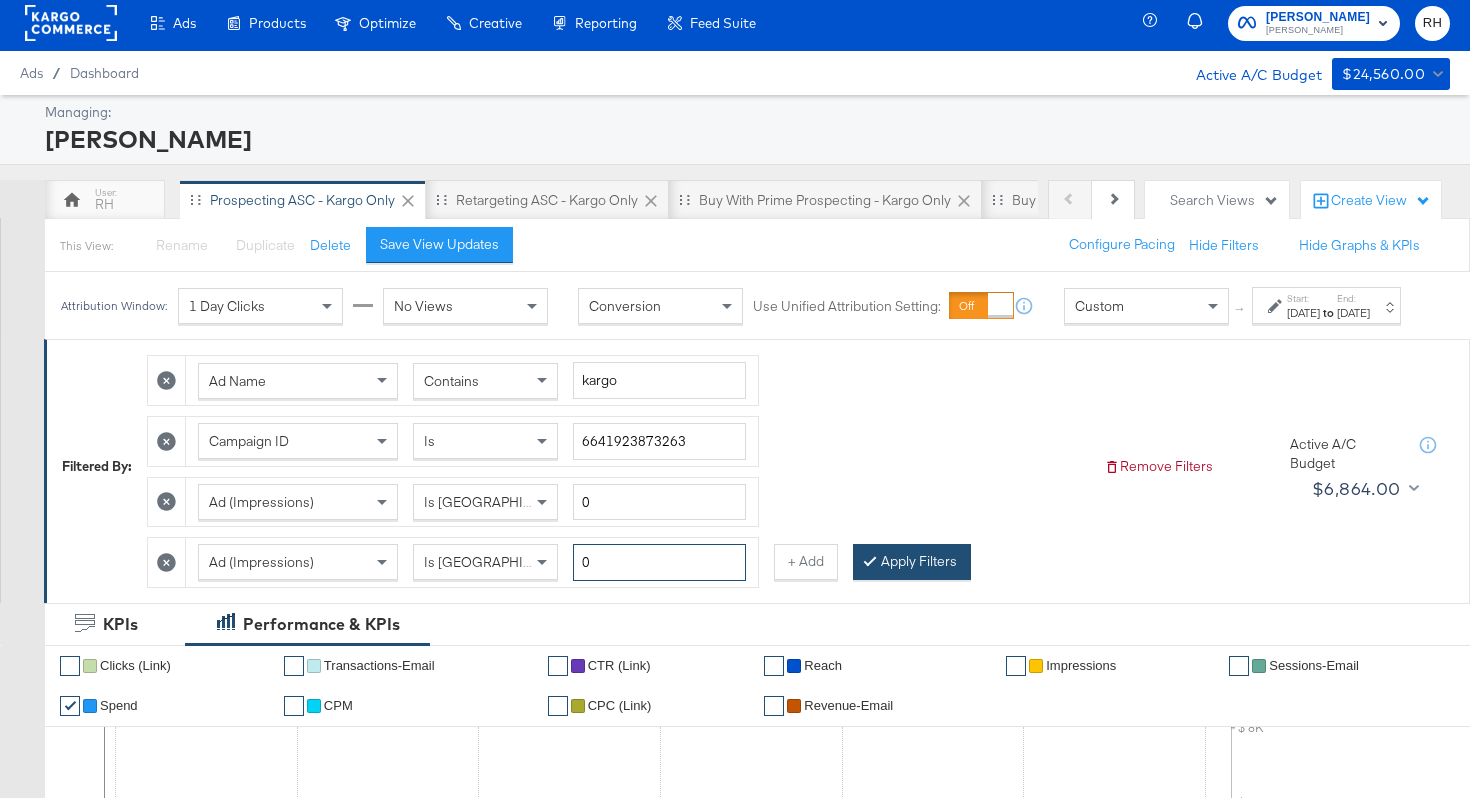type on "0" 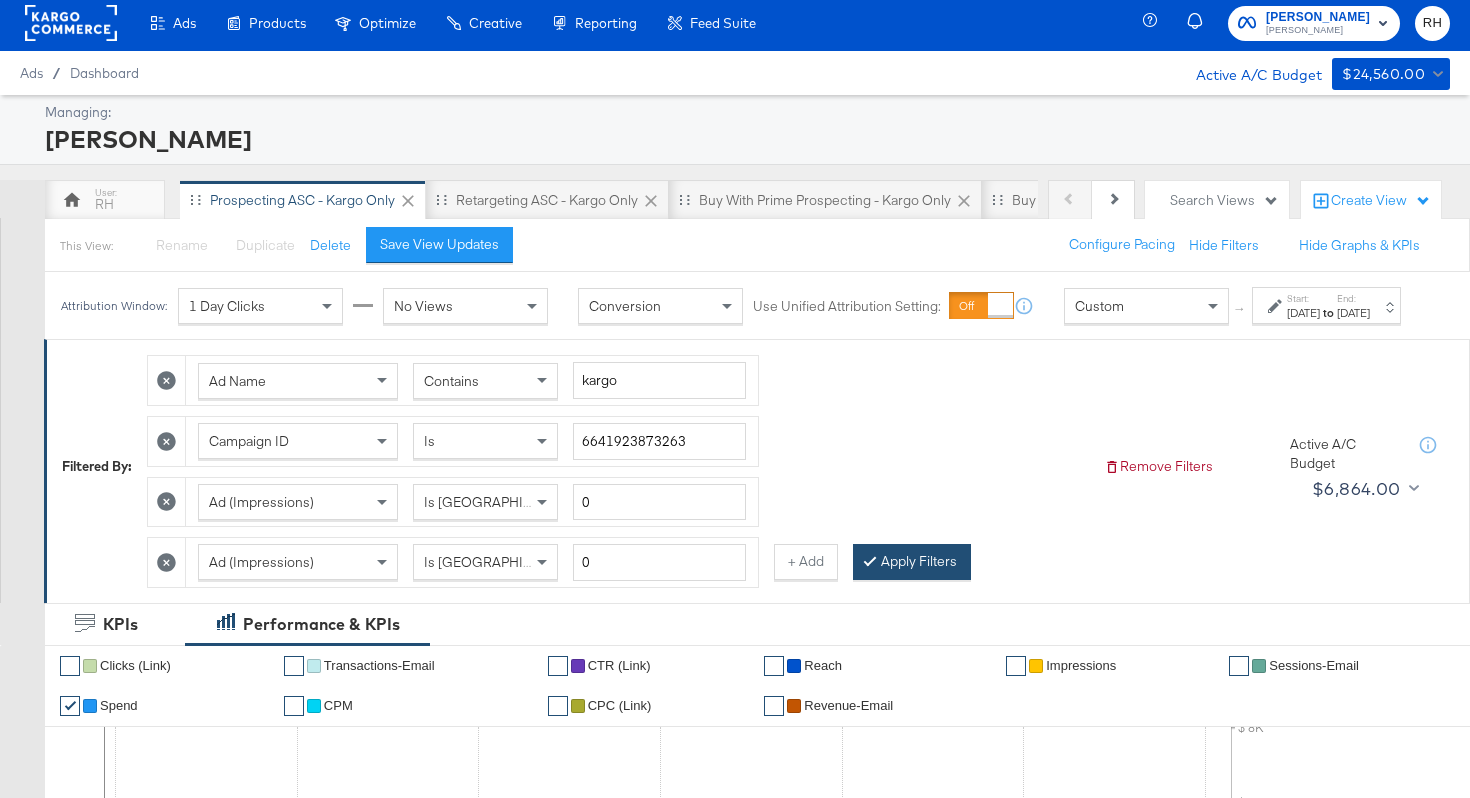 click on "Apply Filters" at bounding box center (912, 562) 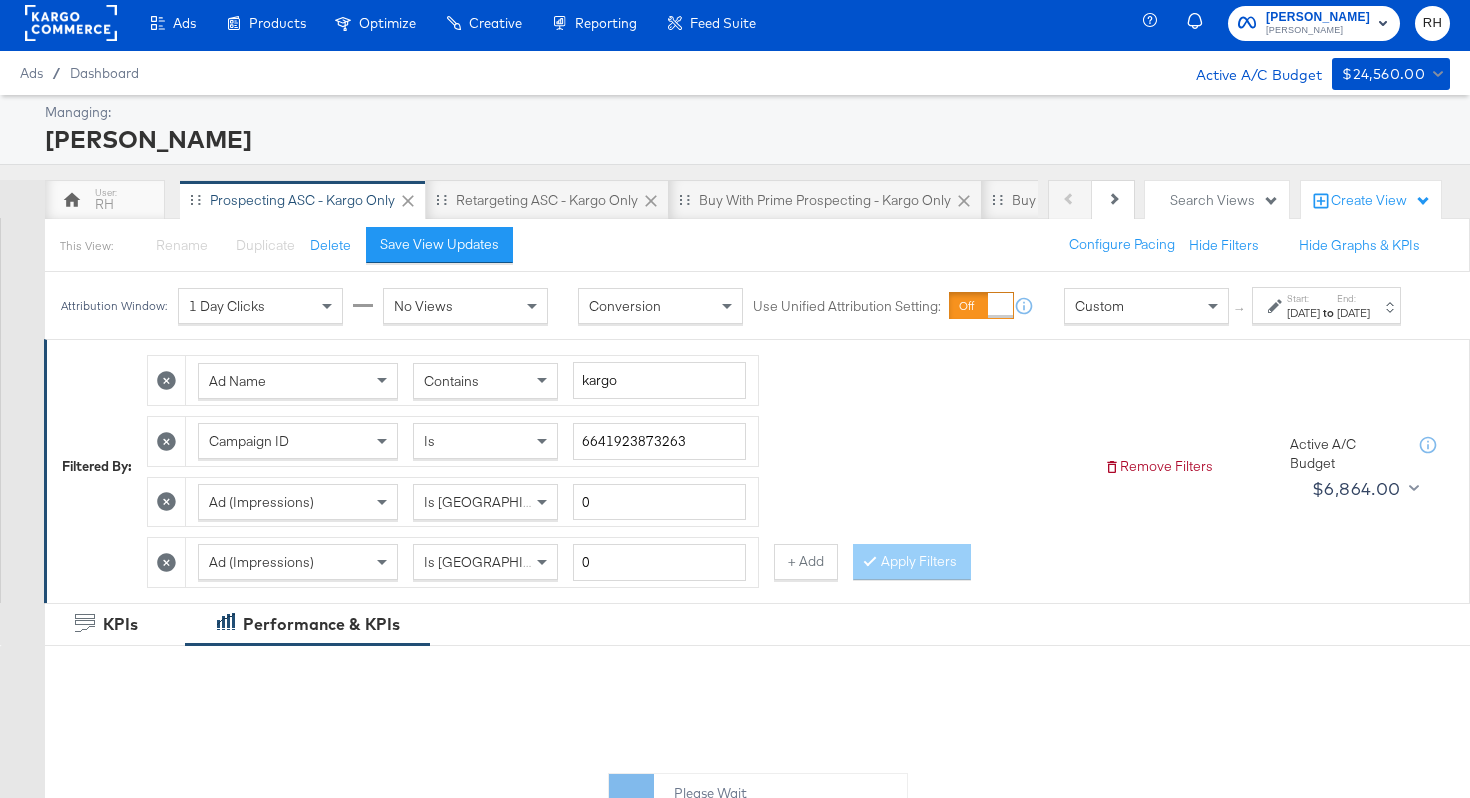 click 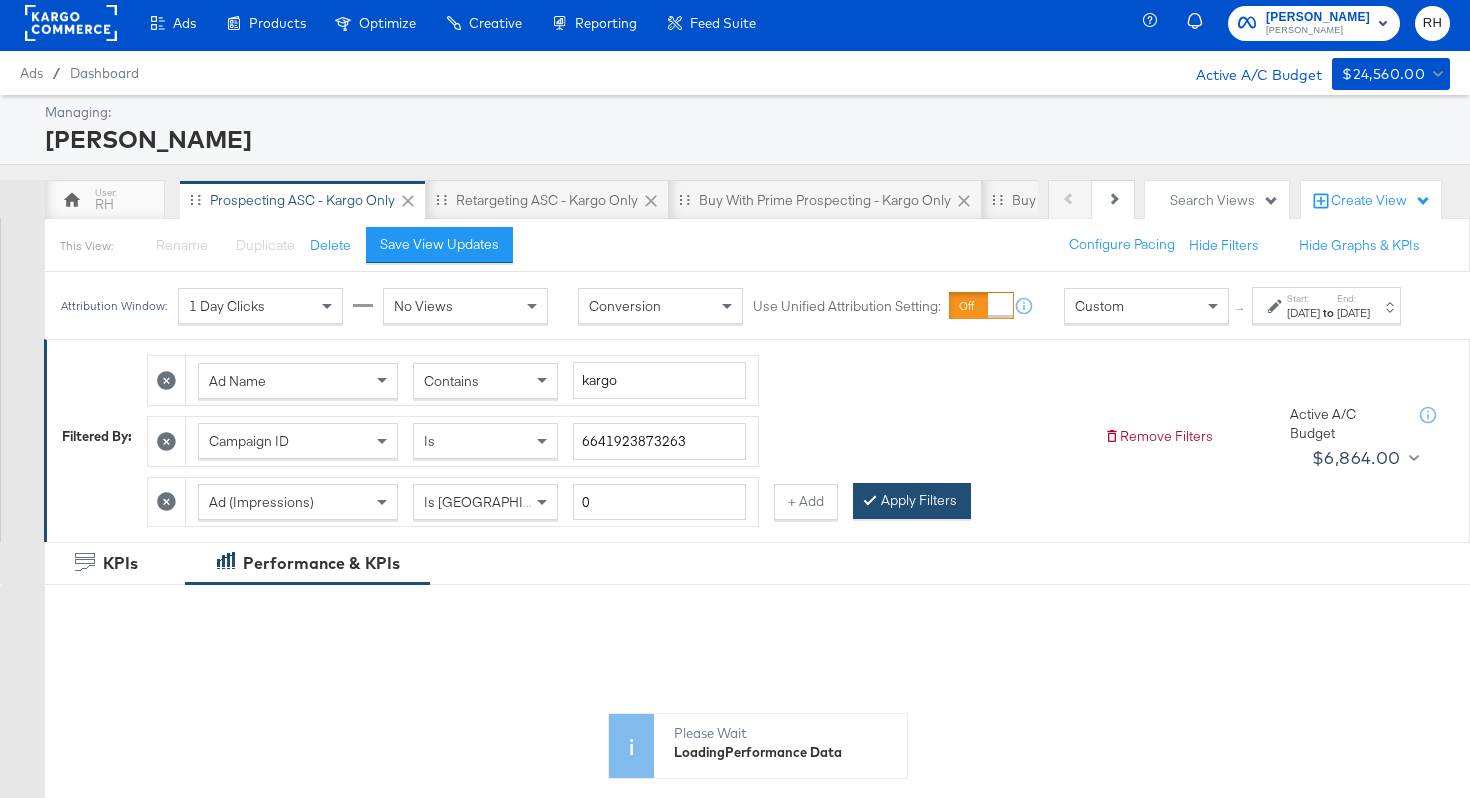 click on "Apply Filters" at bounding box center [912, 501] 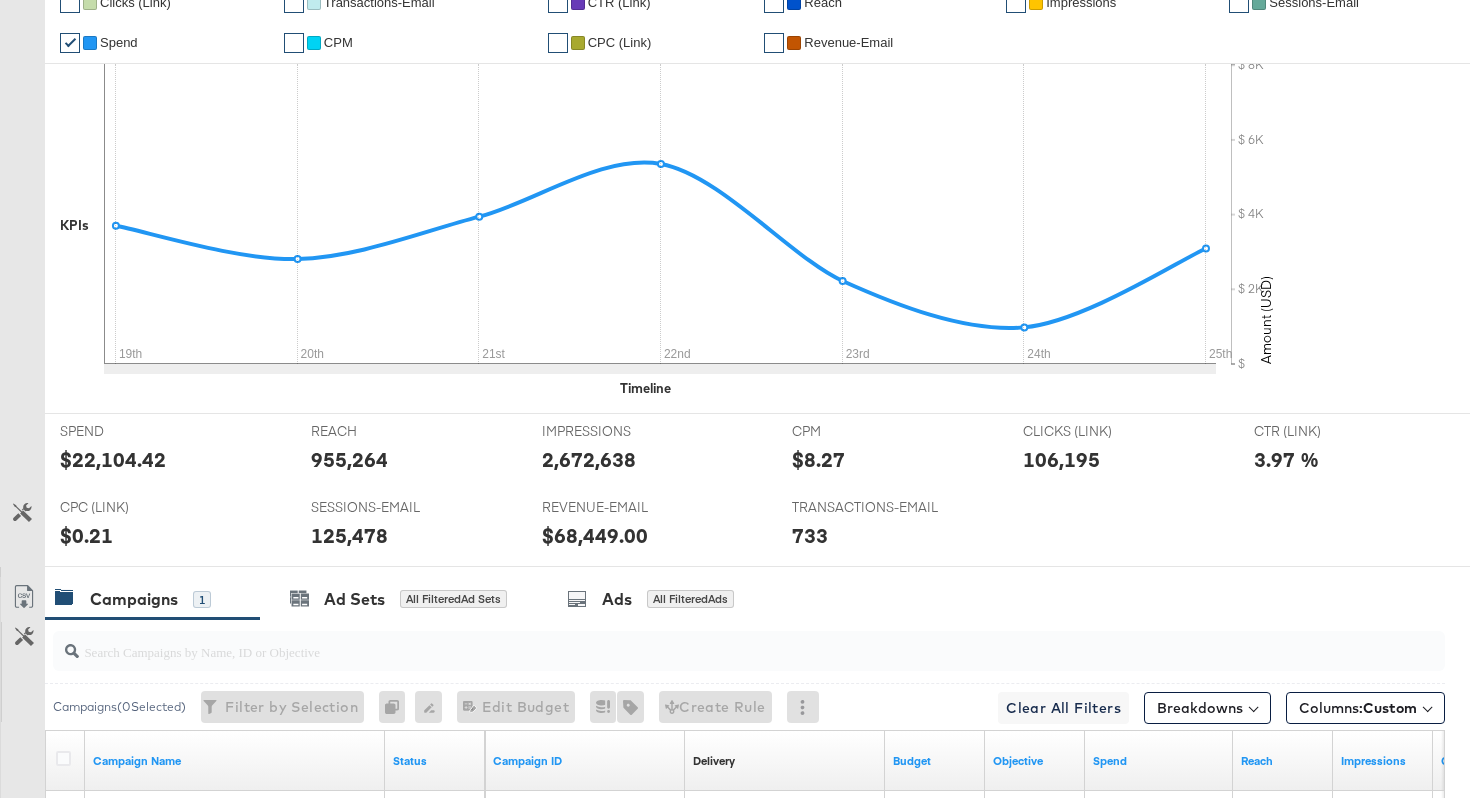 scroll, scrollTop: 886, scrollLeft: 0, axis: vertical 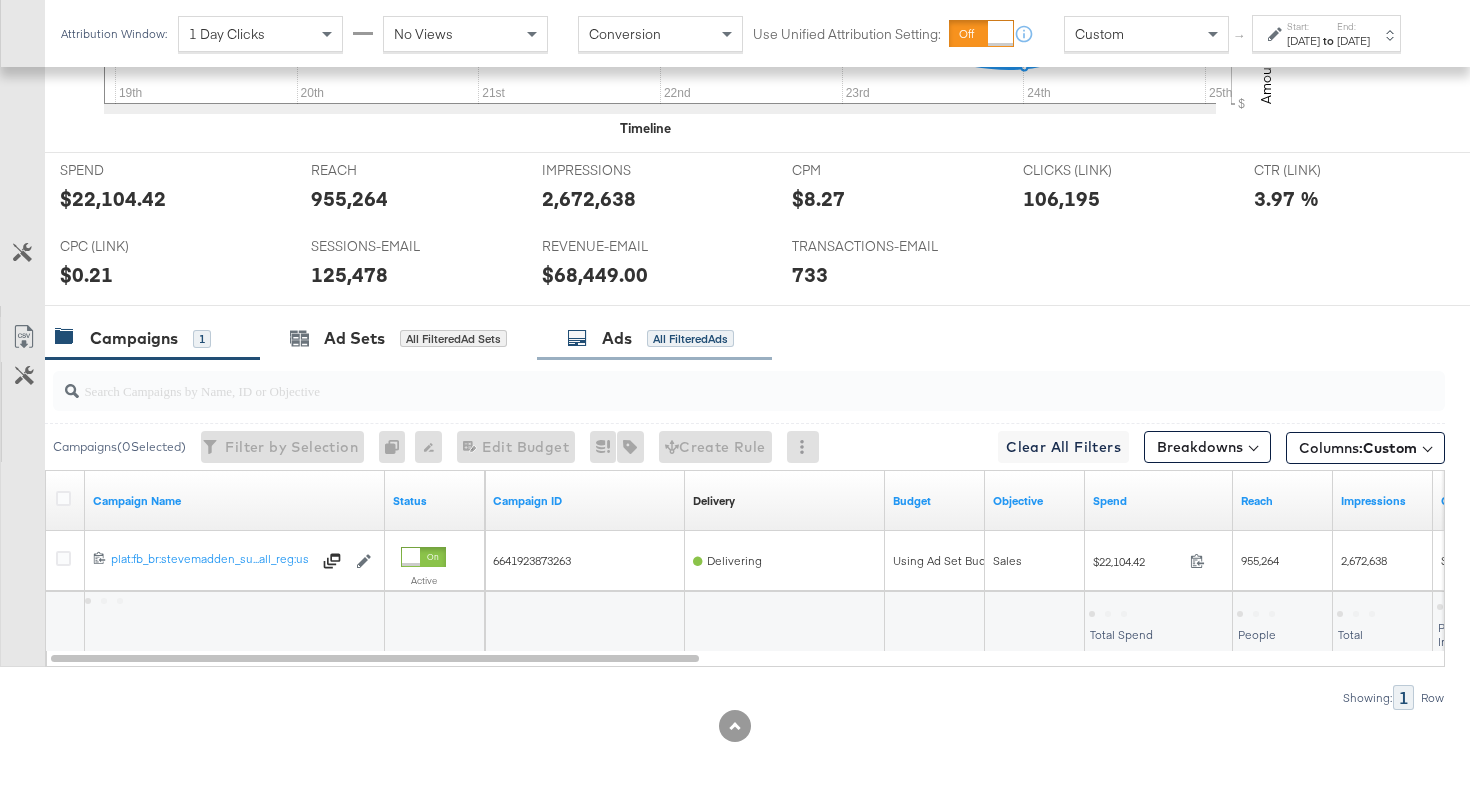 click on "Ads All Filtered  Ads" at bounding box center [650, 338] 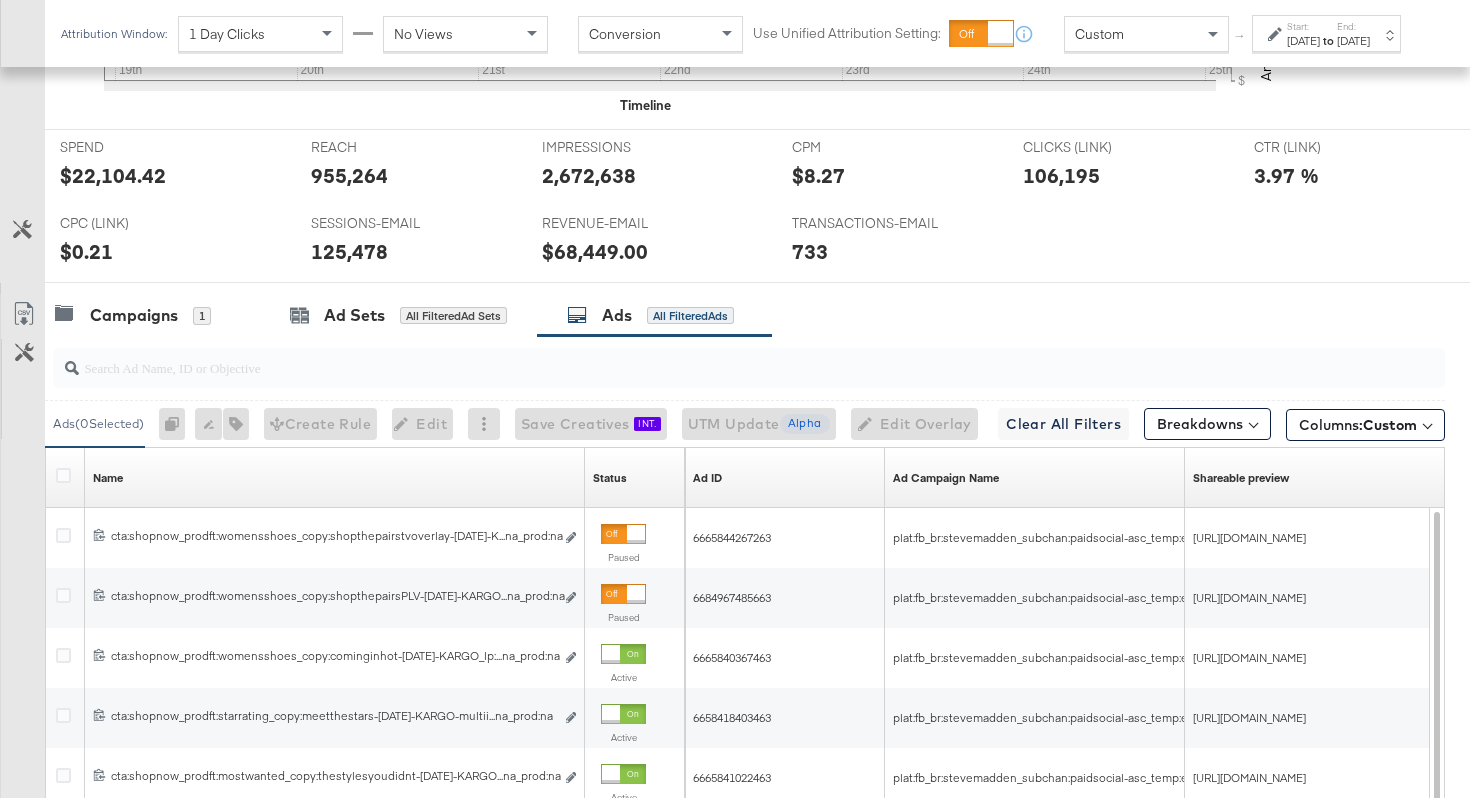 scroll, scrollTop: 963, scrollLeft: 0, axis: vertical 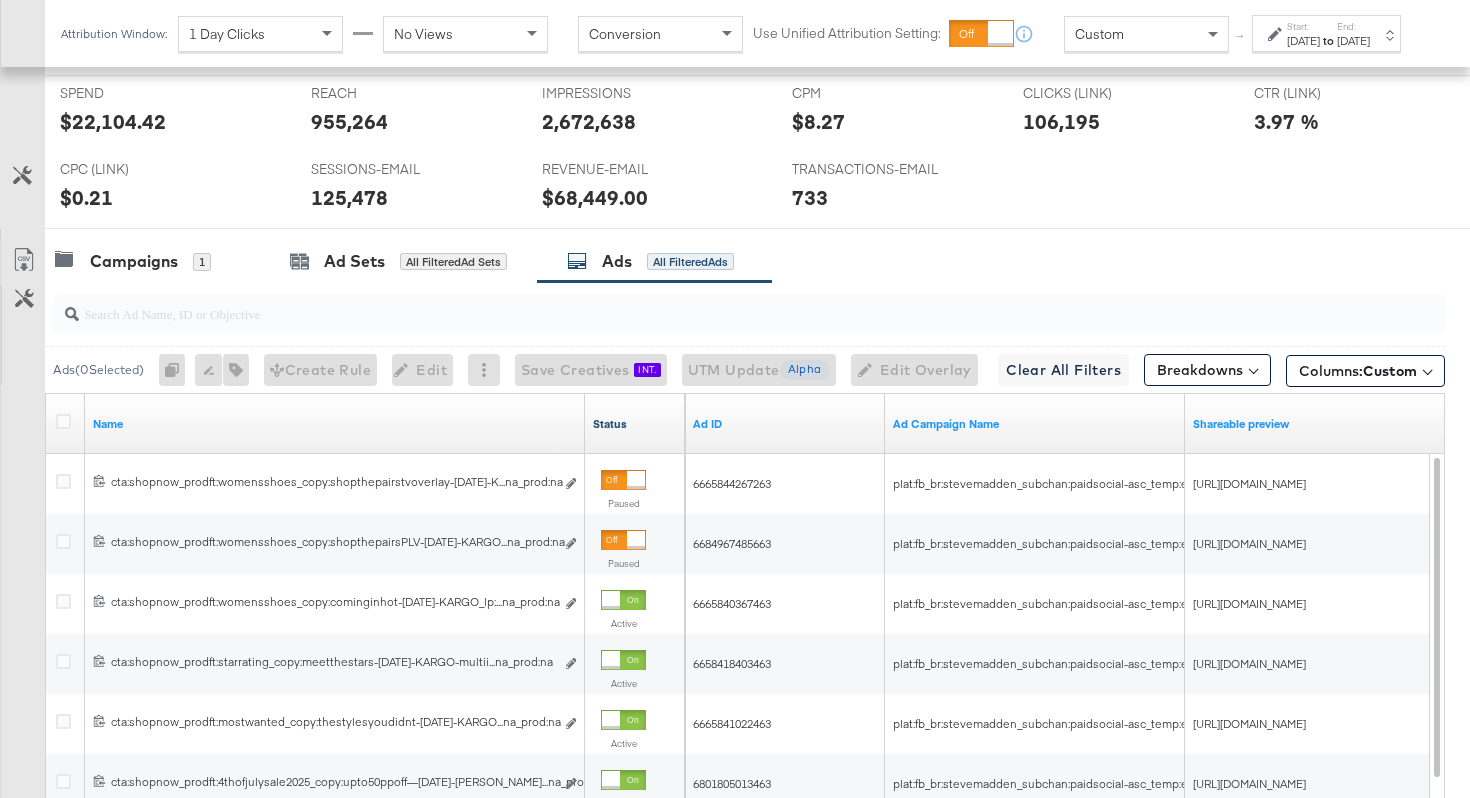 click on "Status" at bounding box center (635, 424) 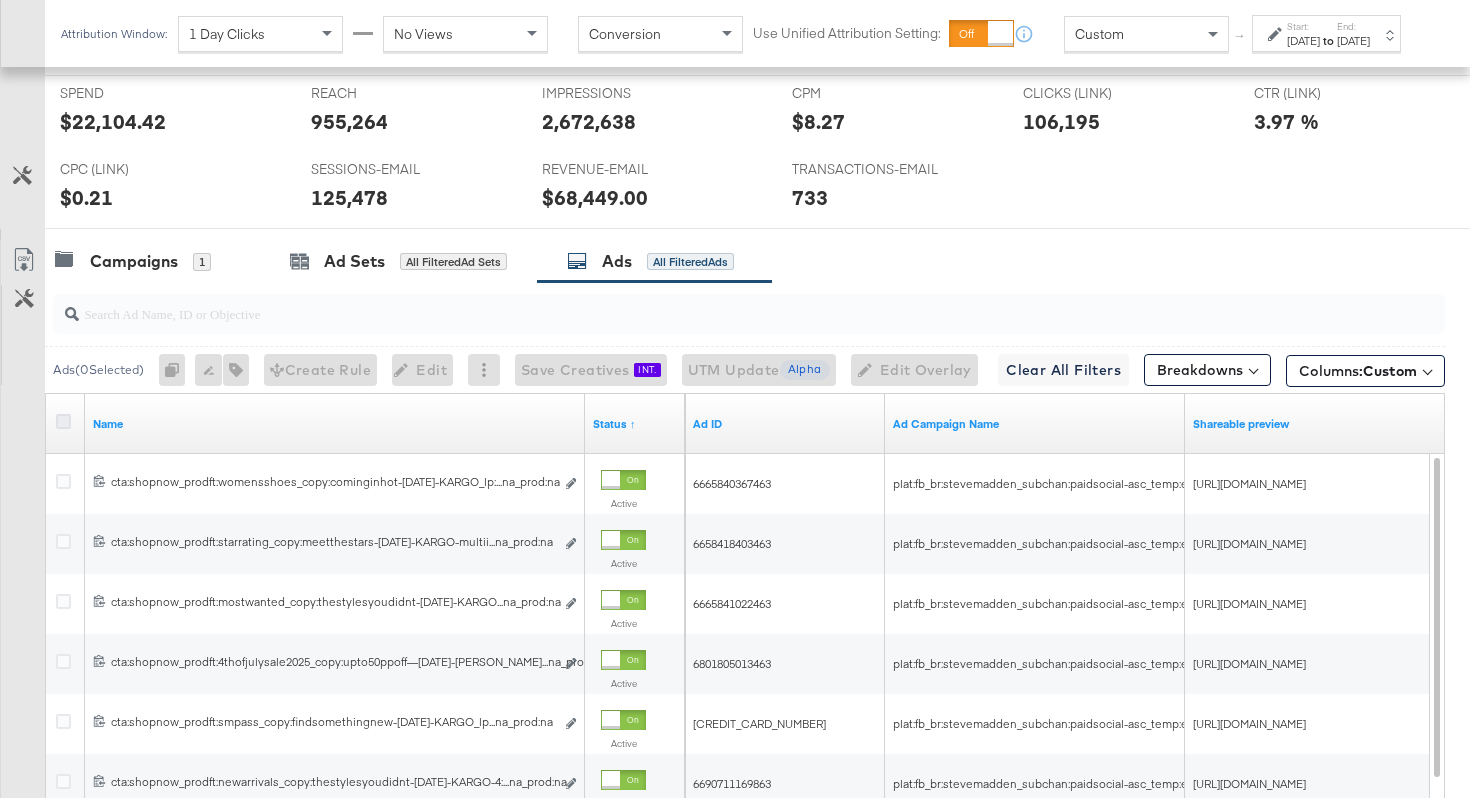 click at bounding box center (63, 421) 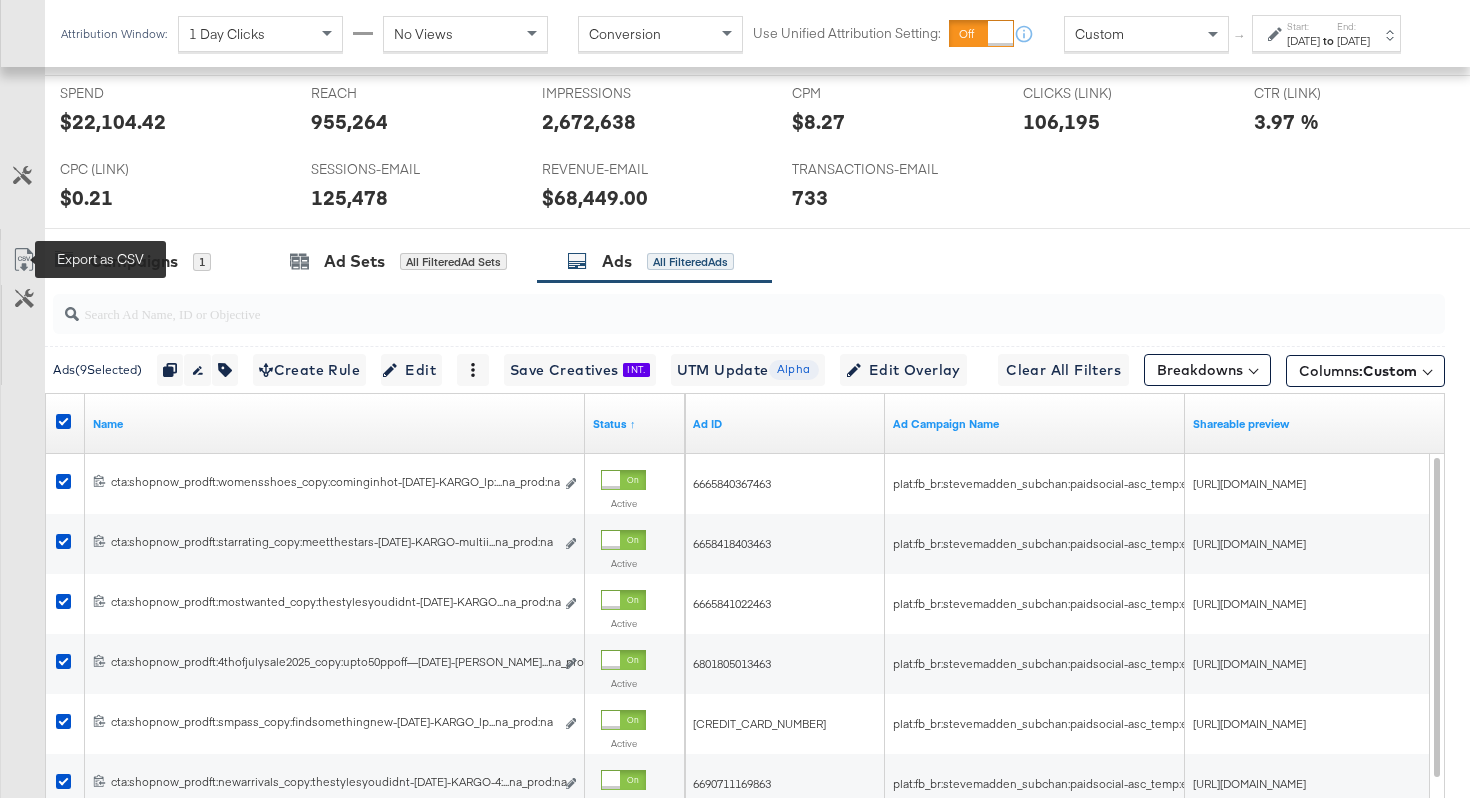 click 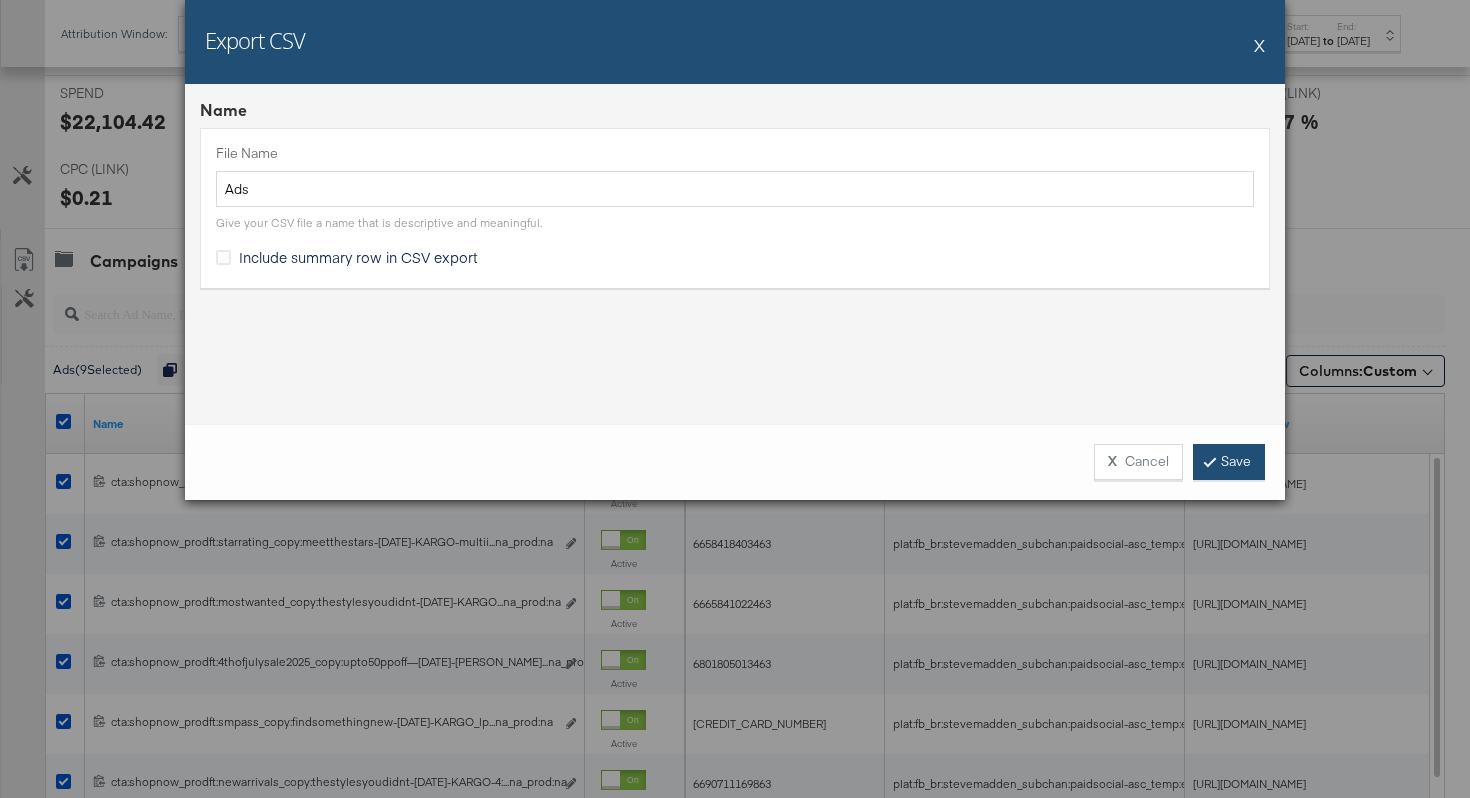 click on "Save" at bounding box center [1229, 462] 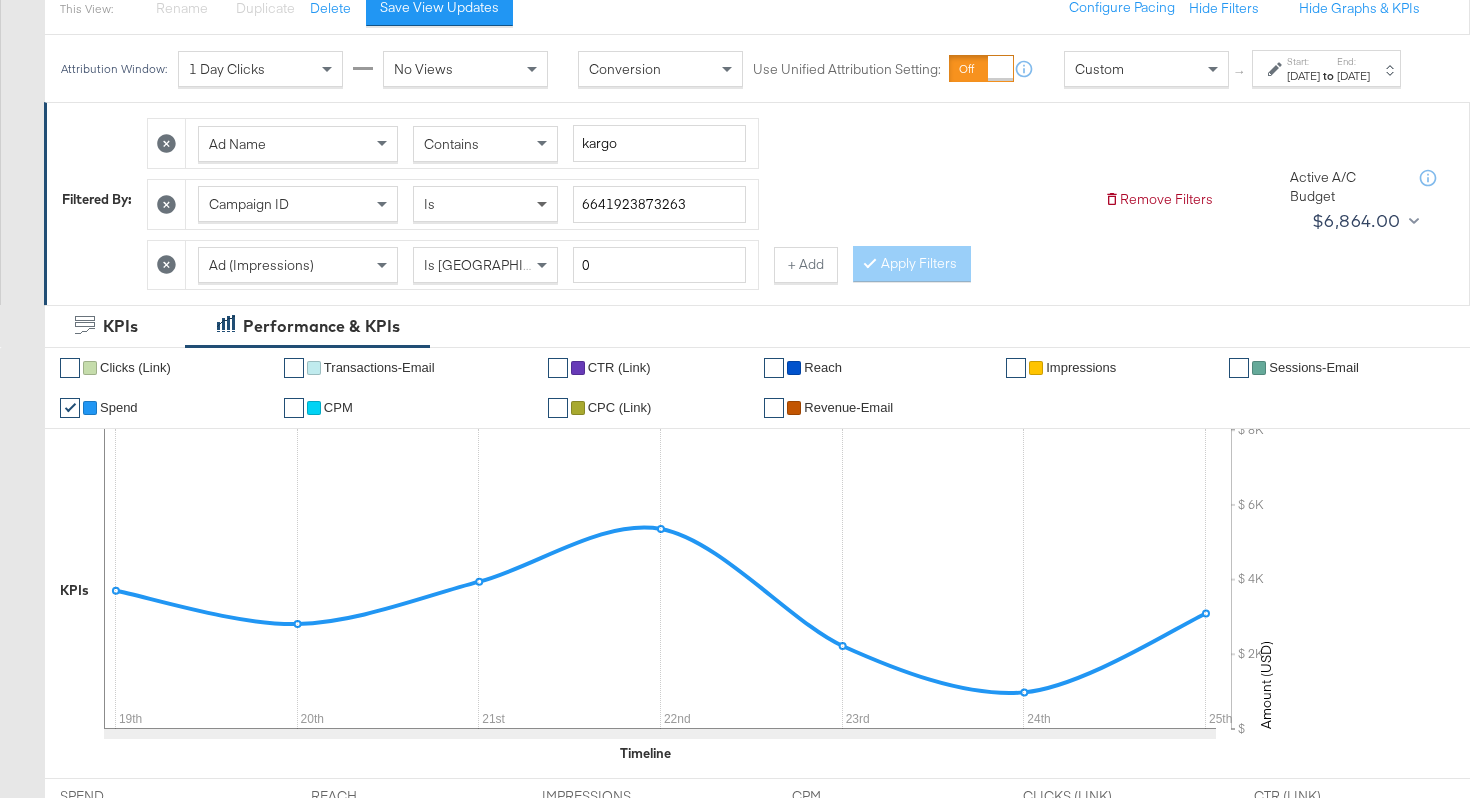 scroll, scrollTop: 0, scrollLeft: 0, axis: both 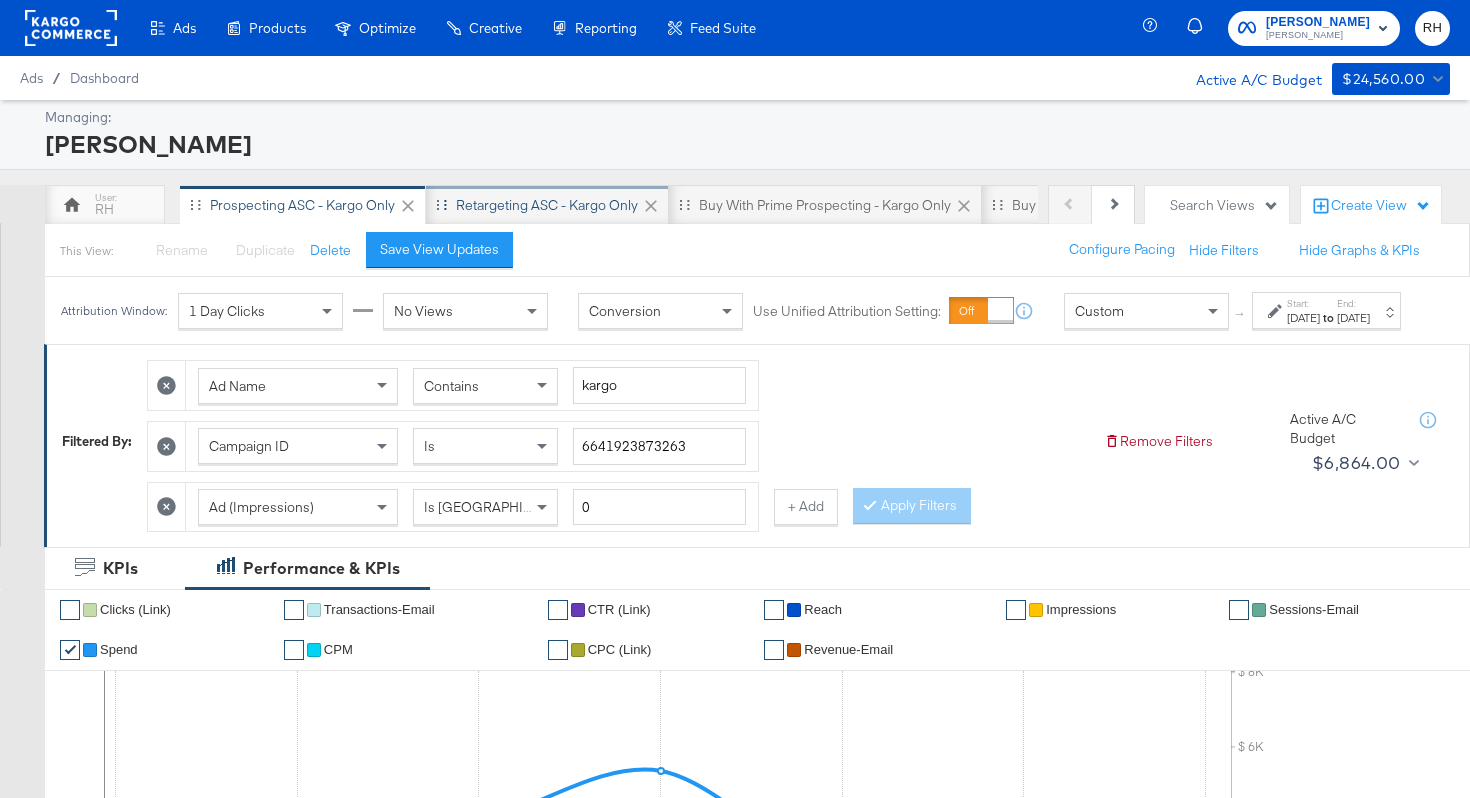 click on "Retargeting ASC - Kargo only" at bounding box center [547, 205] 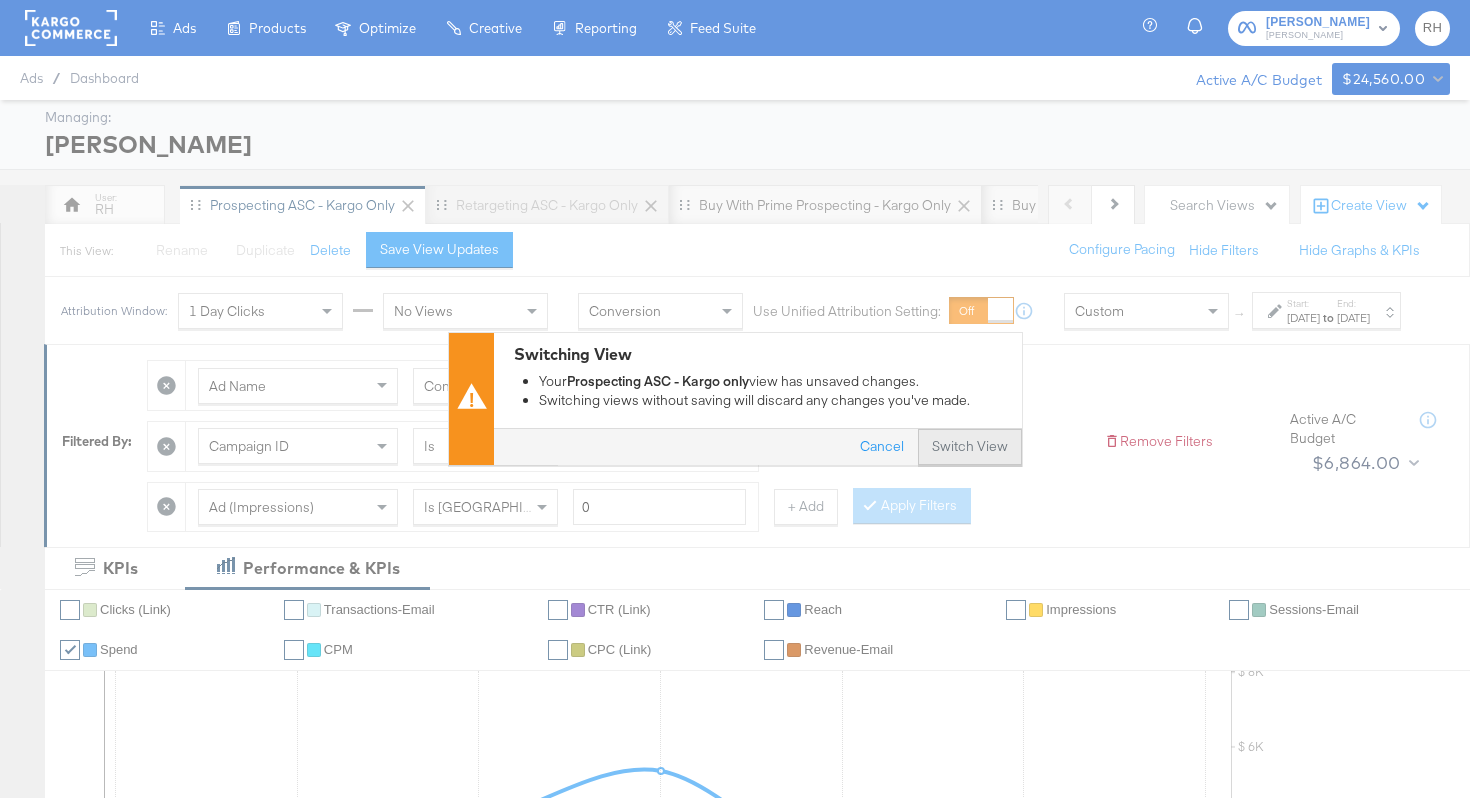 click on "Switch View" at bounding box center (970, 448) 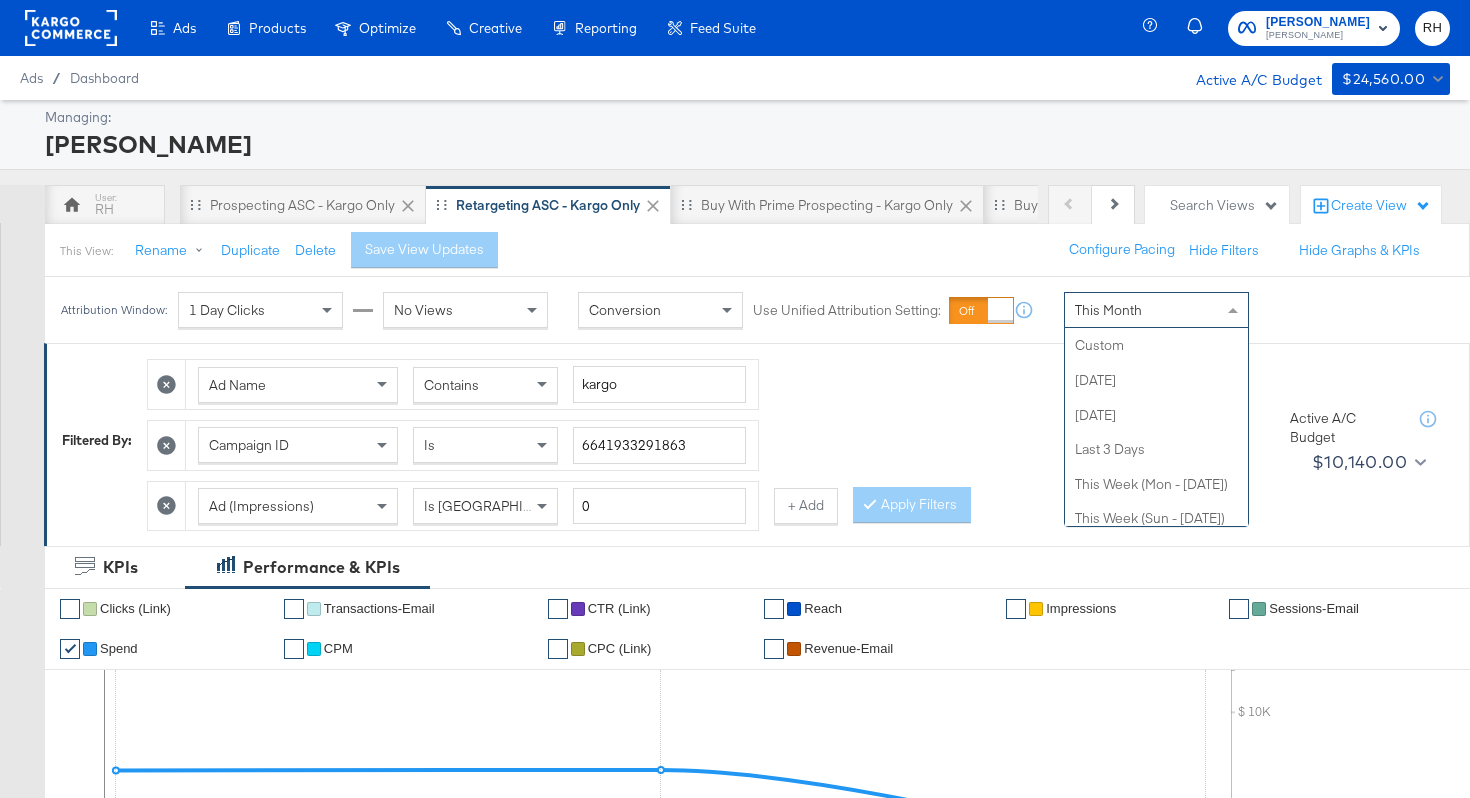 click on "This Month" at bounding box center [1156, 310] 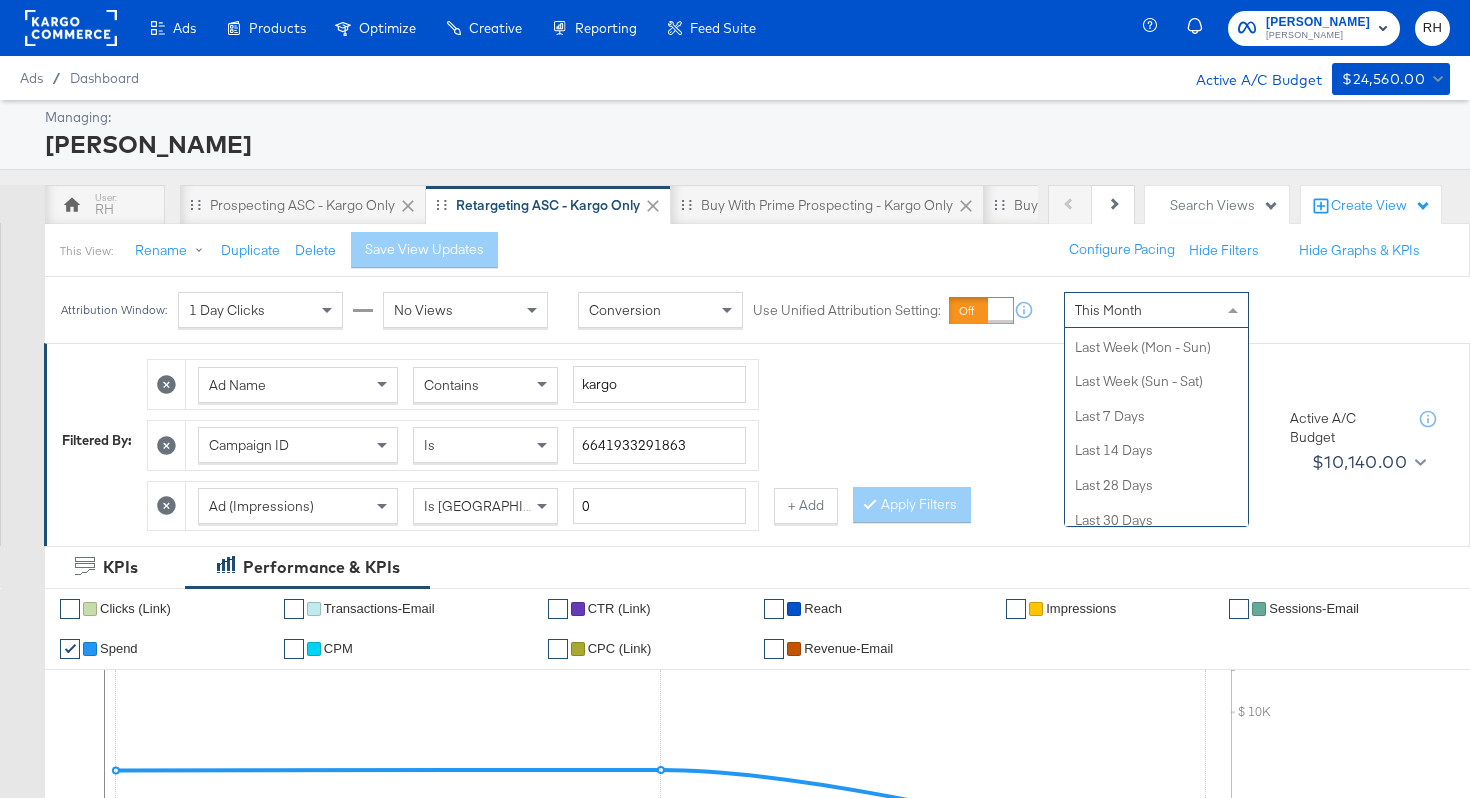 scroll, scrollTop: 0, scrollLeft: 0, axis: both 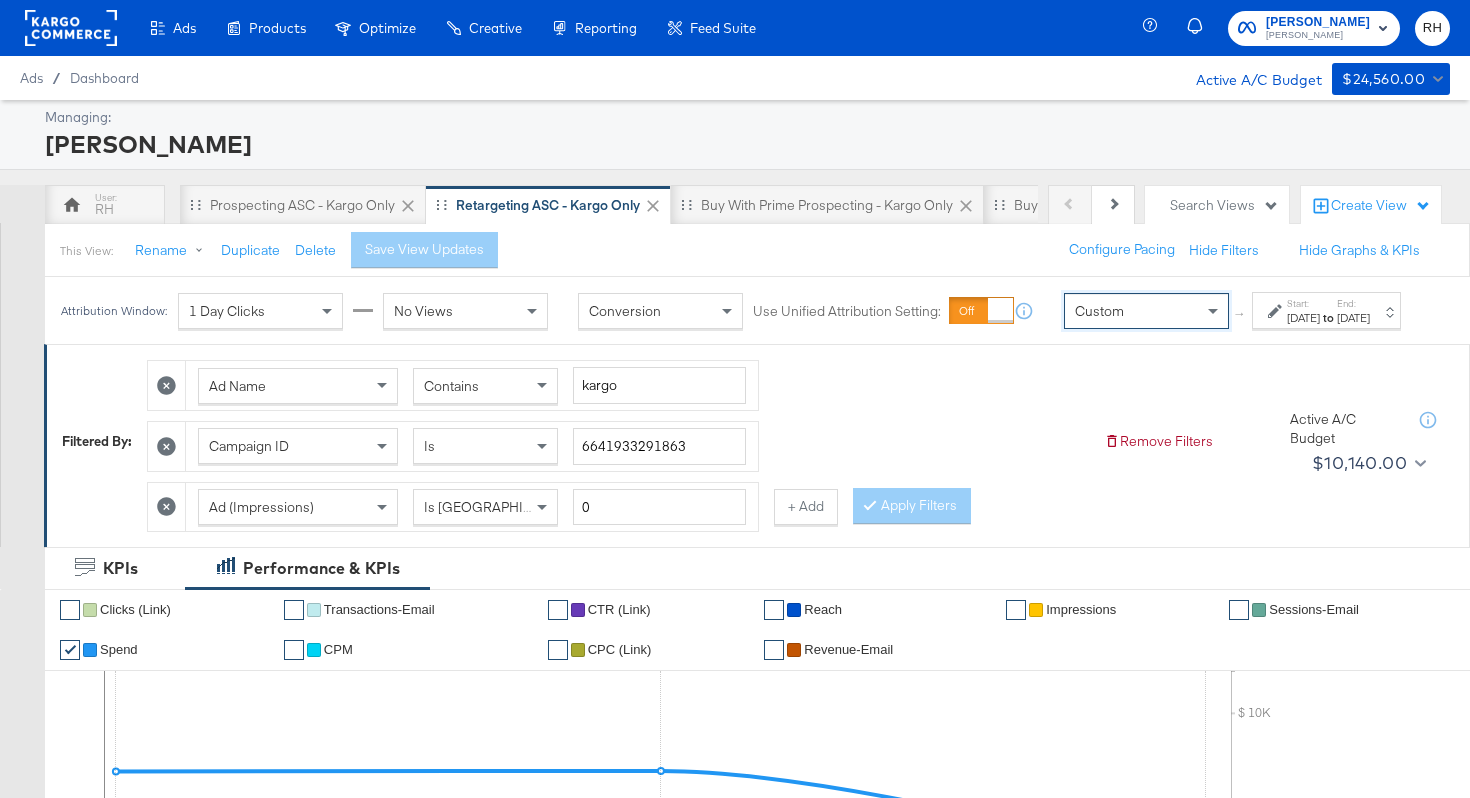 click on "Jul 3rd 2025" at bounding box center [1303, 318] 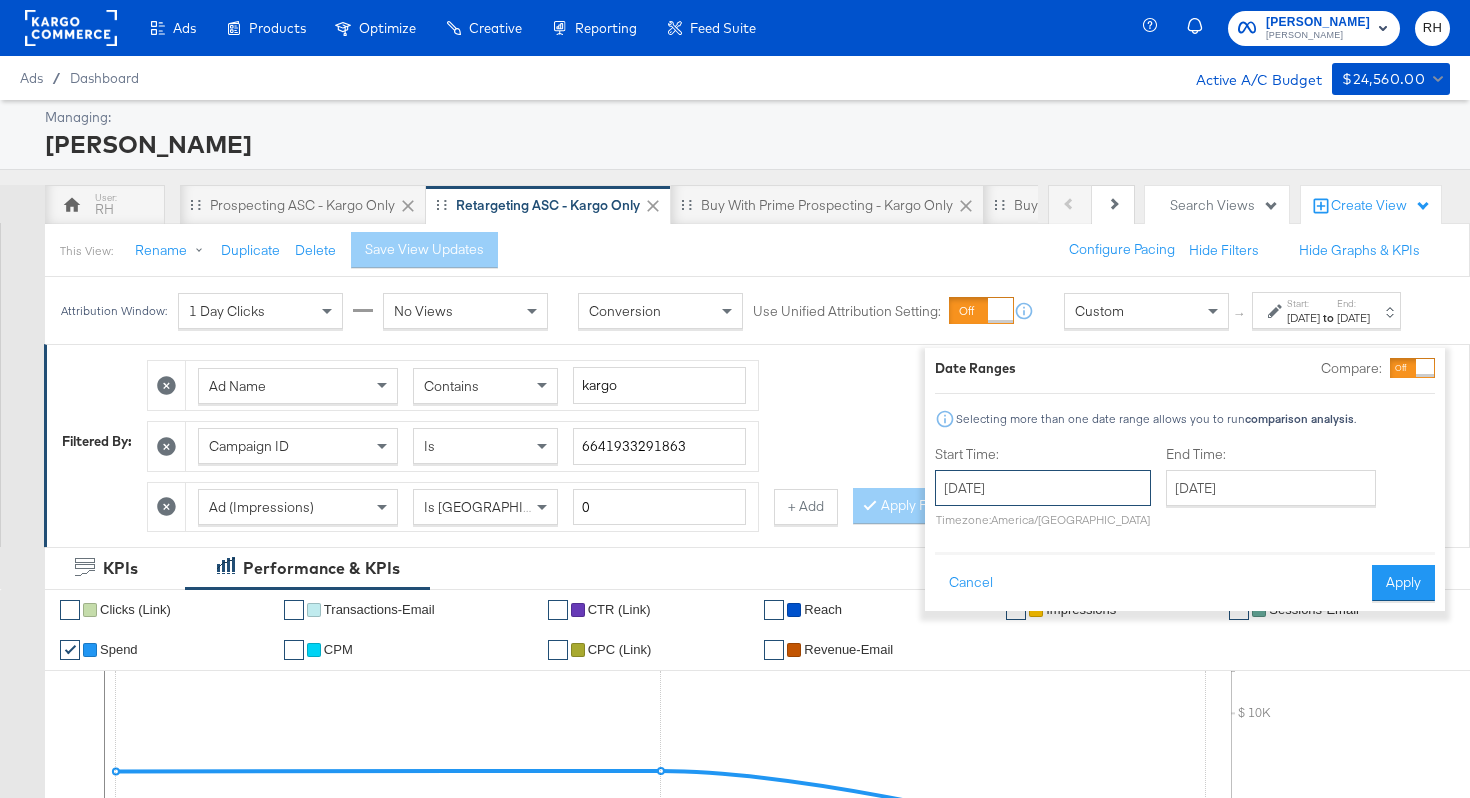 click on "July 3rd 2025" at bounding box center [1043, 488] 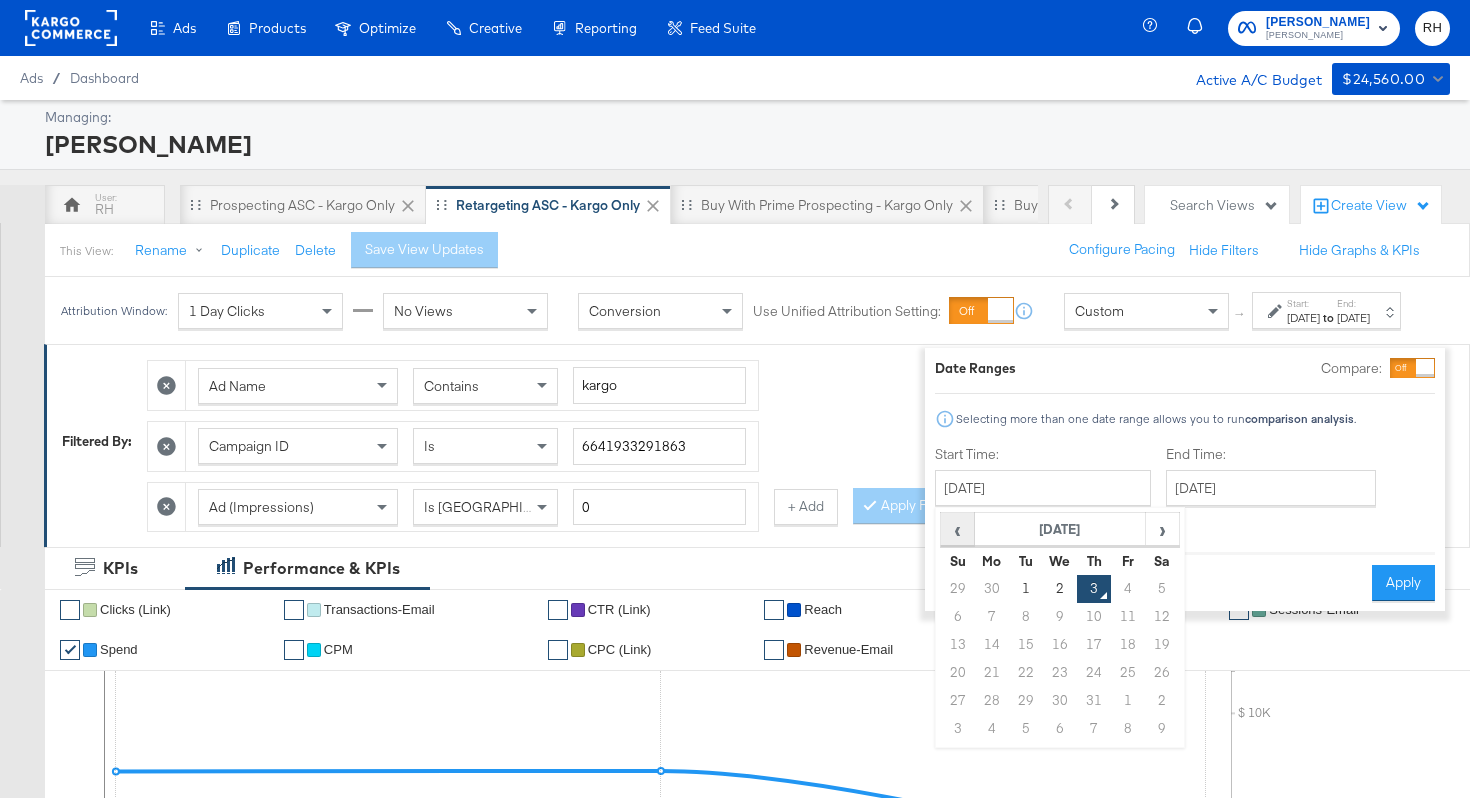 click on "‹" at bounding box center [957, 529] 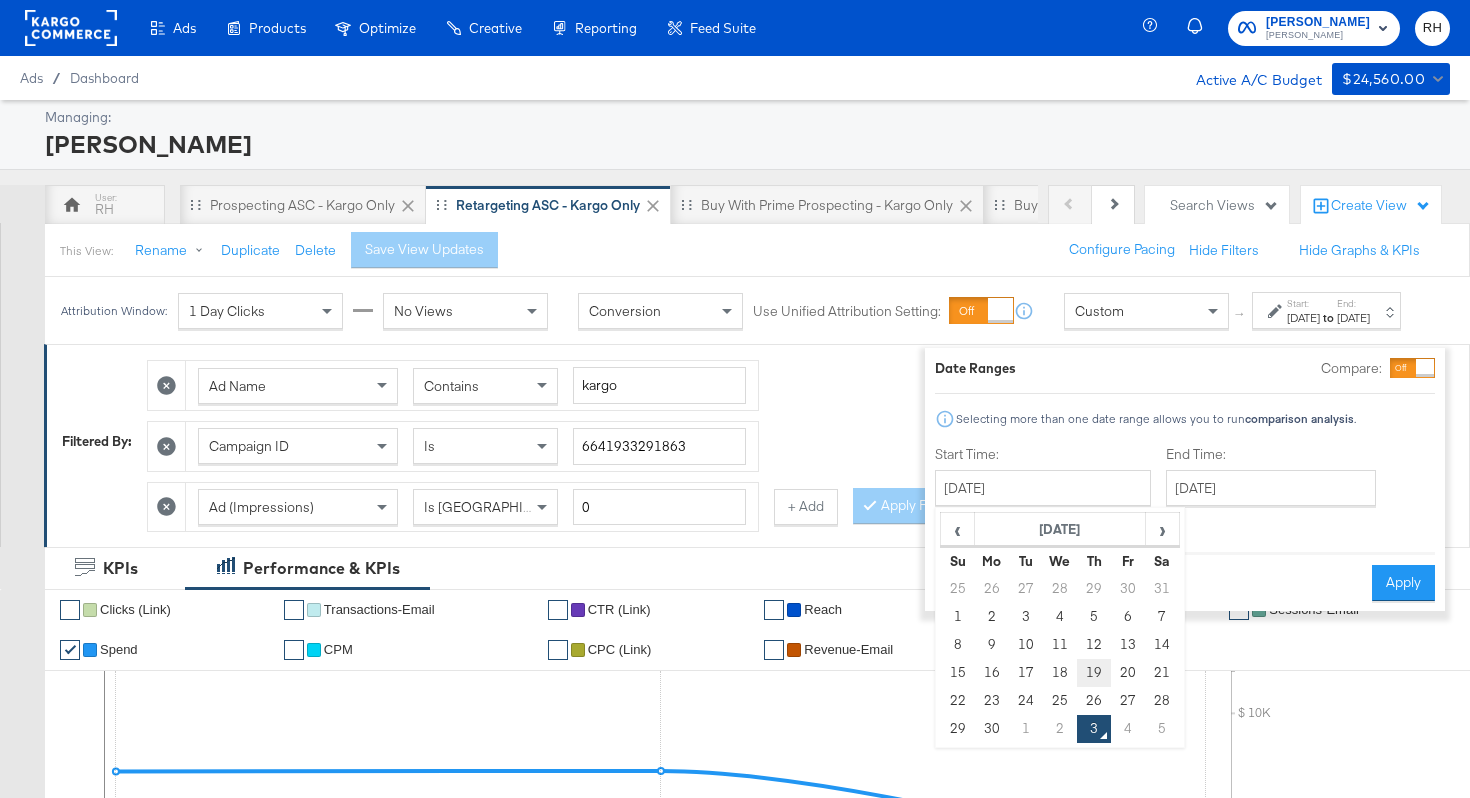 click on "19" at bounding box center [1094, 673] 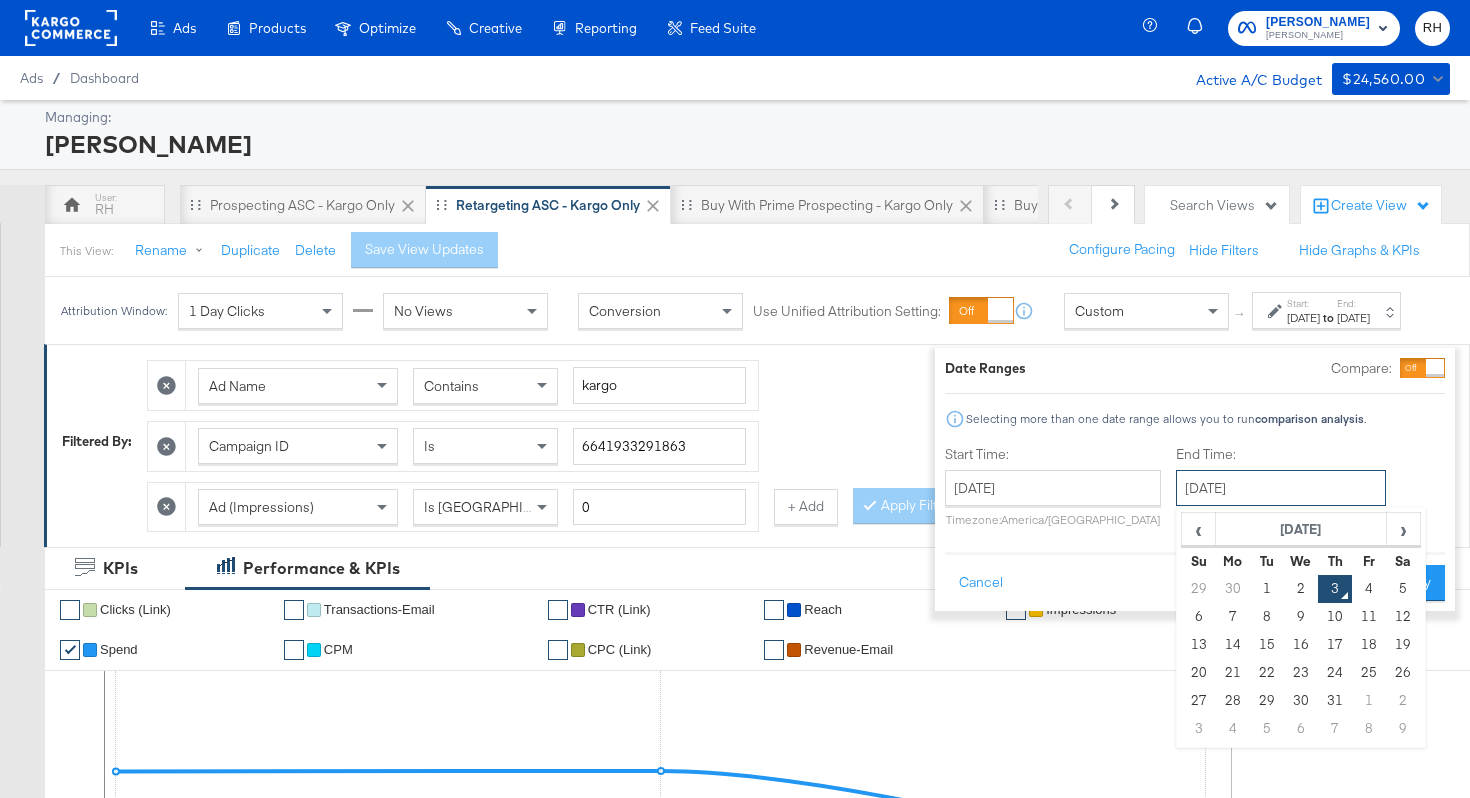 click on "July 3rd 2025" at bounding box center [1281, 488] 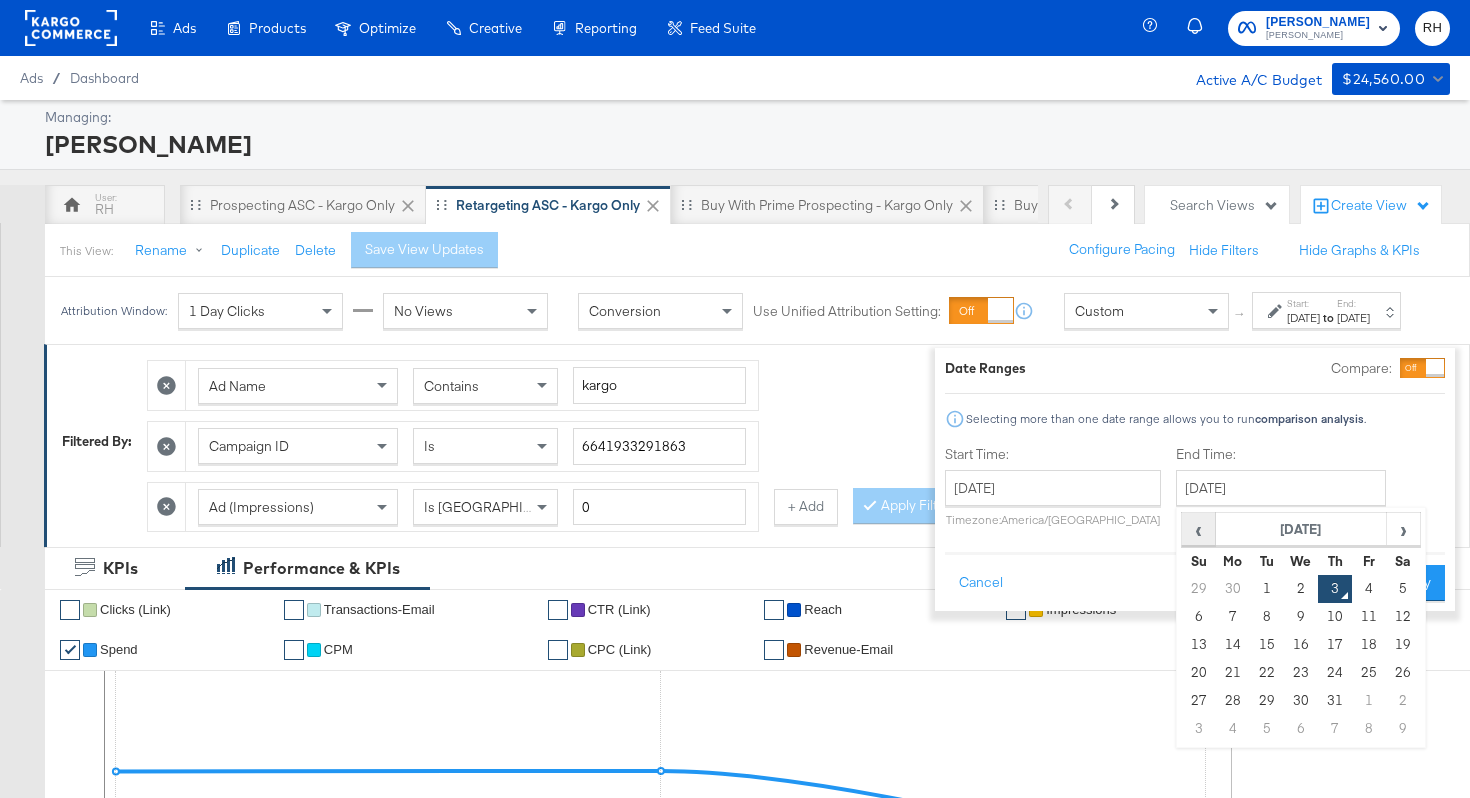 click on "‹" at bounding box center (1198, 529) 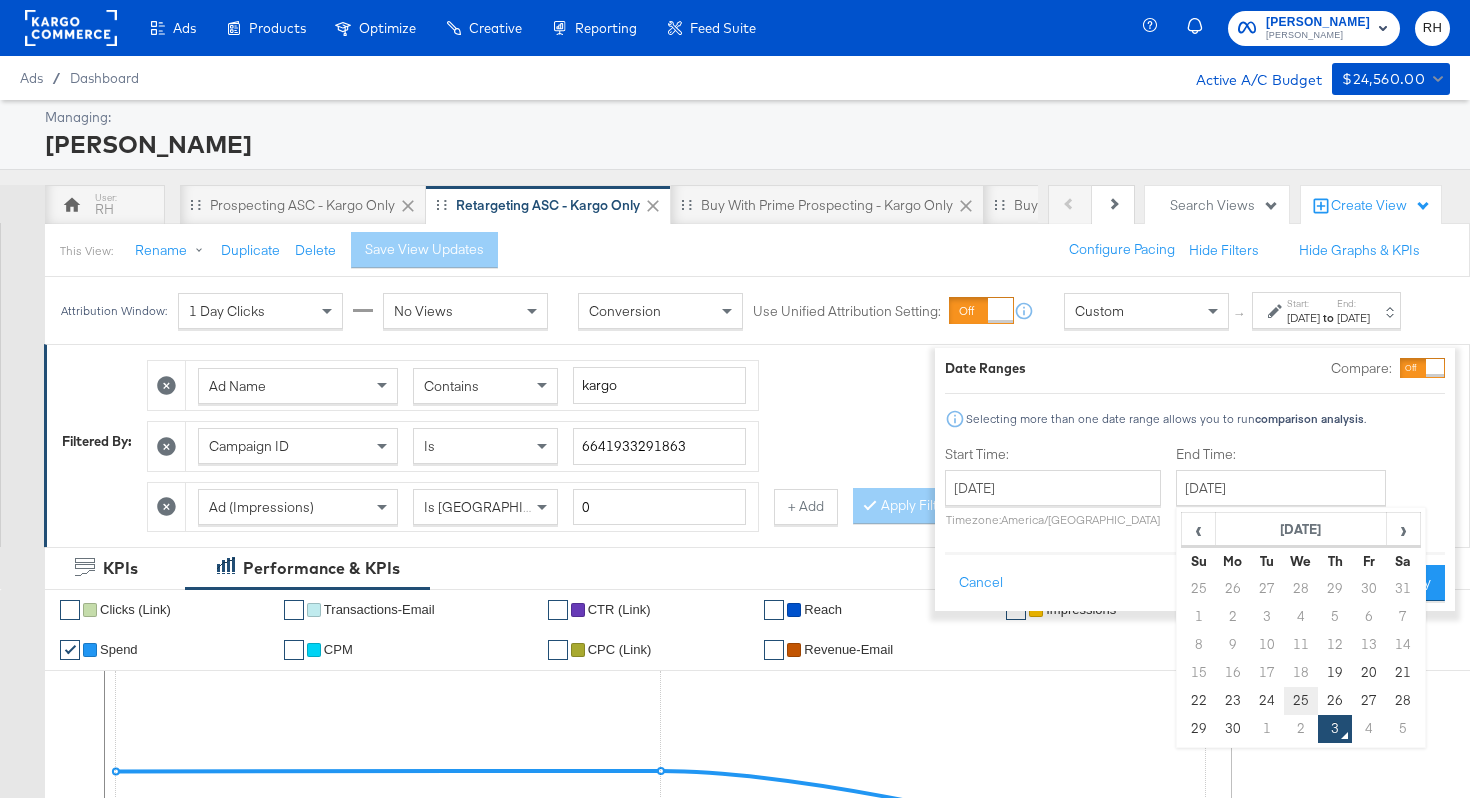 click on "25" at bounding box center (1301, 701) 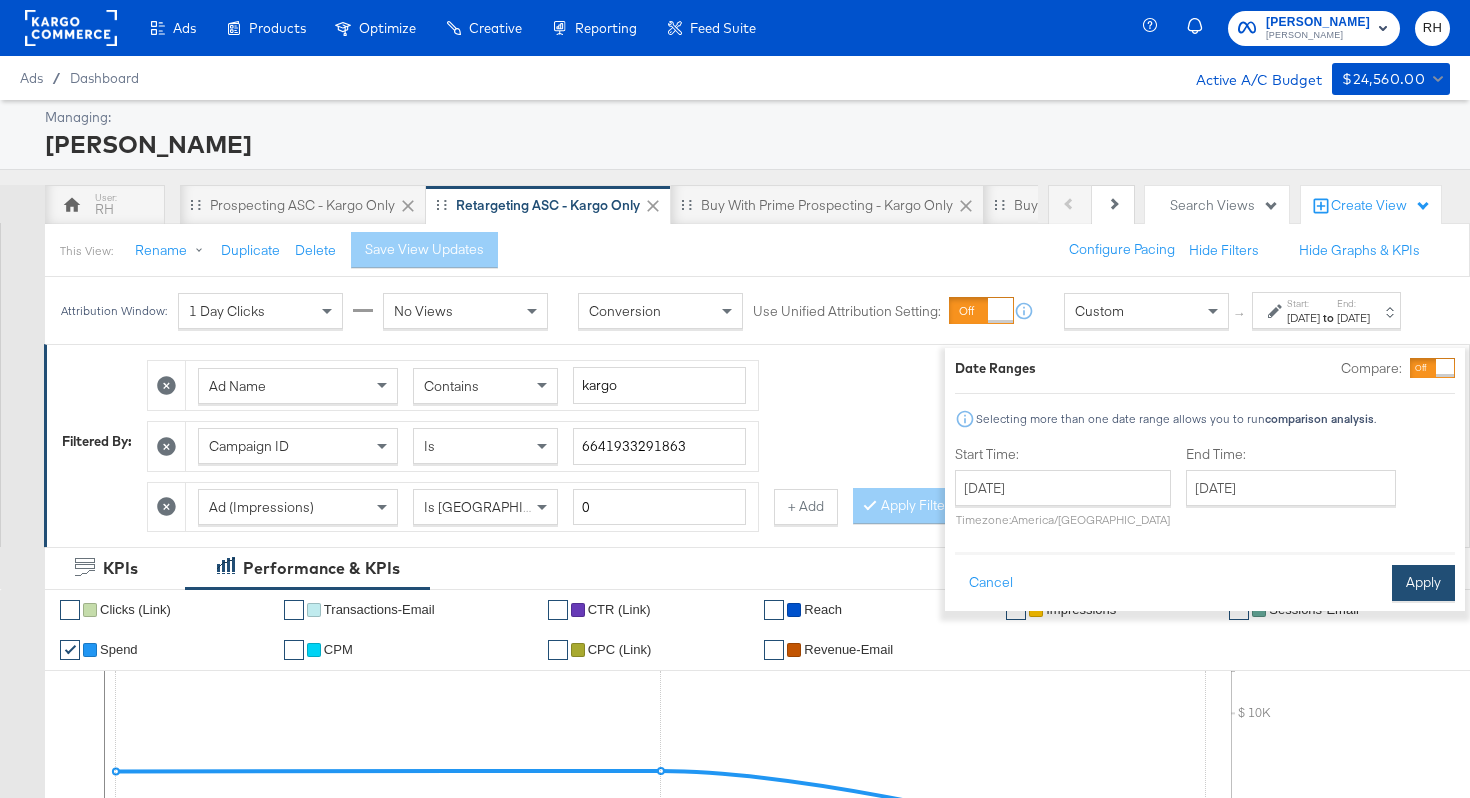 click on "Apply" at bounding box center (1423, 583) 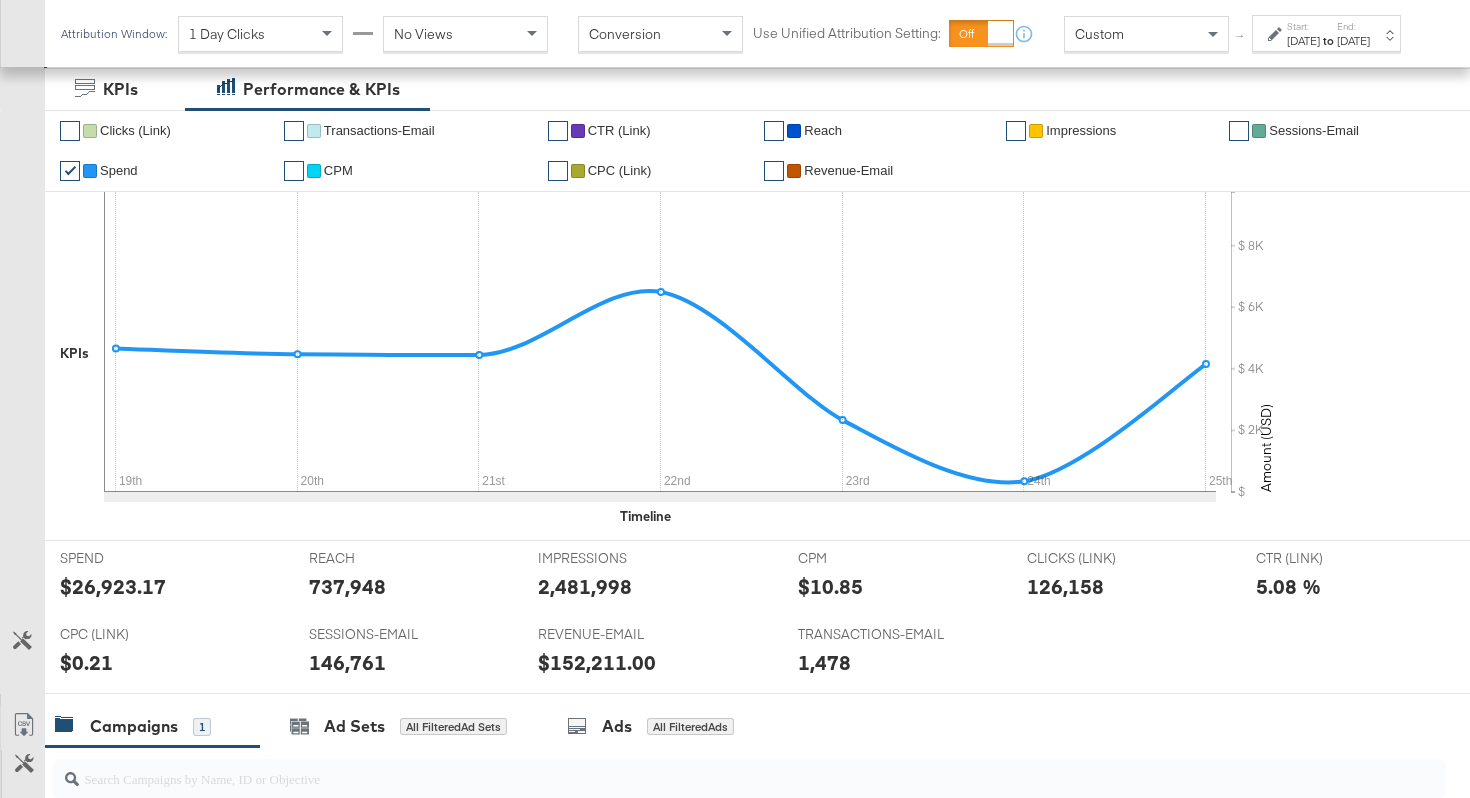 scroll, scrollTop: 886, scrollLeft: 0, axis: vertical 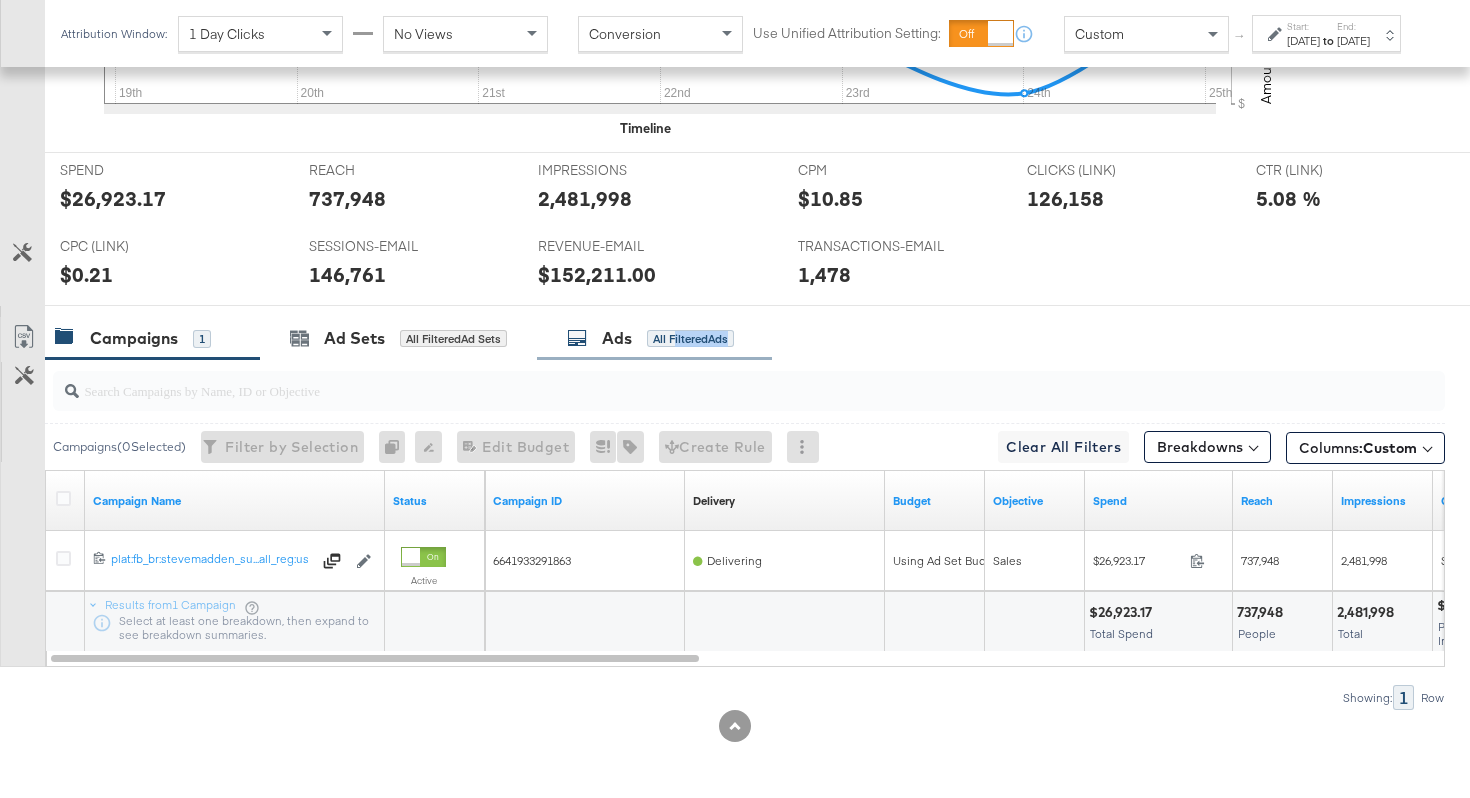 click on "All Filtered  Ads" at bounding box center (690, 339) 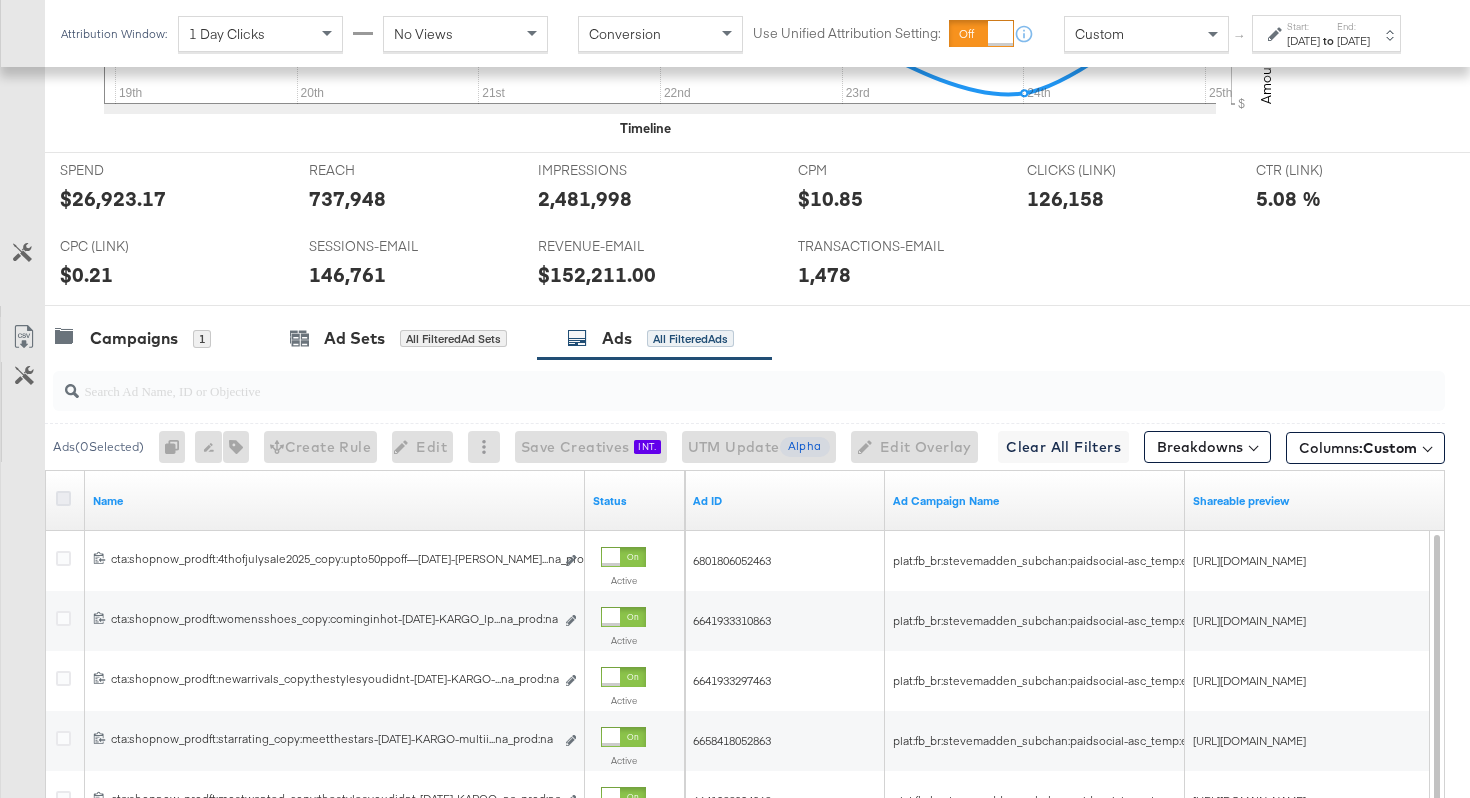 click at bounding box center (63, 498) 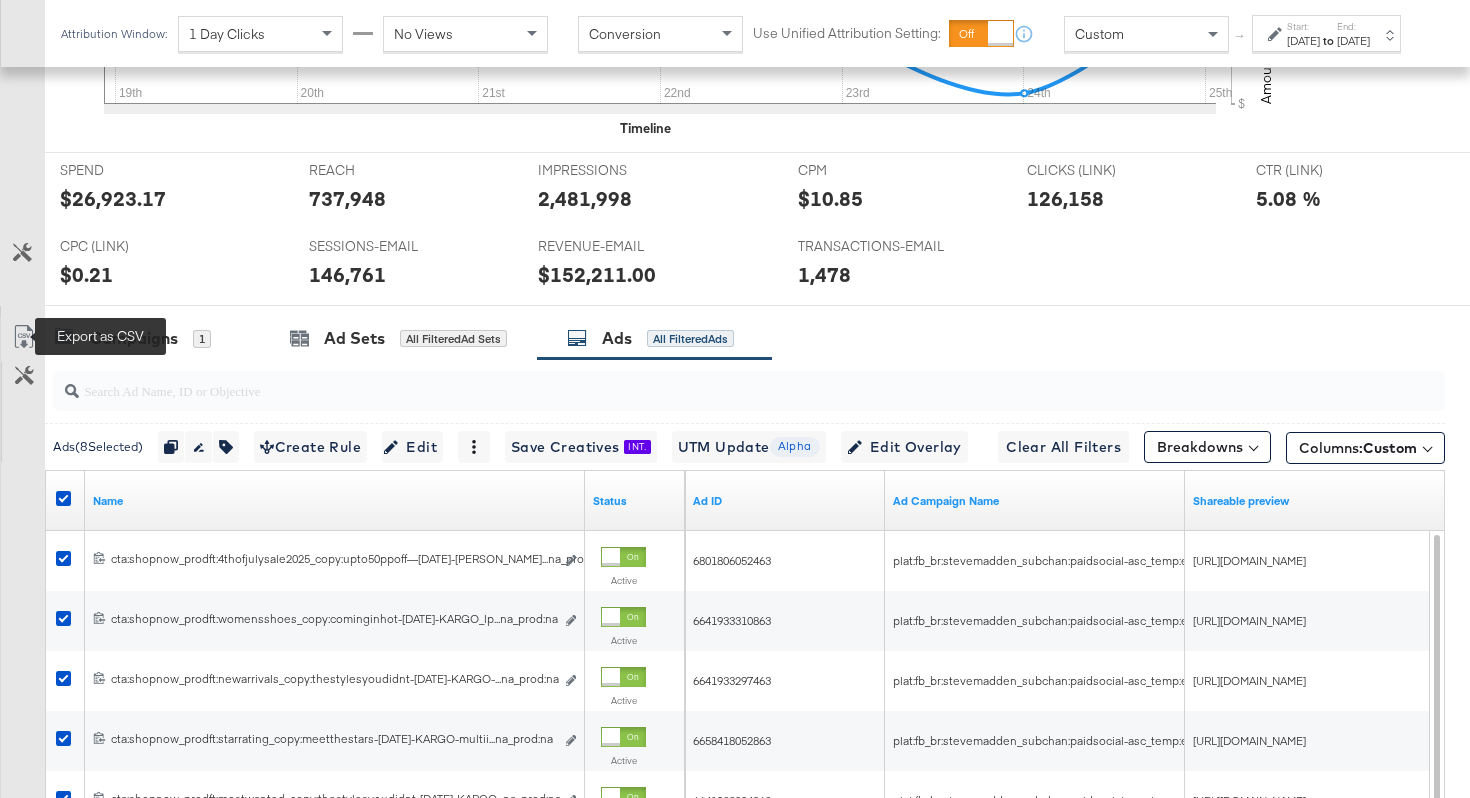 click 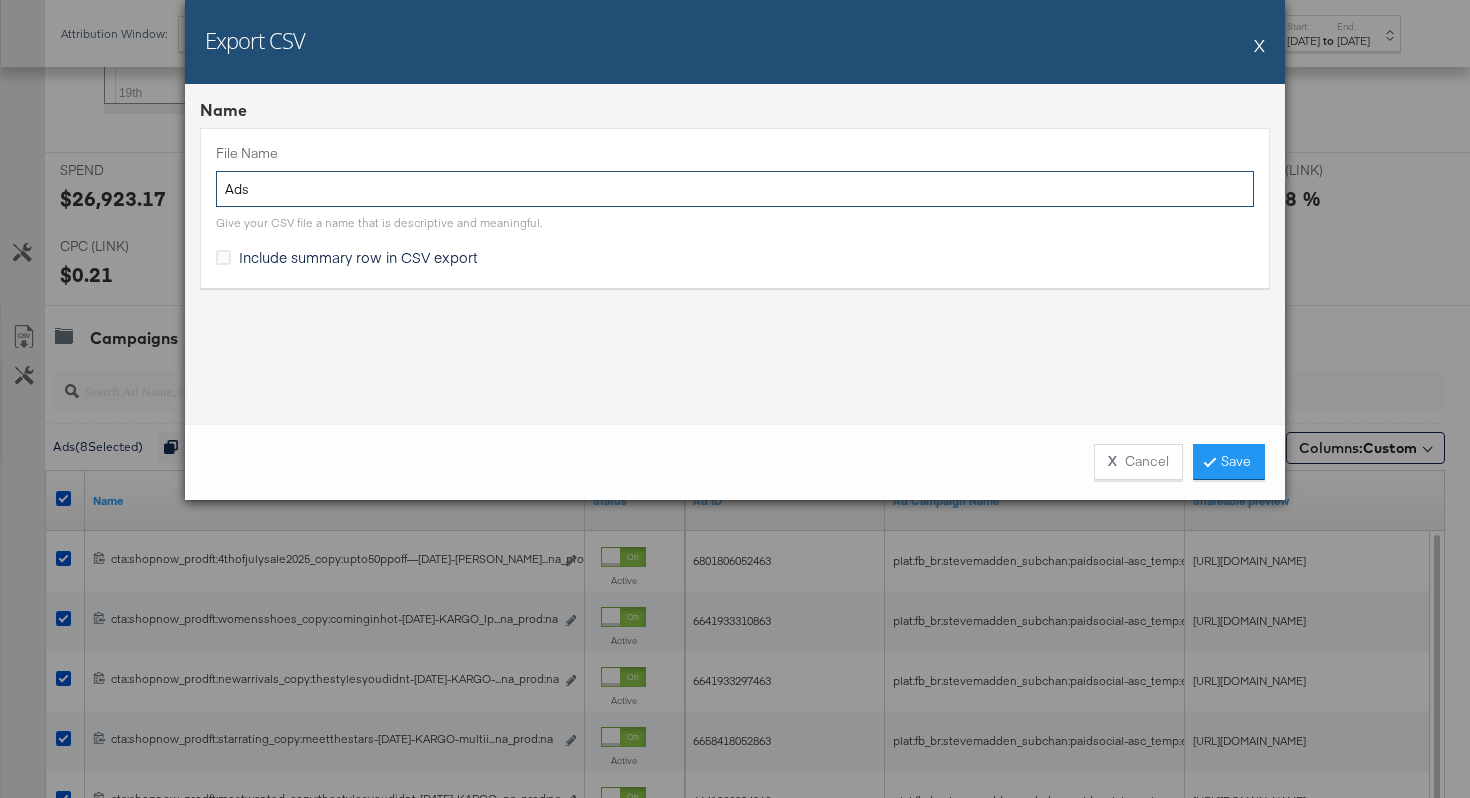 click on "Ads" at bounding box center [735, 189] 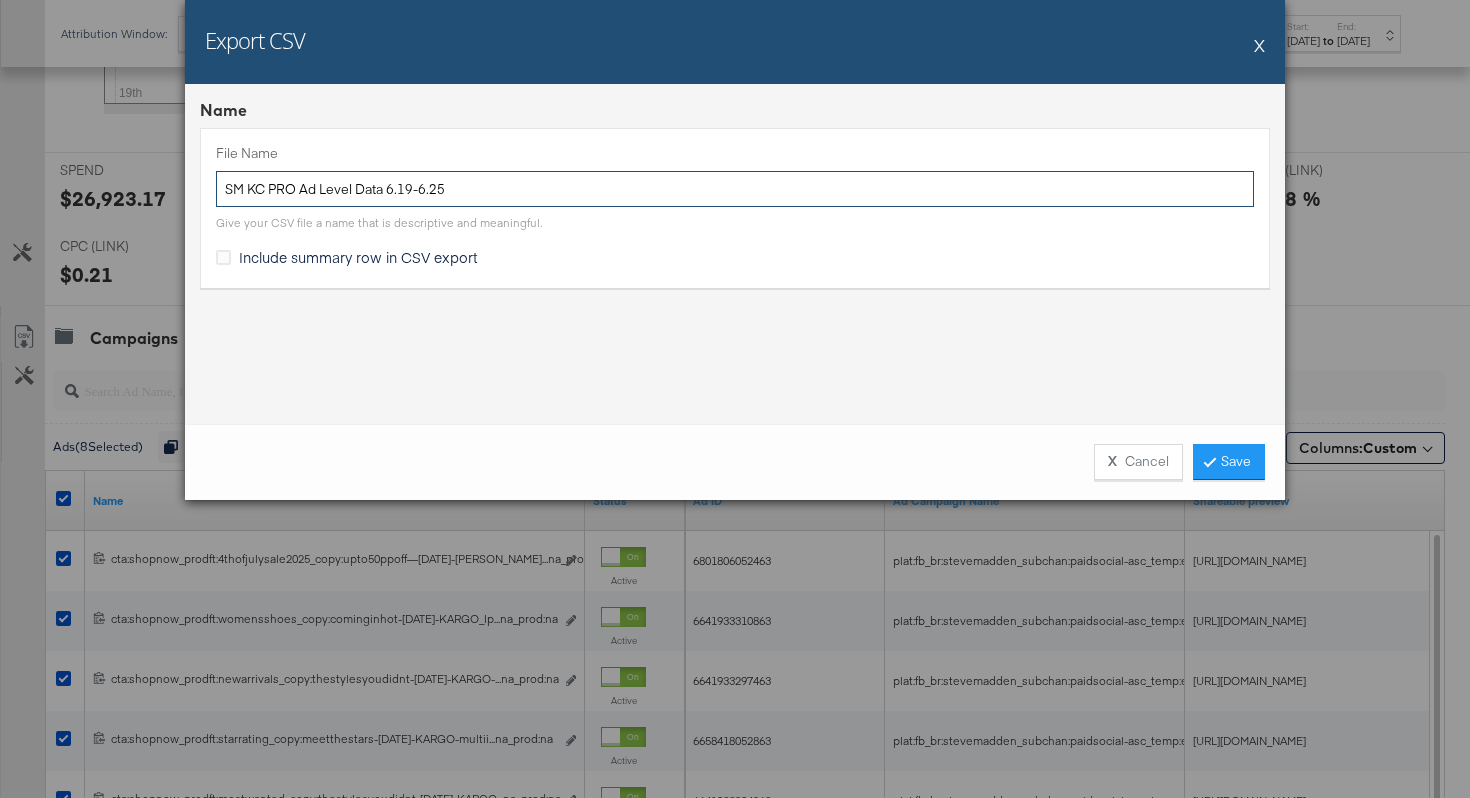 click on "SM KC PRO Ad Level Data 6.19-6.25" at bounding box center [735, 189] 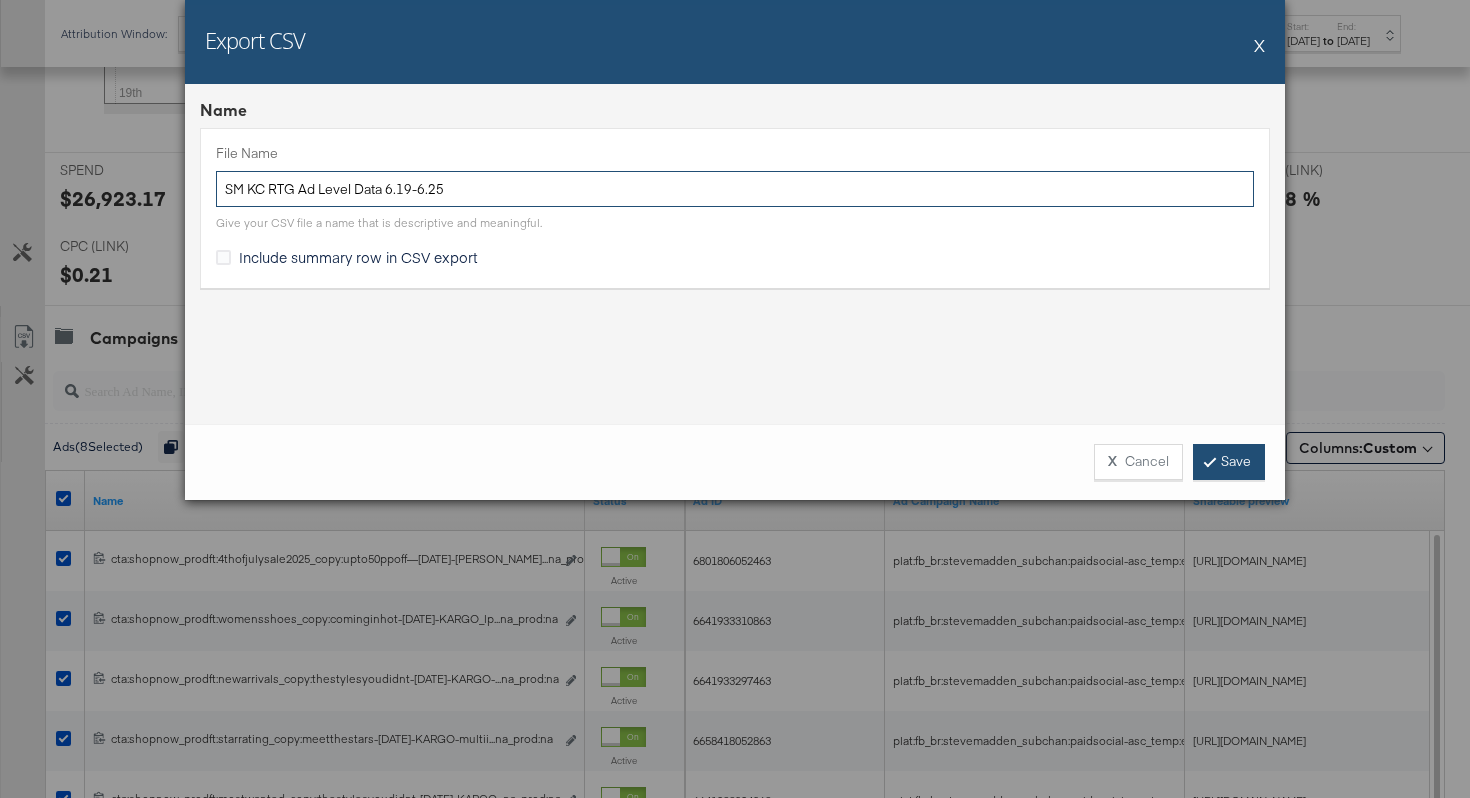 type on "SM KC RTG Ad Level Data 6.19-6.25" 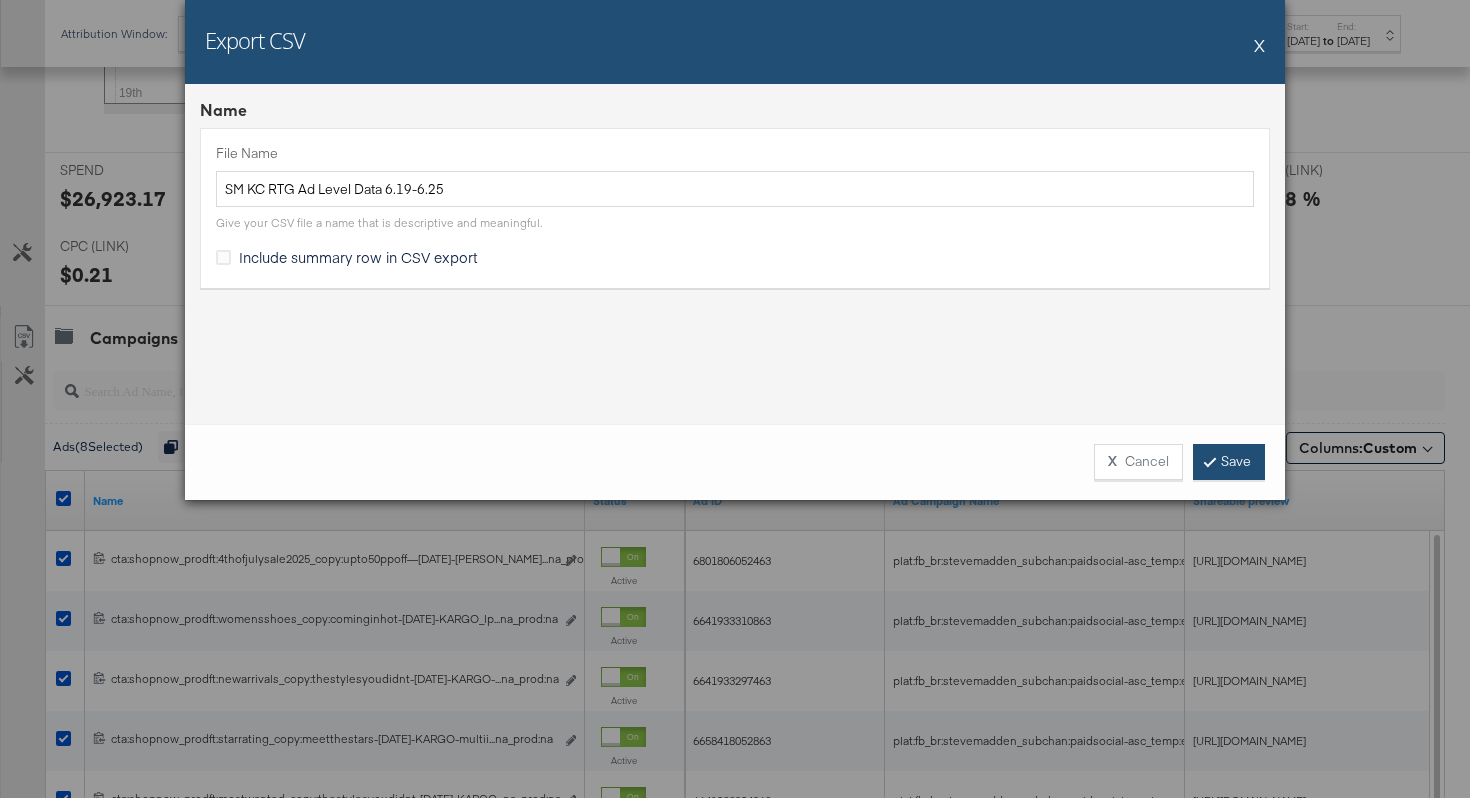 click on "Save" at bounding box center (1229, 462) 